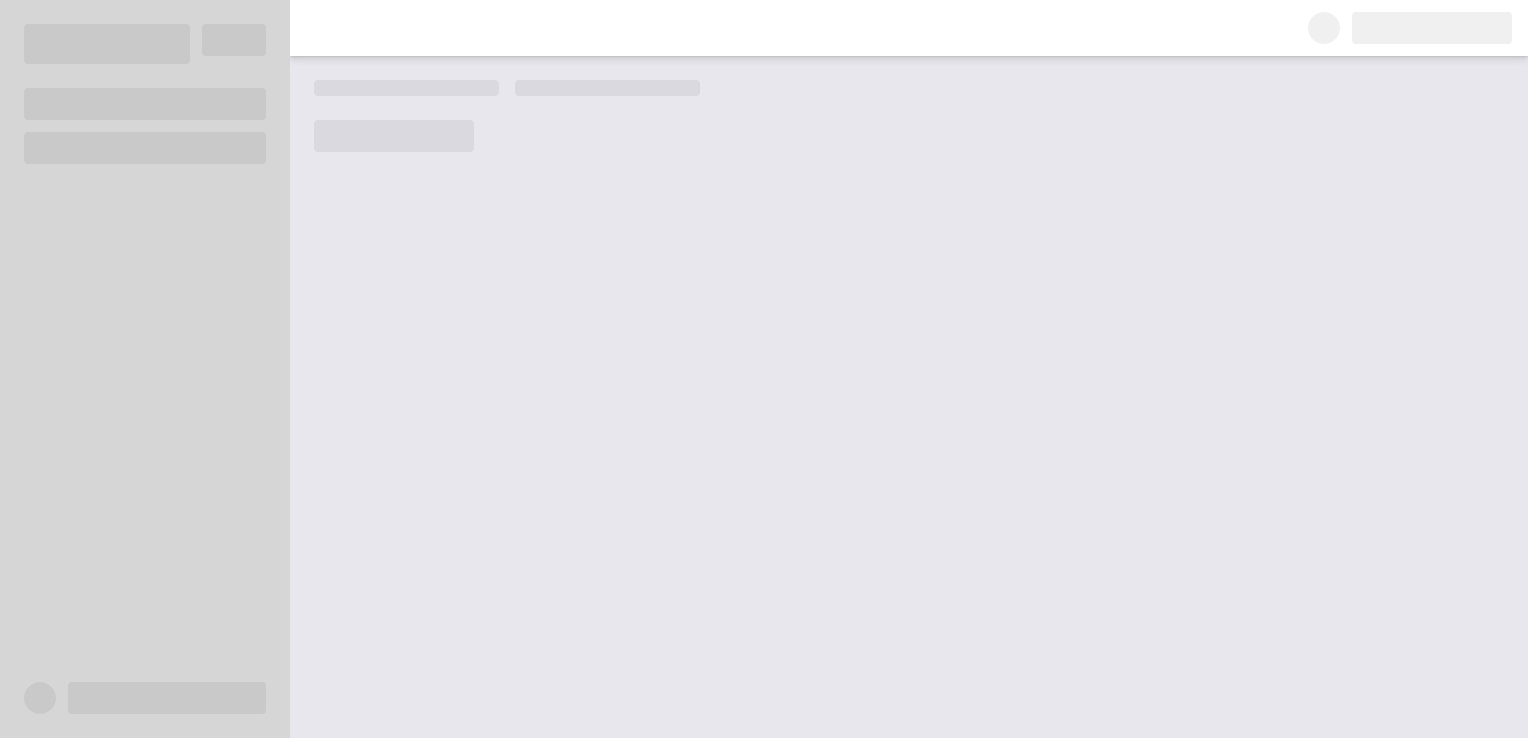scroll, scrollTop: 0, scrollLeft: 0, axis: both 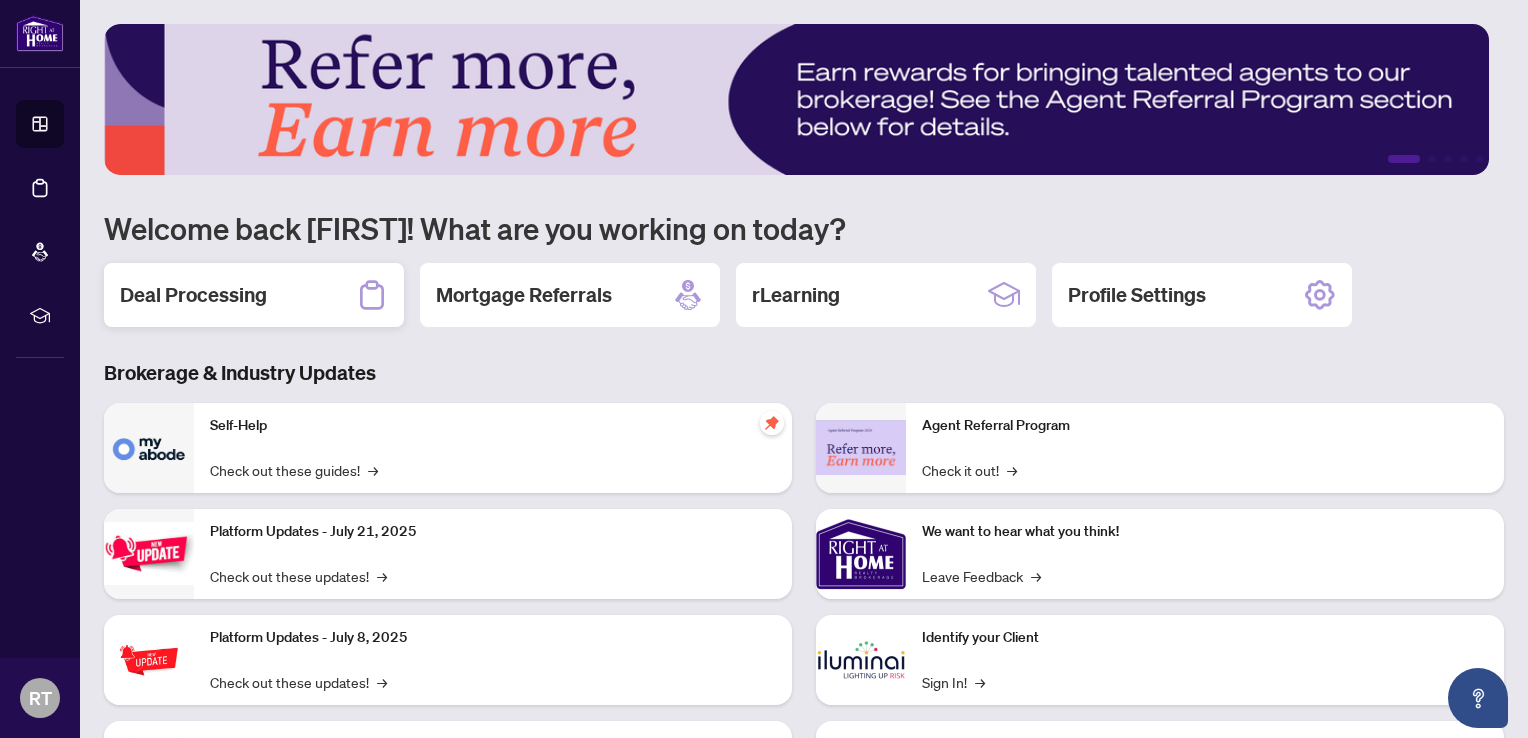 click on "Deal Processing" at bounding box center (254, 295) 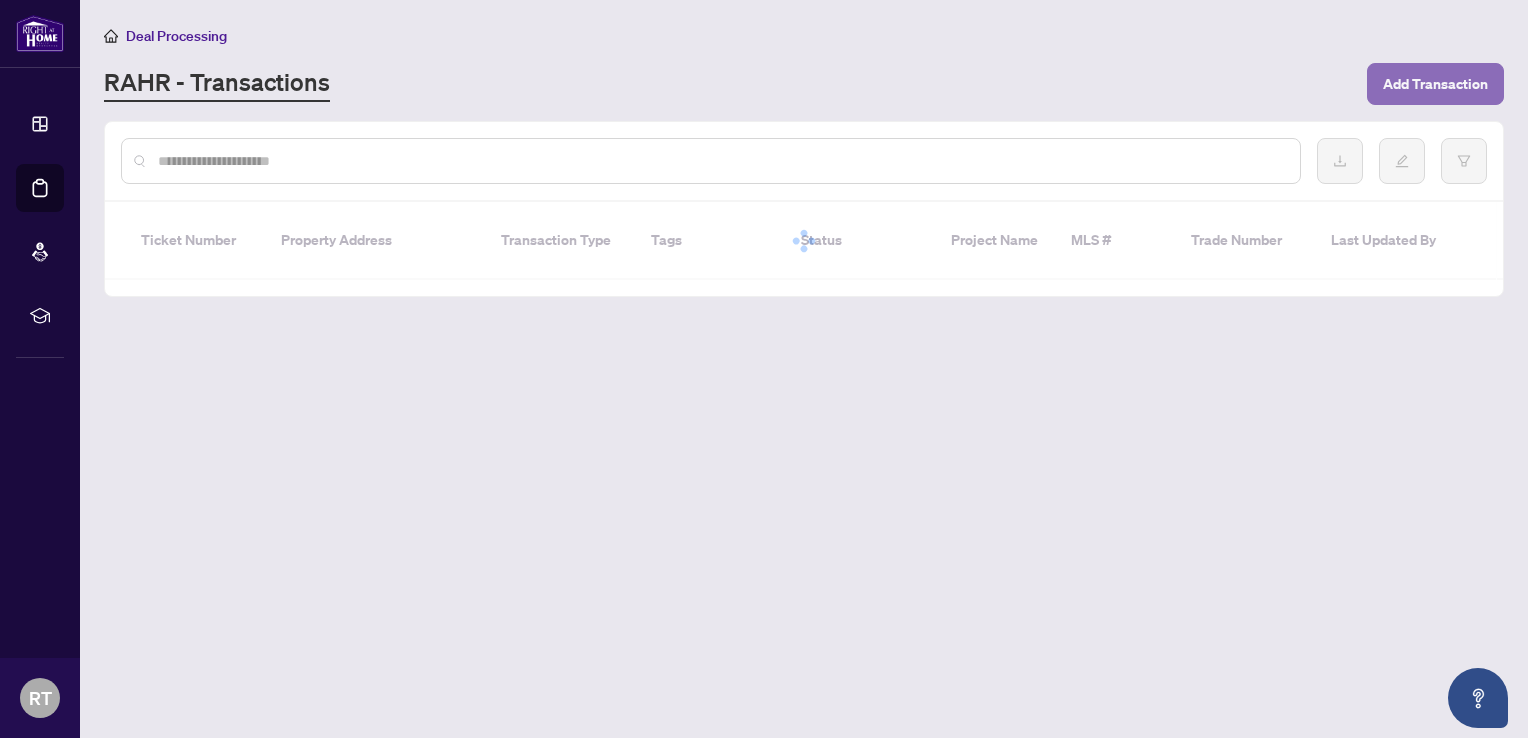 click on "Add Transaction" at bounding box center [1435, 84] 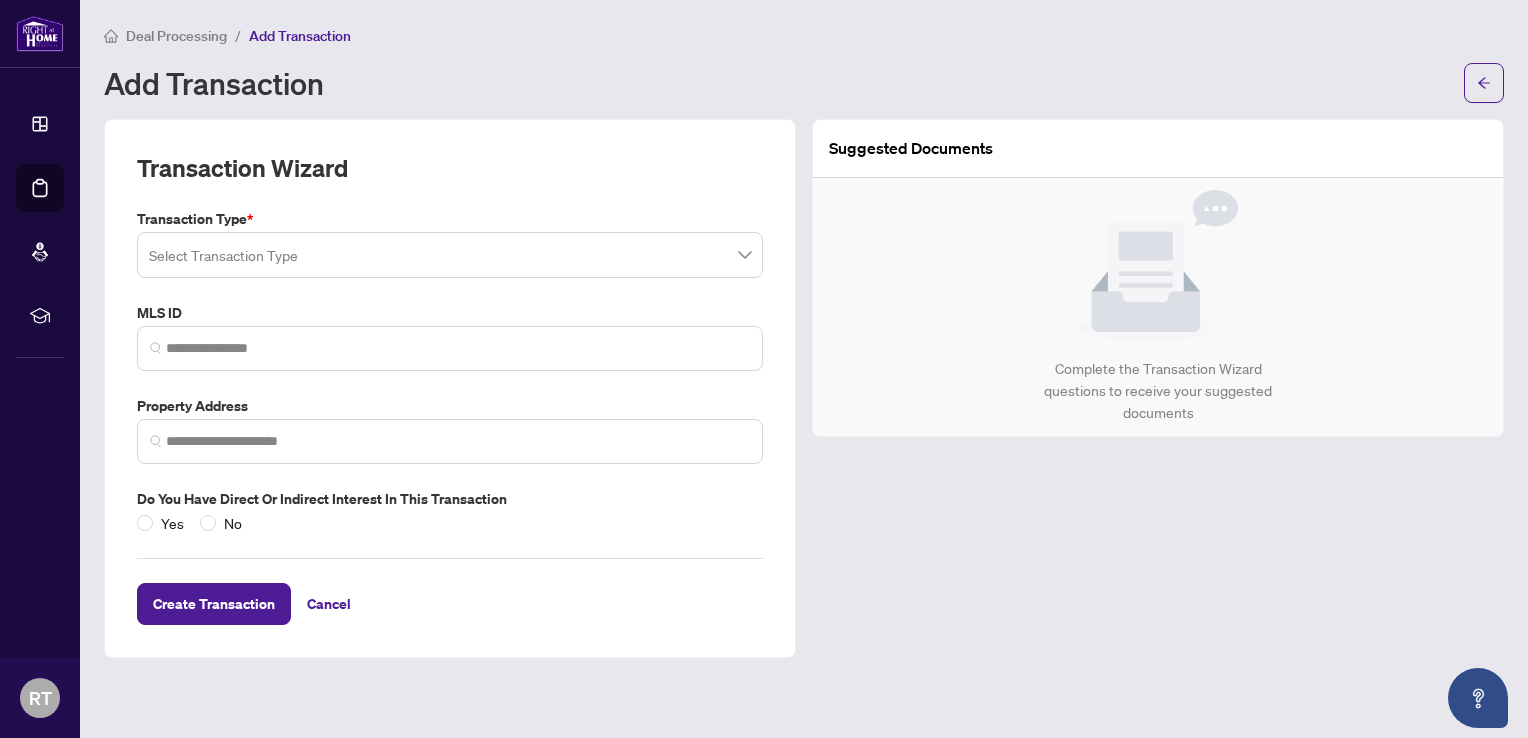 click at bounding box center [450, 255] 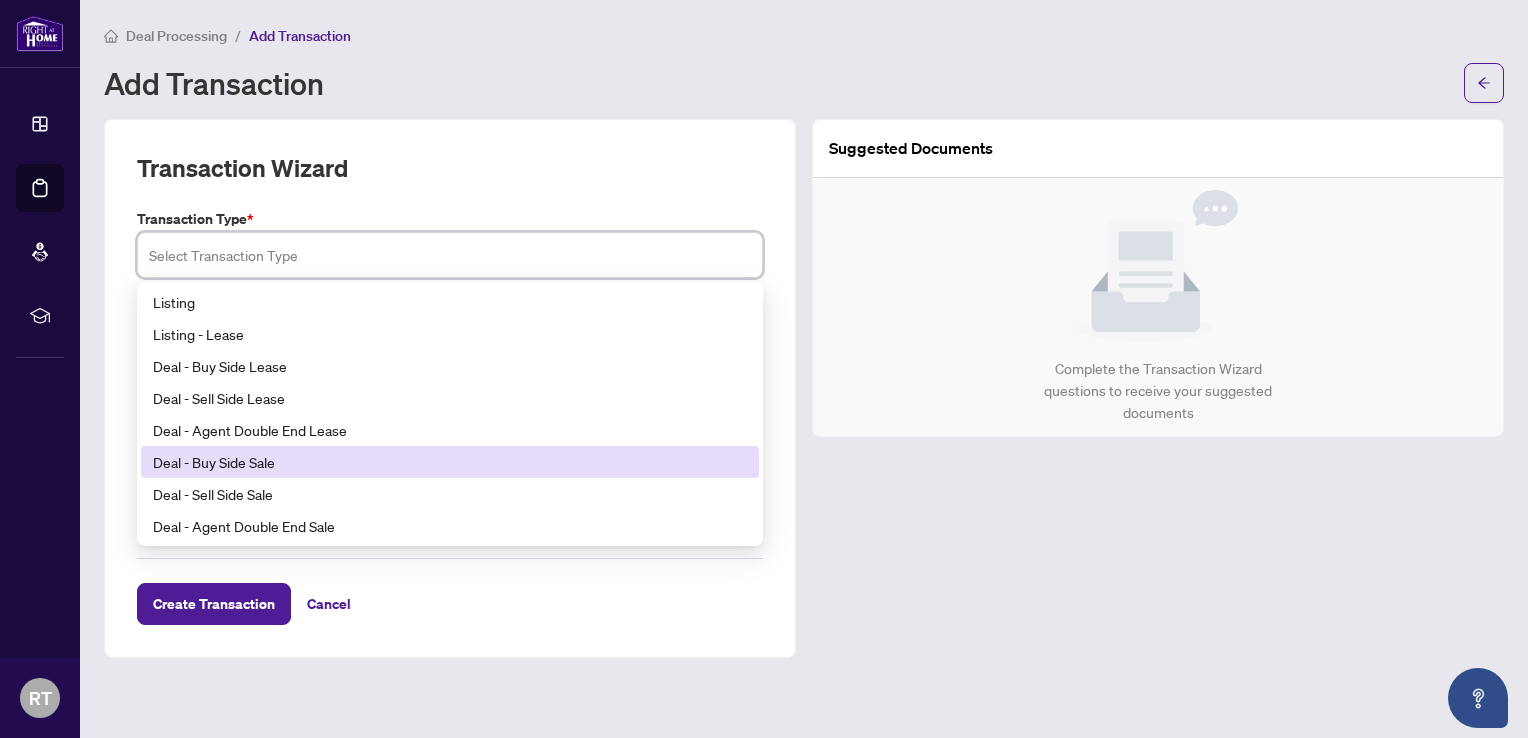 click on "Deal - Buy Side Sale" at bounding box center [450, 462] 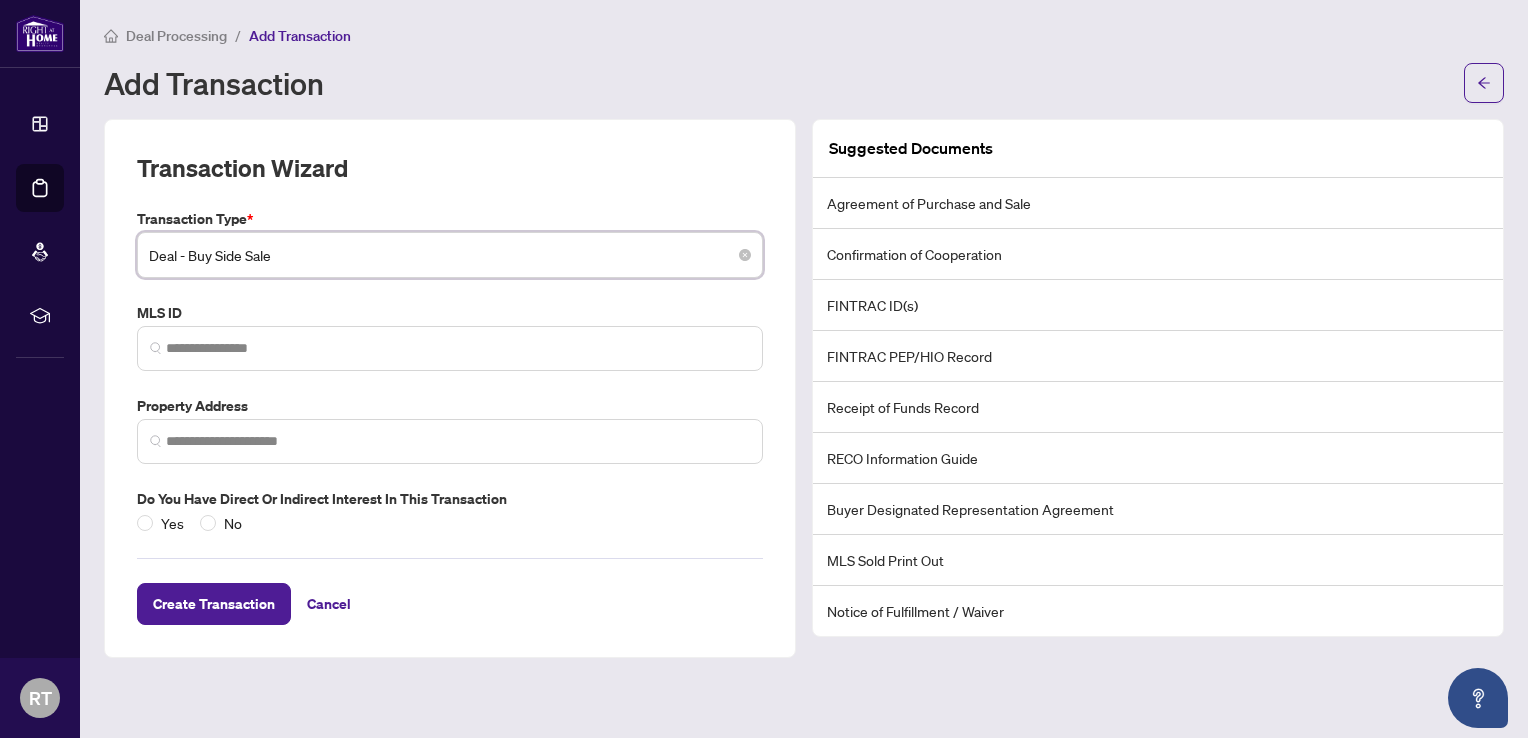 click on "Deal - Buy Side Sale" at bounding box center (450, 255) 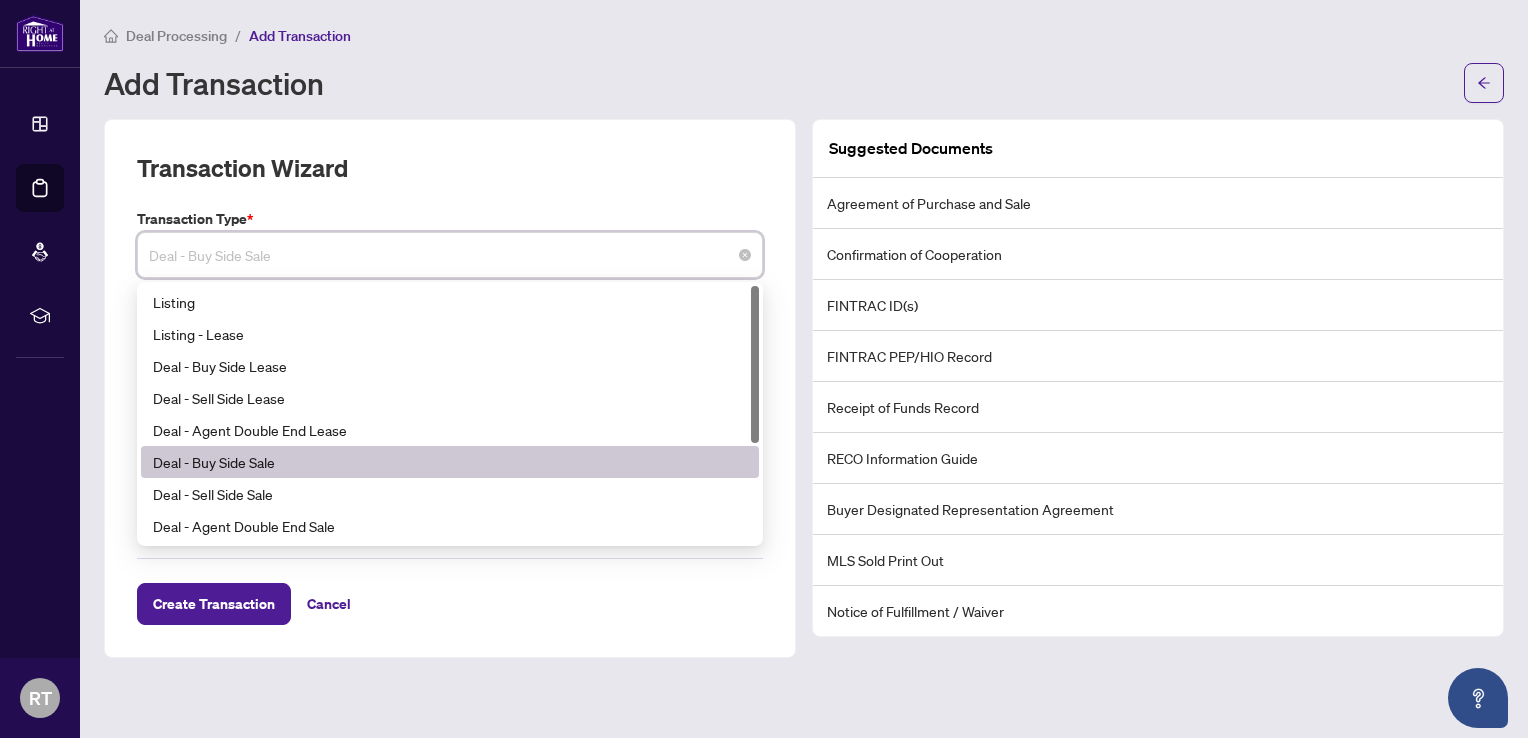 click on "Deal - Buy Side Sale" at bounding box center [450, 462] 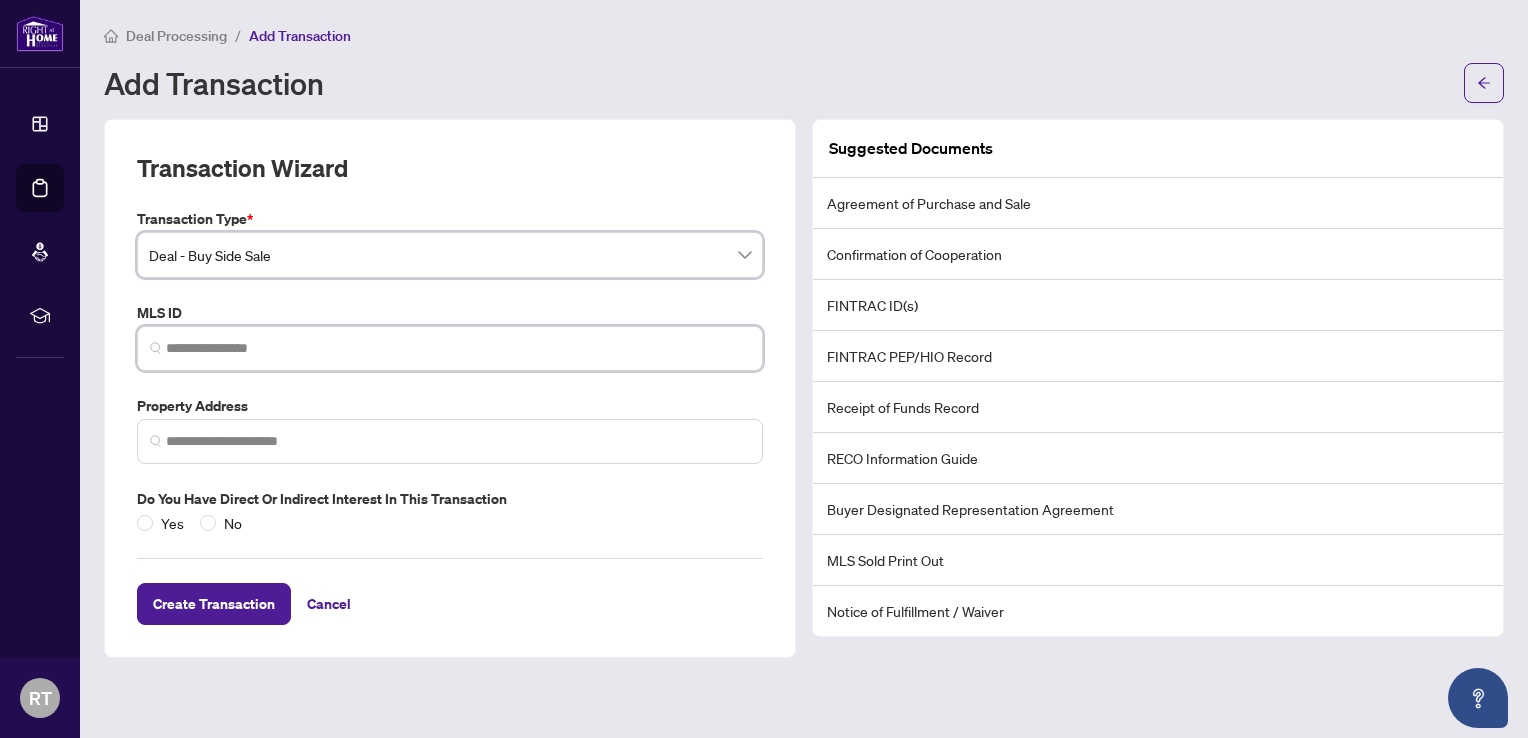 click at bounding box center [458, 348] 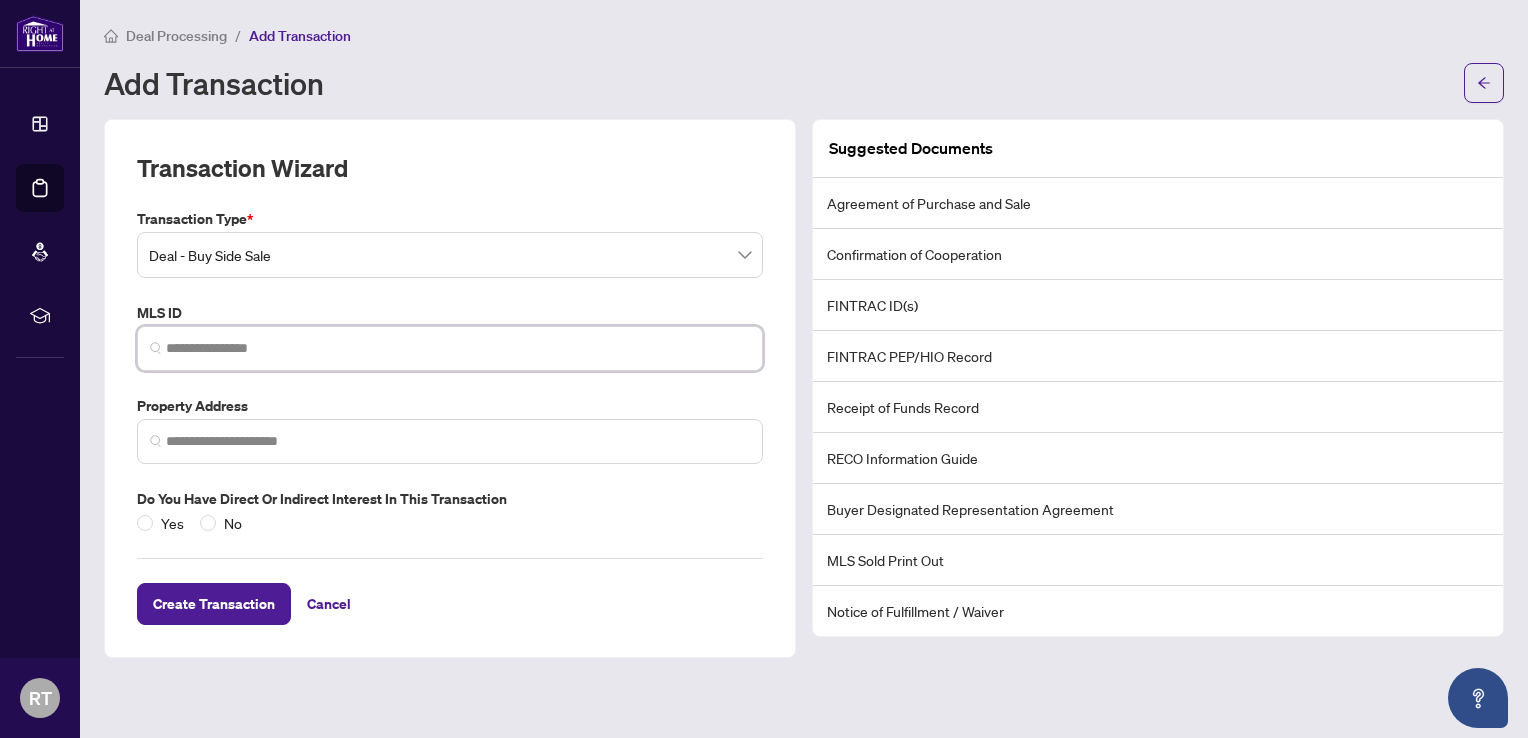 paste on "*********" 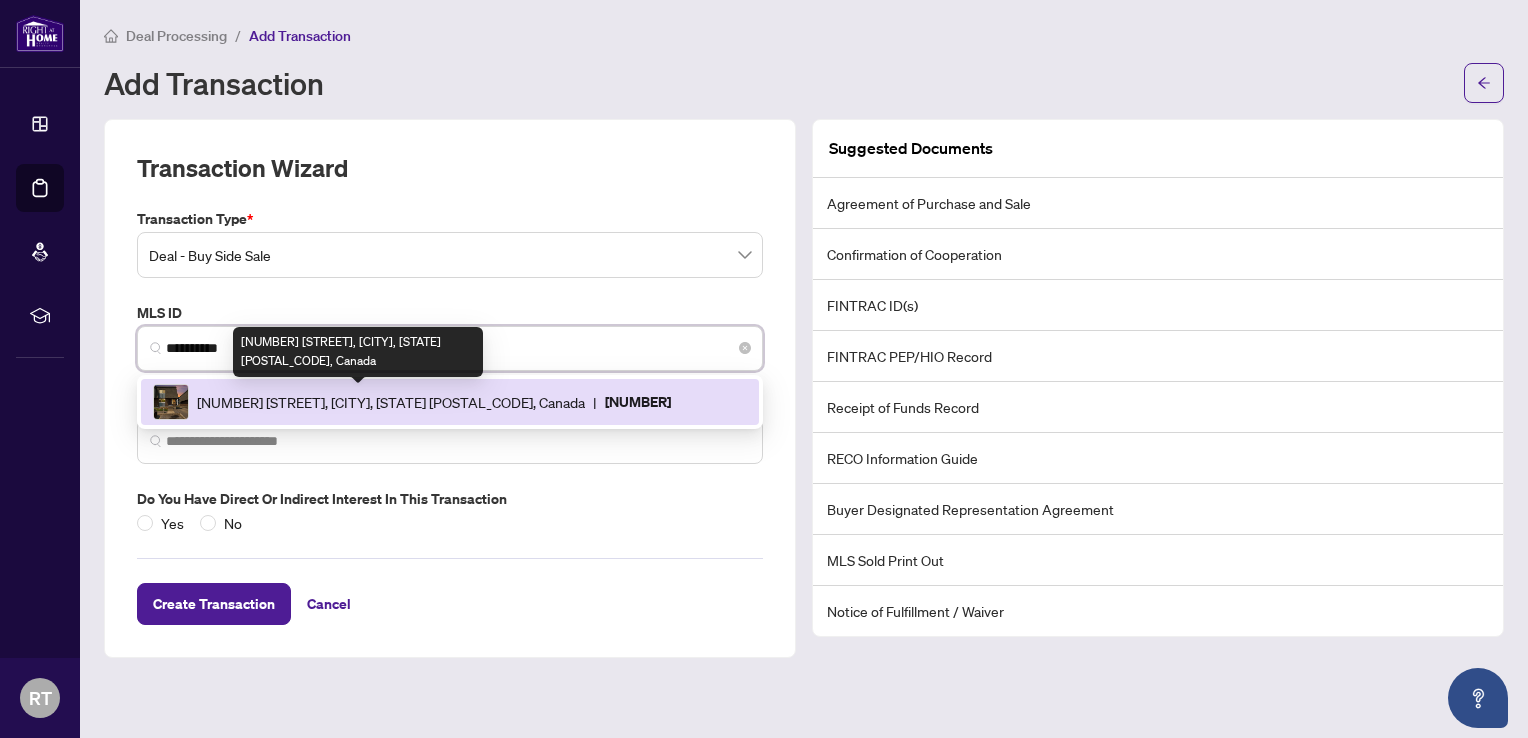 click on "[NUMBER] [STREET], [CITY], [STATE] [POSTAL_CODE], Canada" at bounding box center [391, 402] 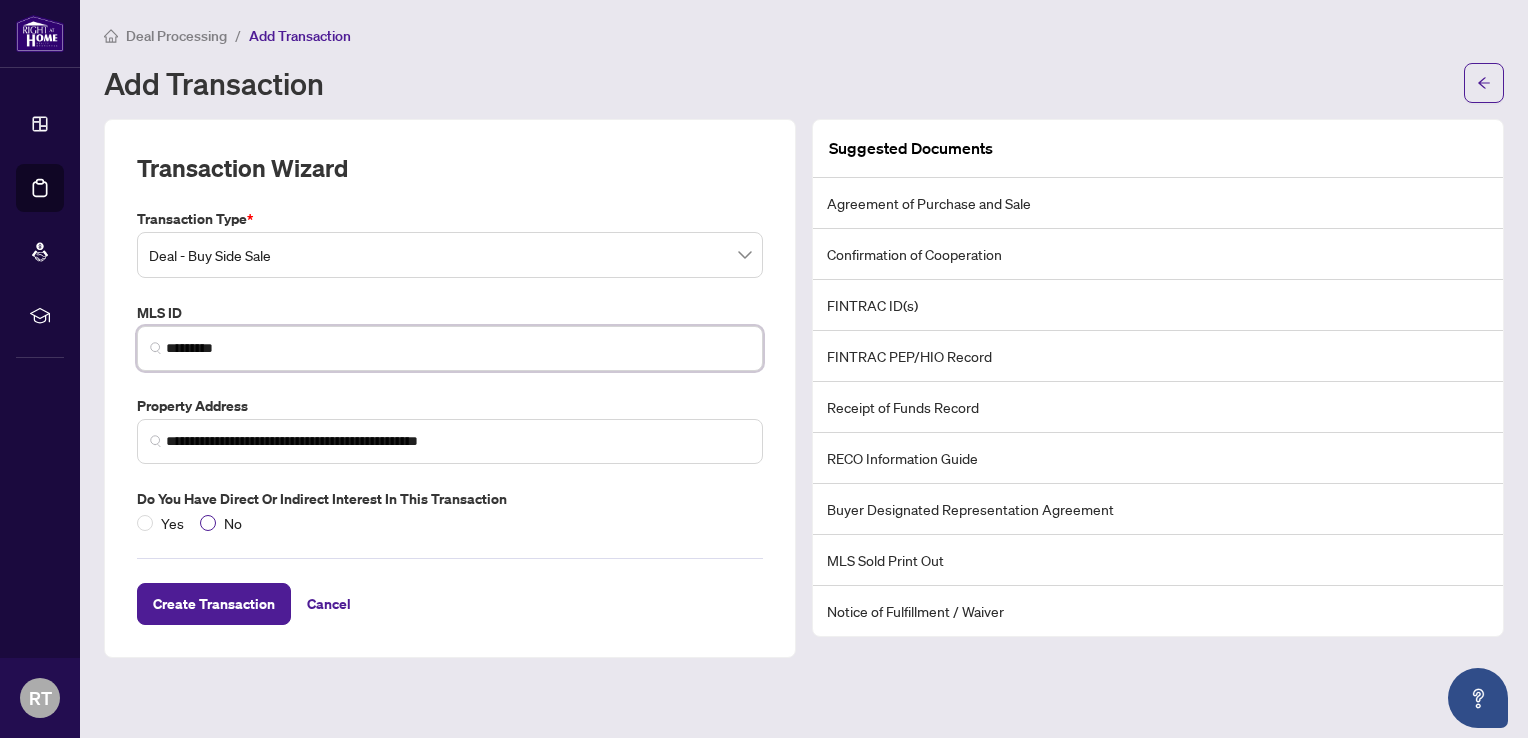 type on "*********" 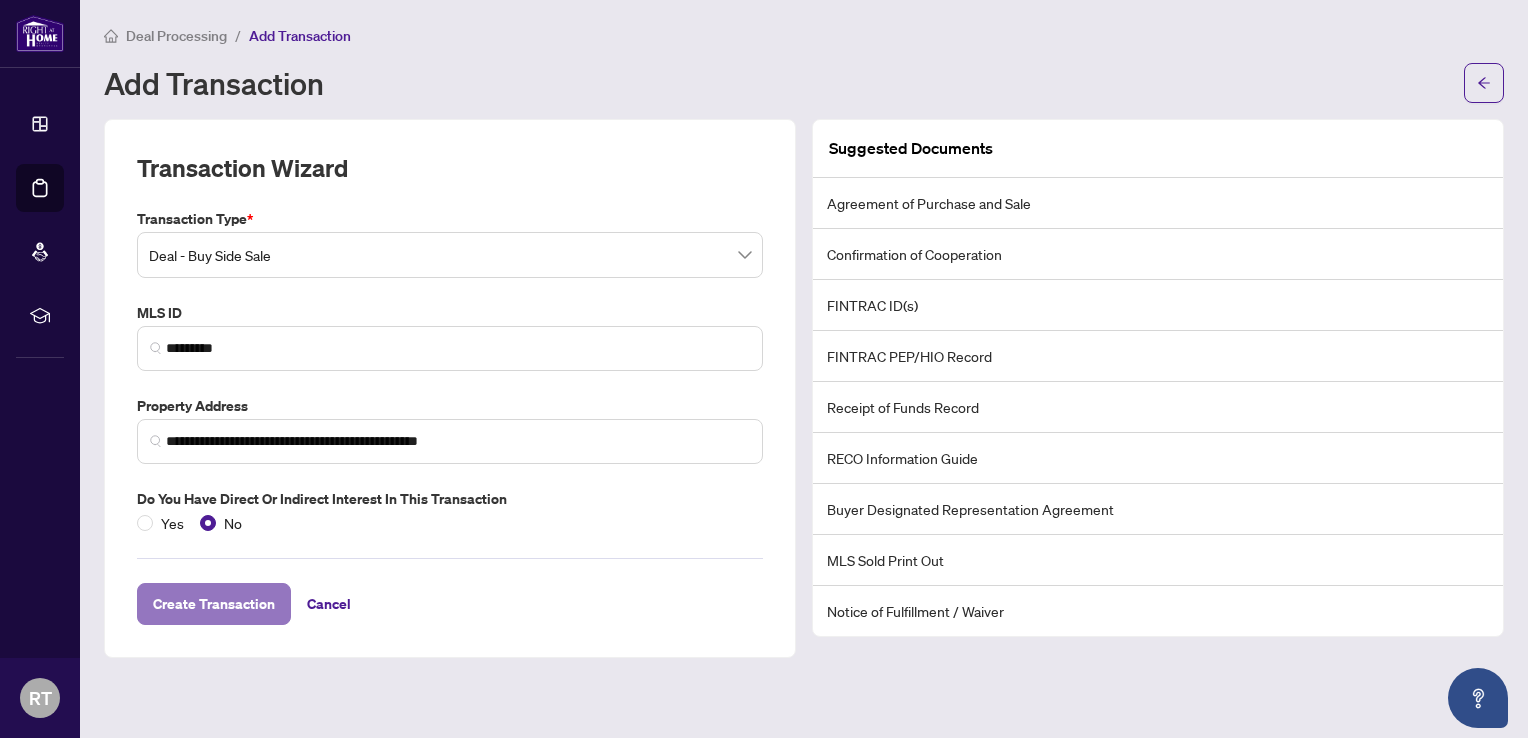 click on "Create Transaction" at bounding box center [214, 604] 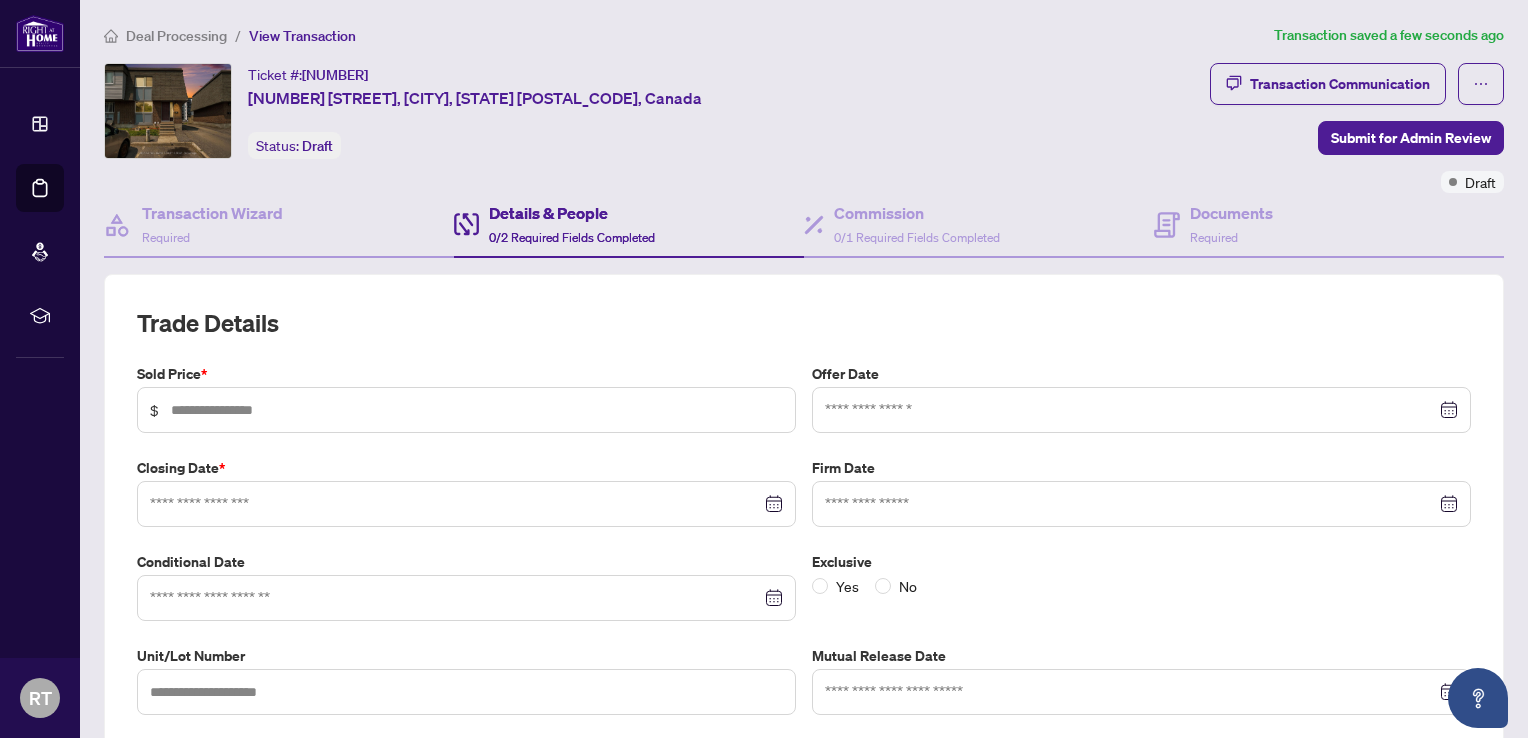 type on "**********" 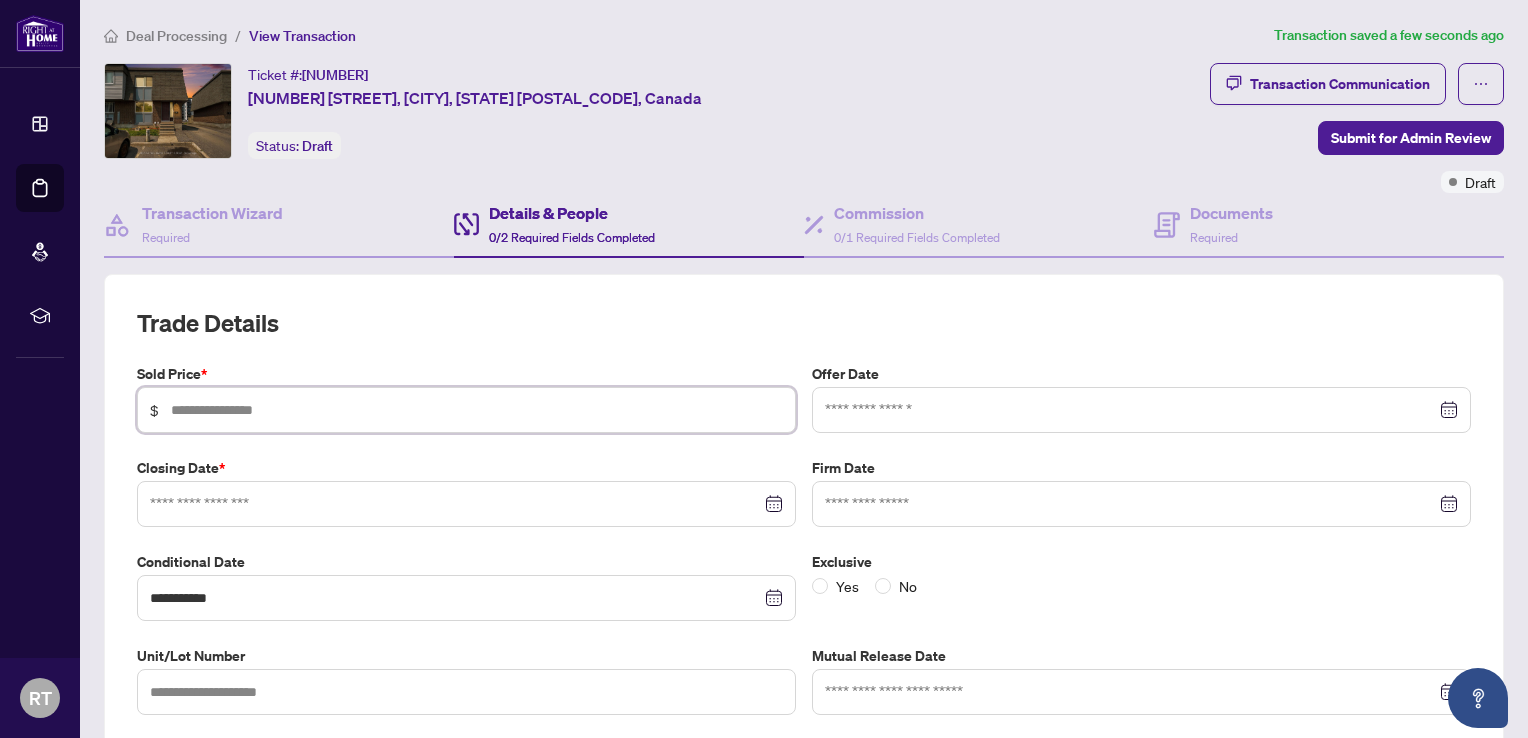 click at bounding box center (477, 410) 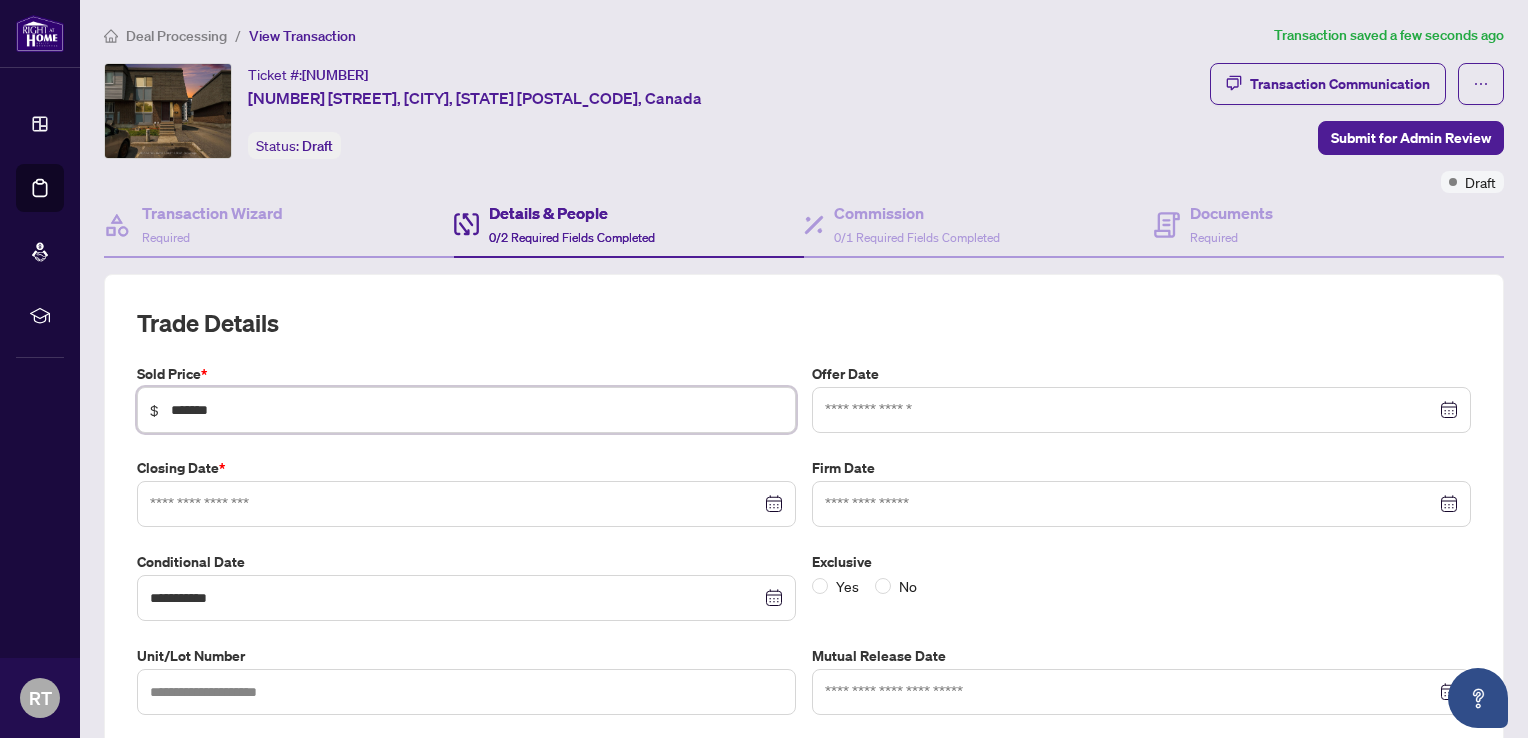 type on "*******" 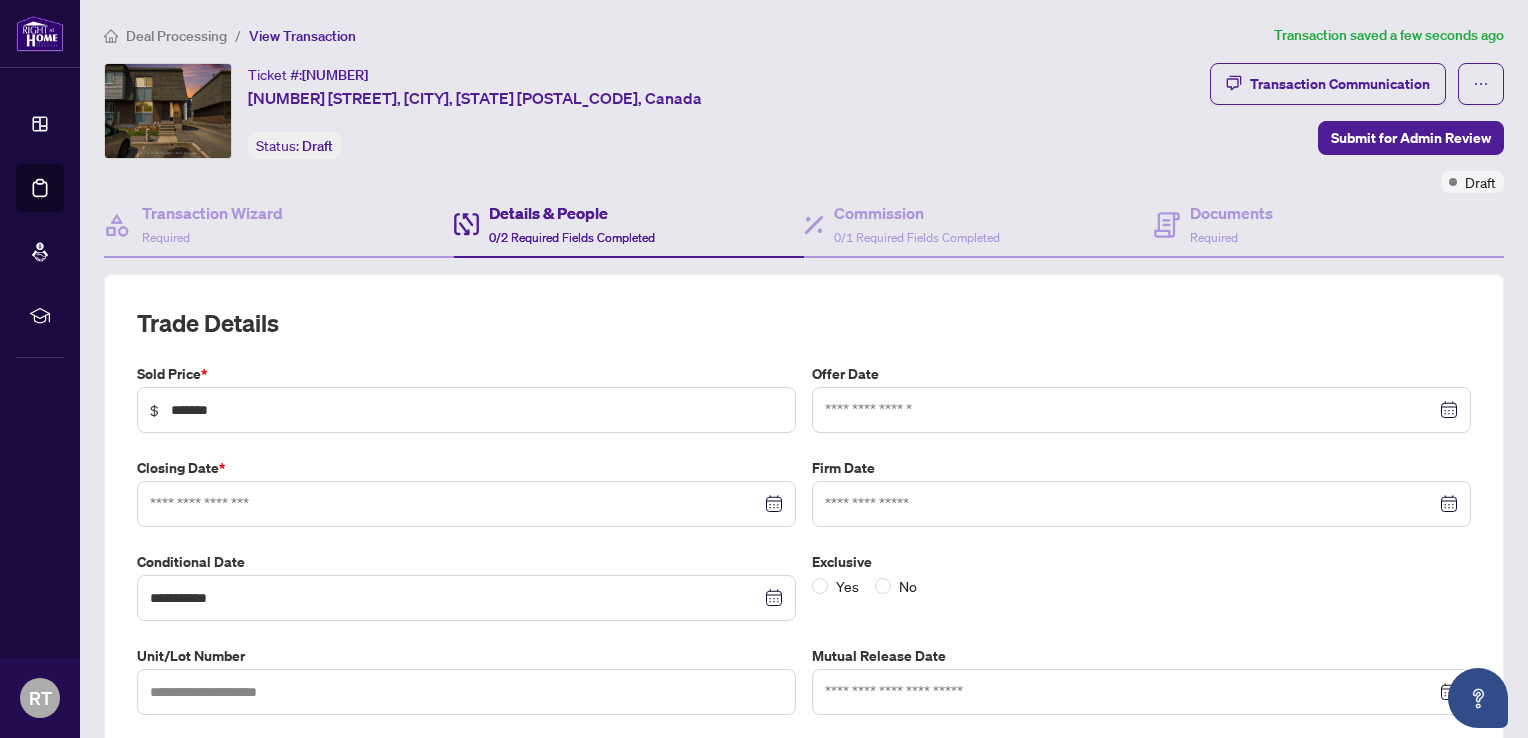 drag, startPoint x: 628, startPoint y: 334, endPoint x: 646, endPoint y: 311, distance: 29.206163 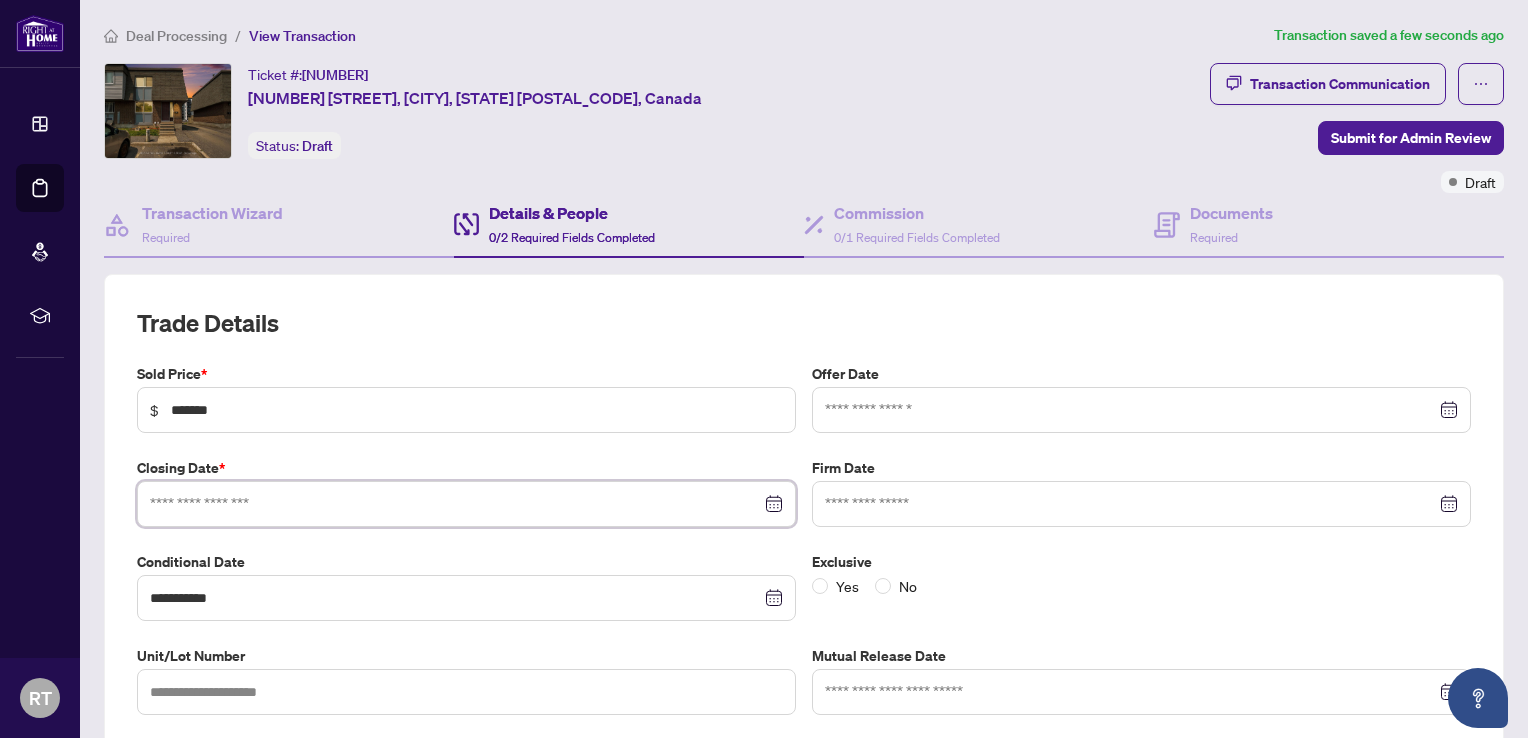 click at bounding box center (455, 504) 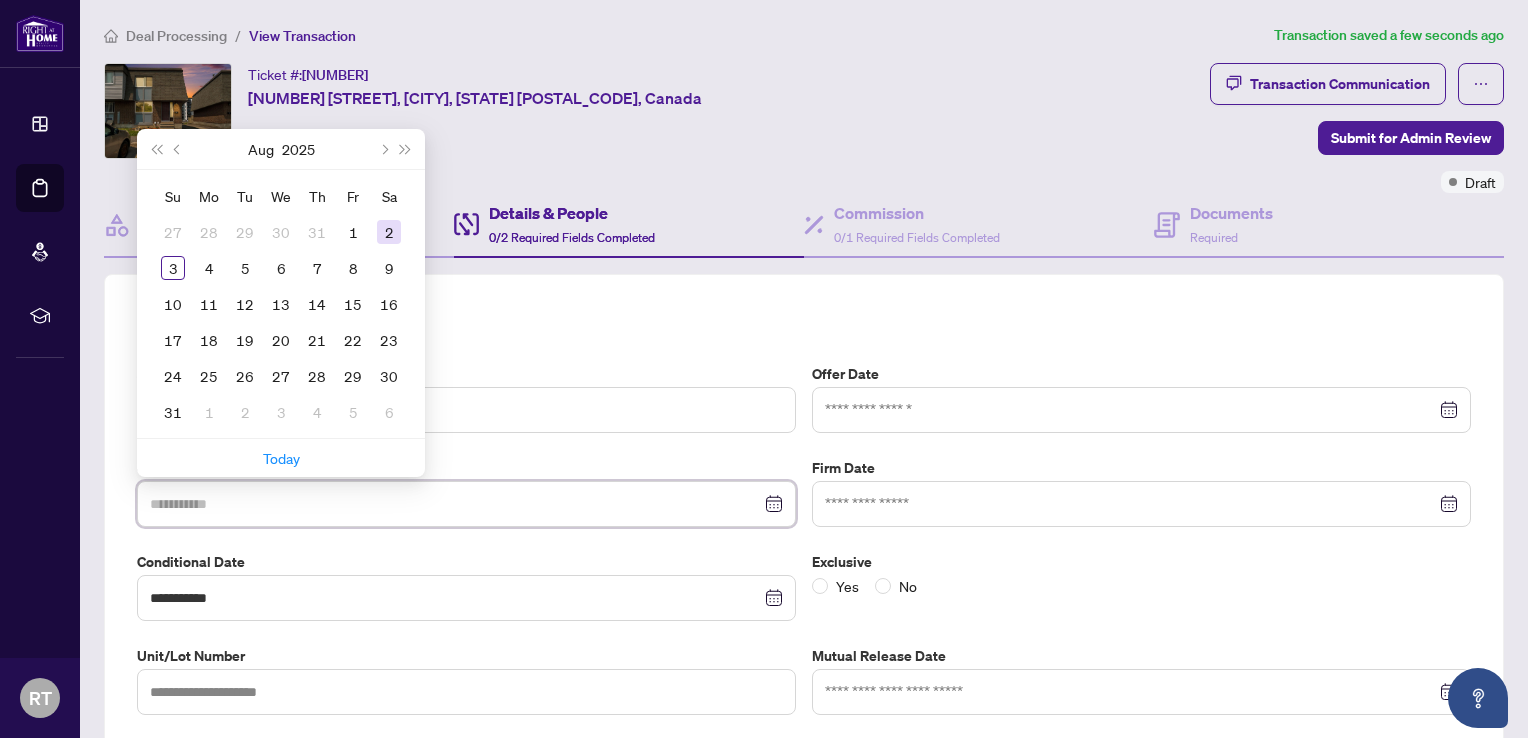 type on "**********" 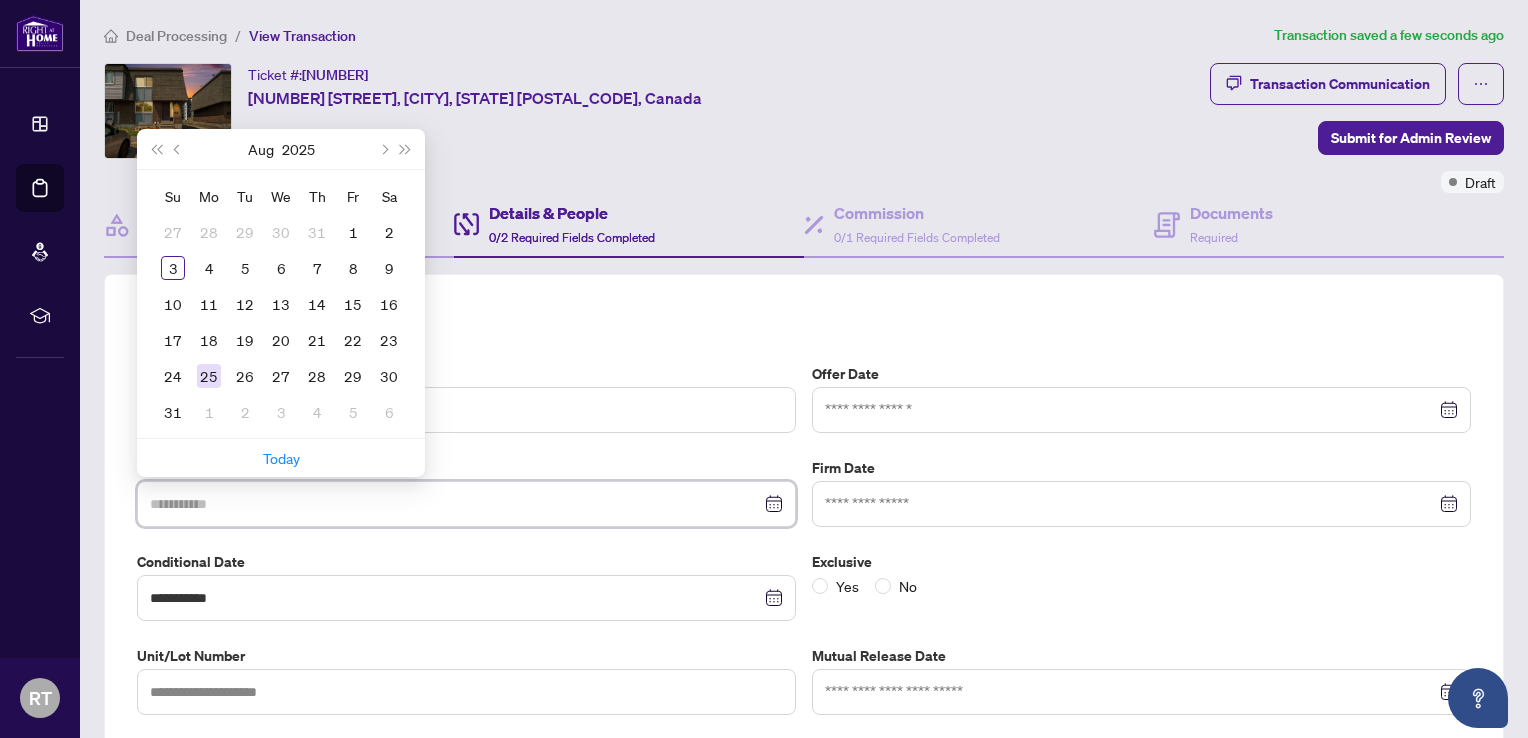 type on "**********" 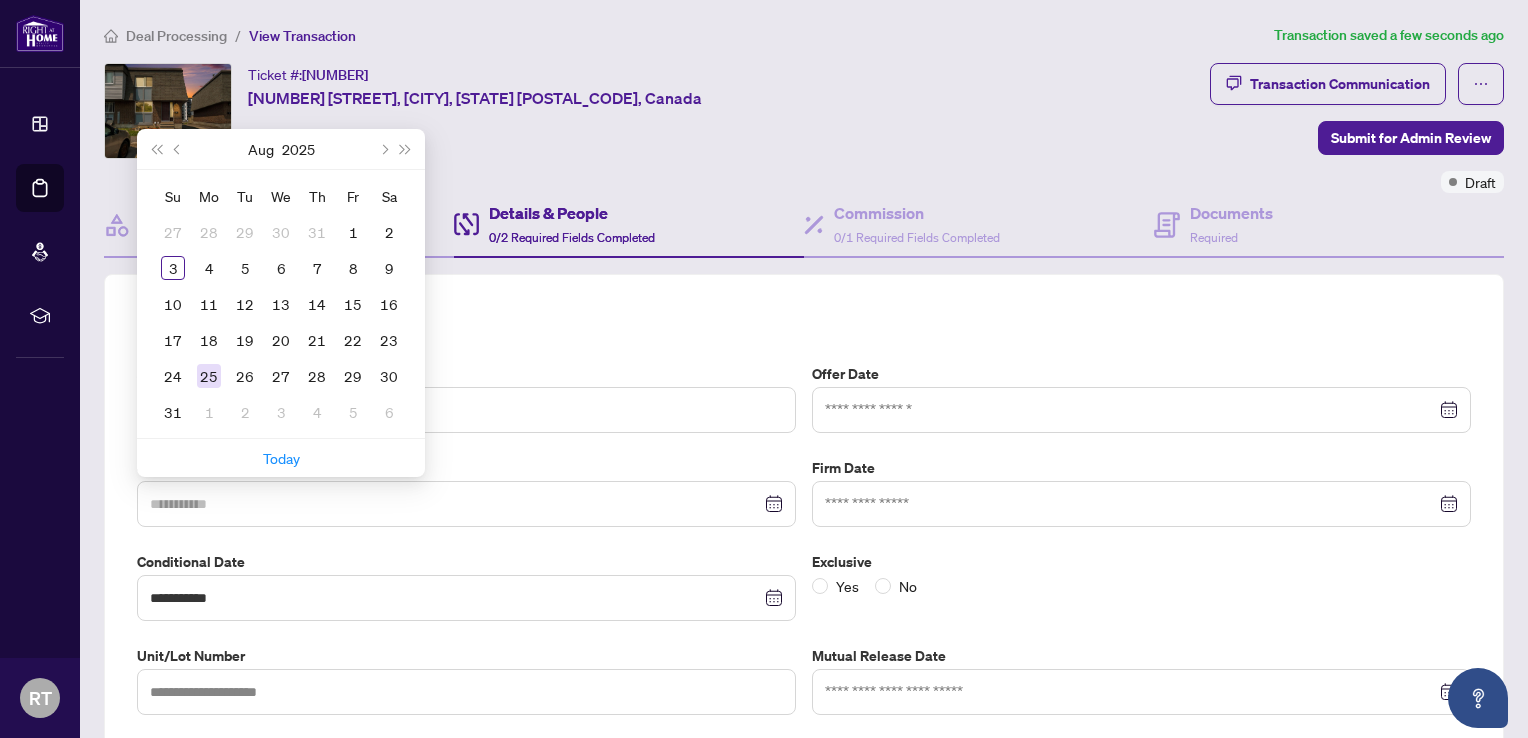 click on "25" at bounding box center [209, 376] 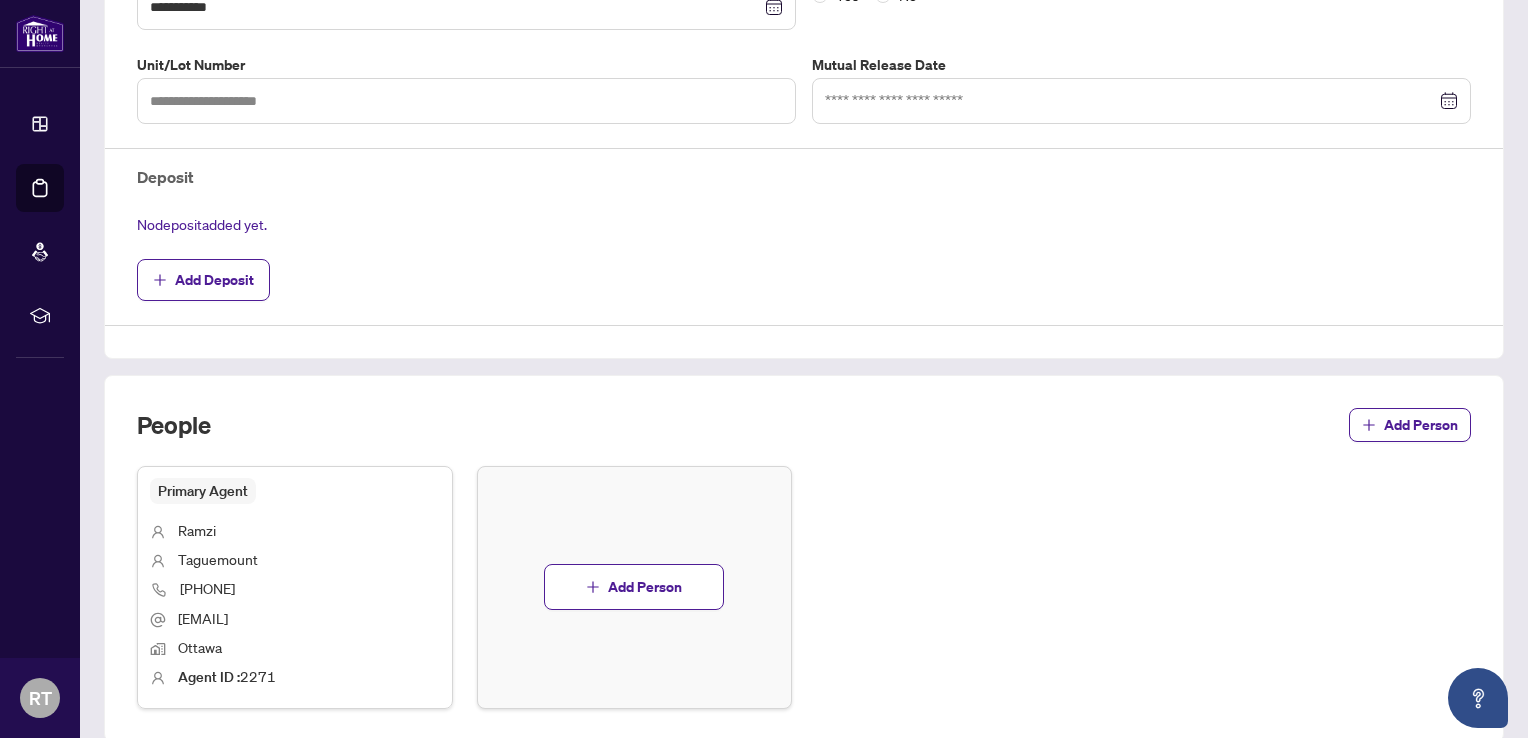 scroll, scrollTop: 639, scrollLeft: 0, axis: vertical 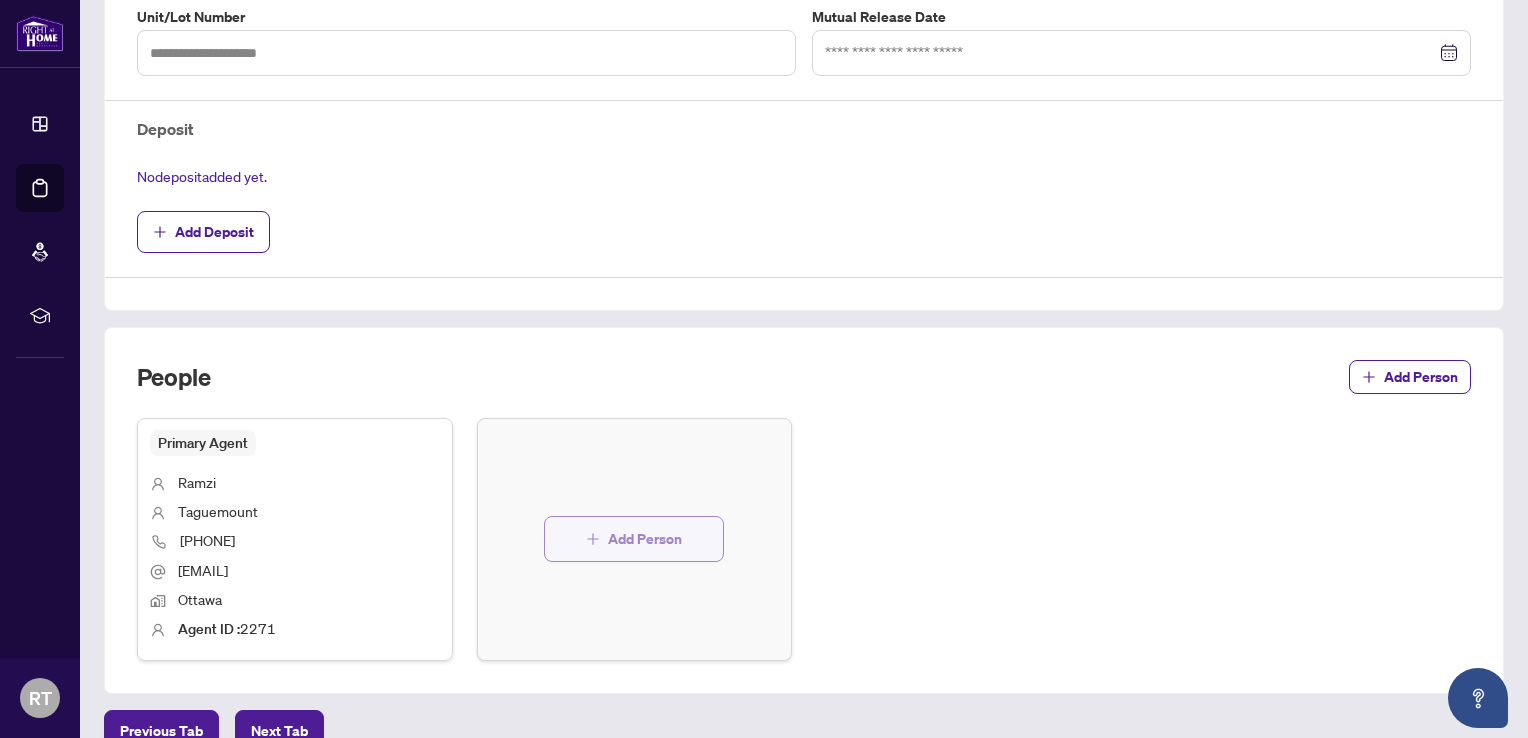 click on "Add Person" at bounding box center [645, 539] 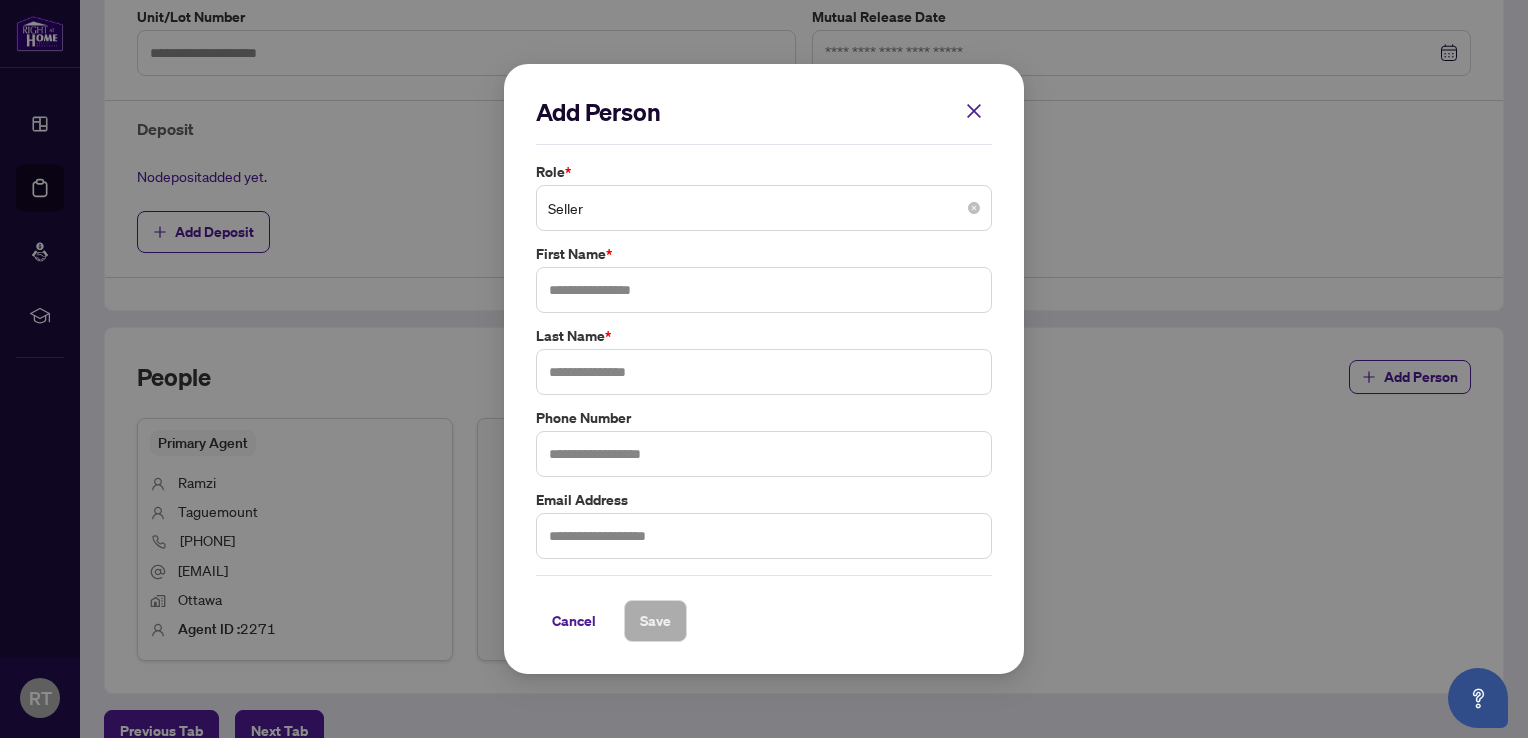 click on "Seller" at bounding box center [764, 208] 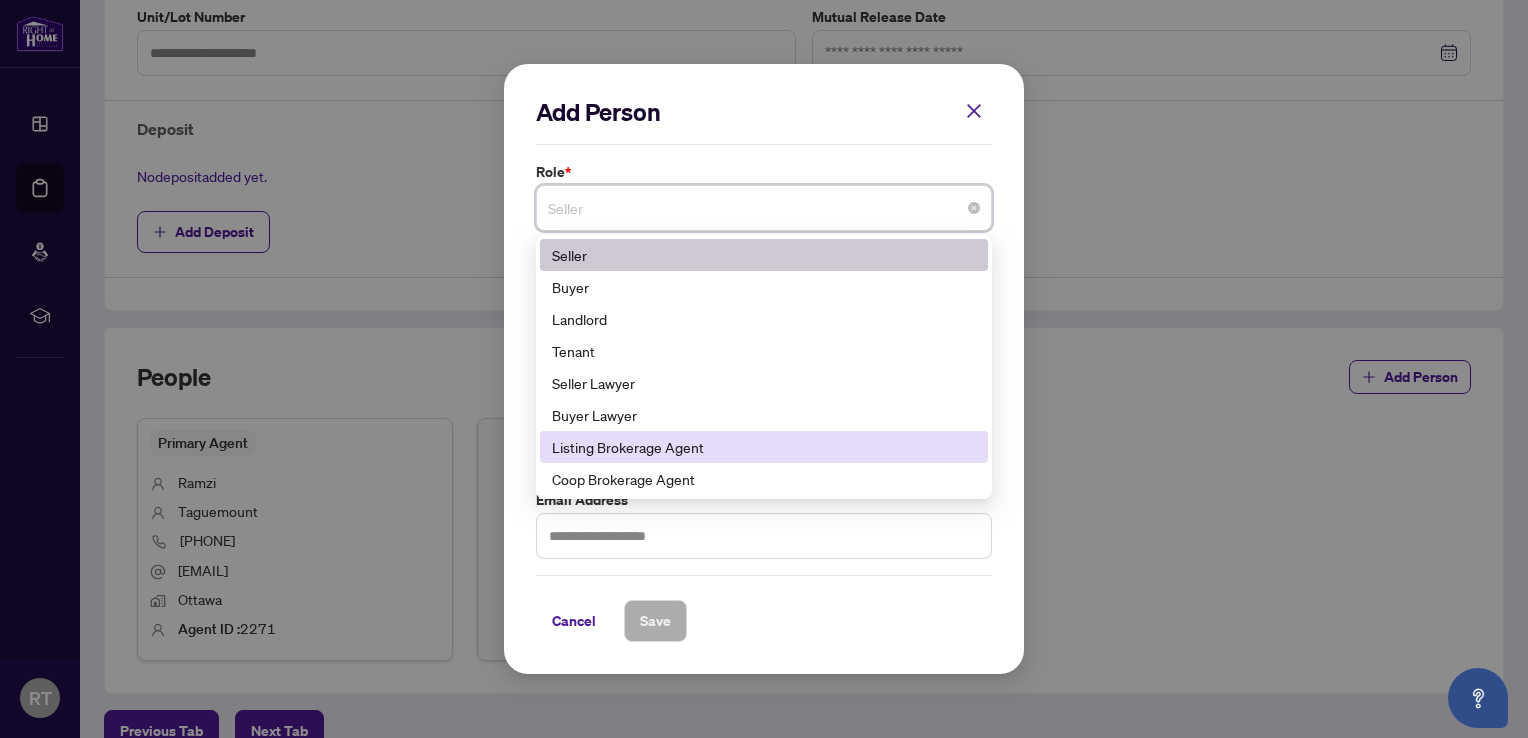 click on "Listing Brokerage Agent" at bounding box center [764, 447] 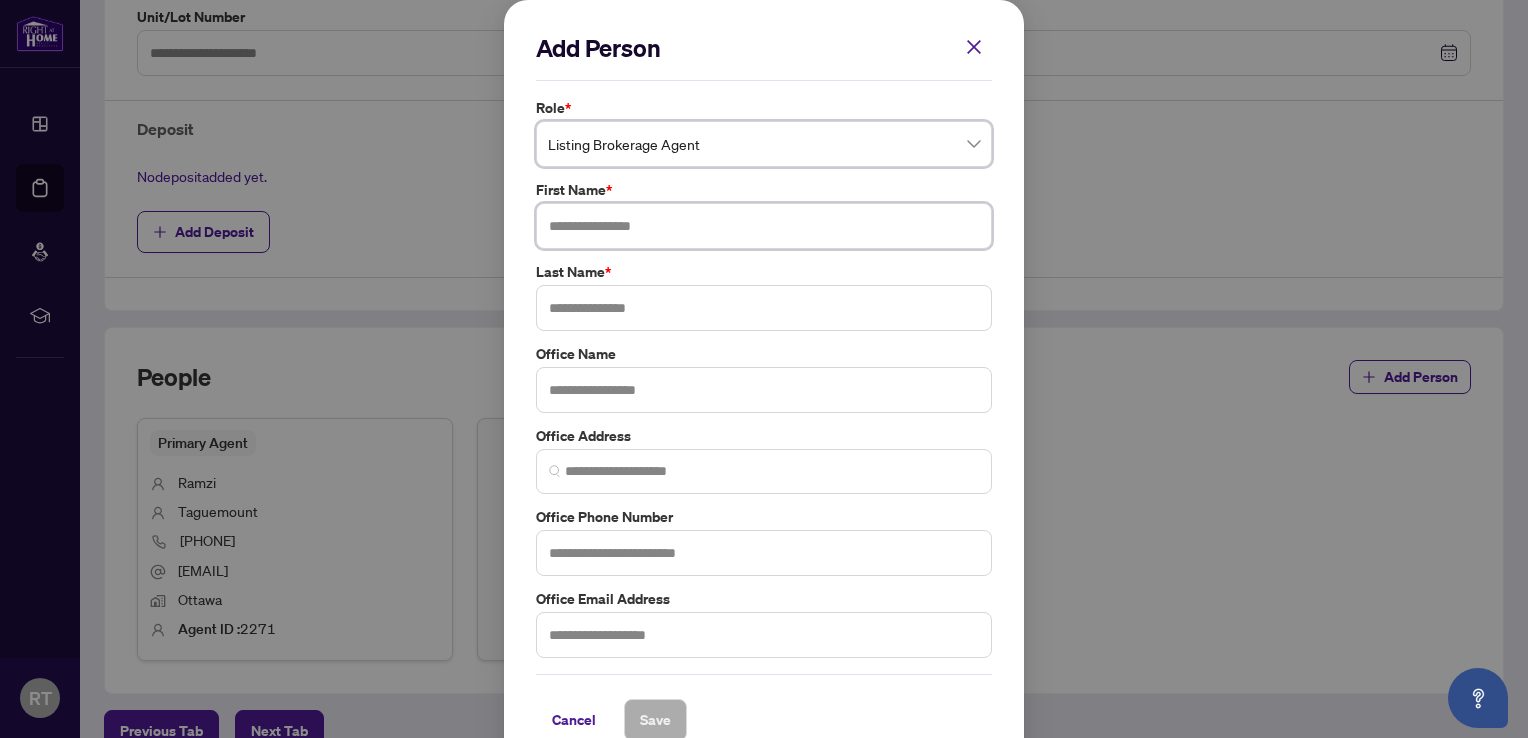click at bounding box center [764, 226] 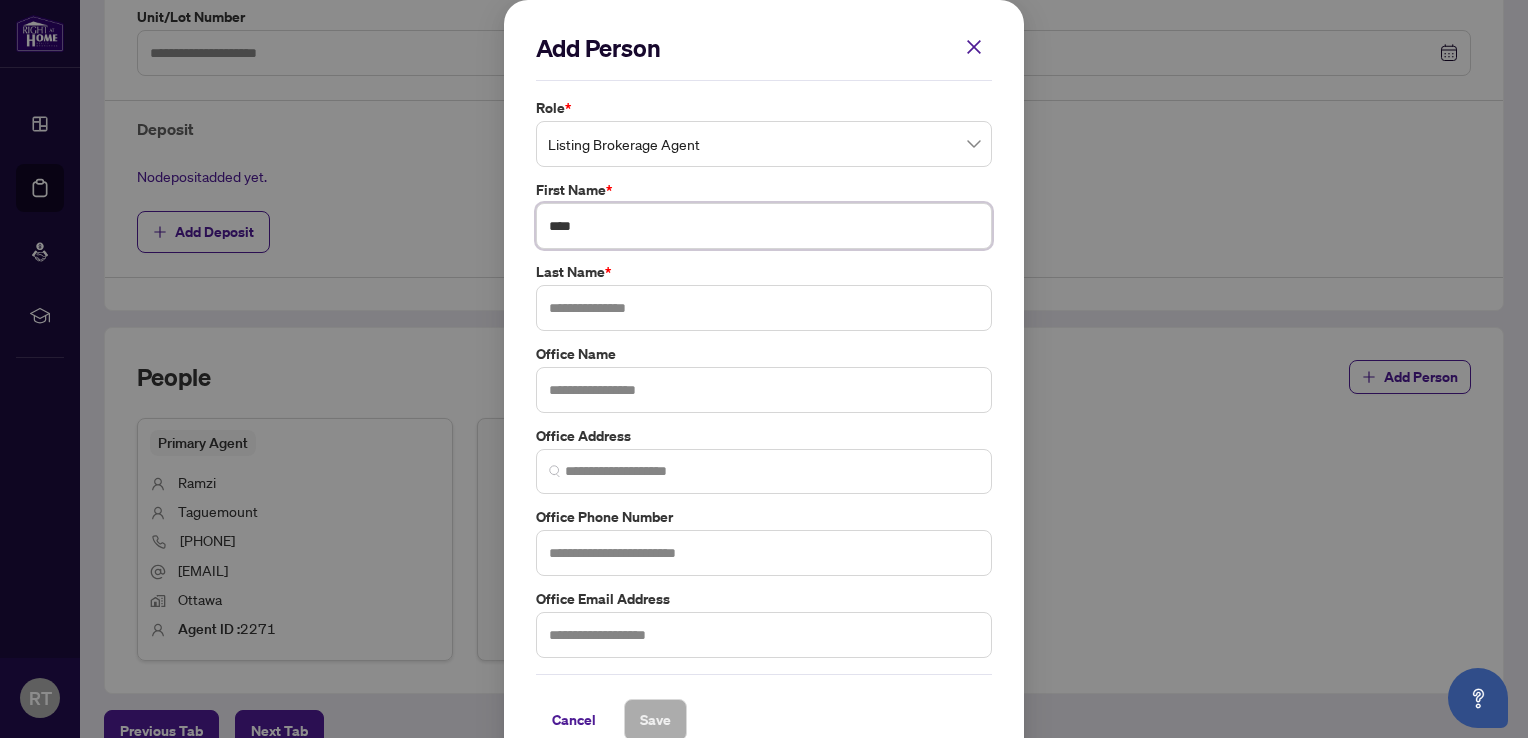 type on "****" 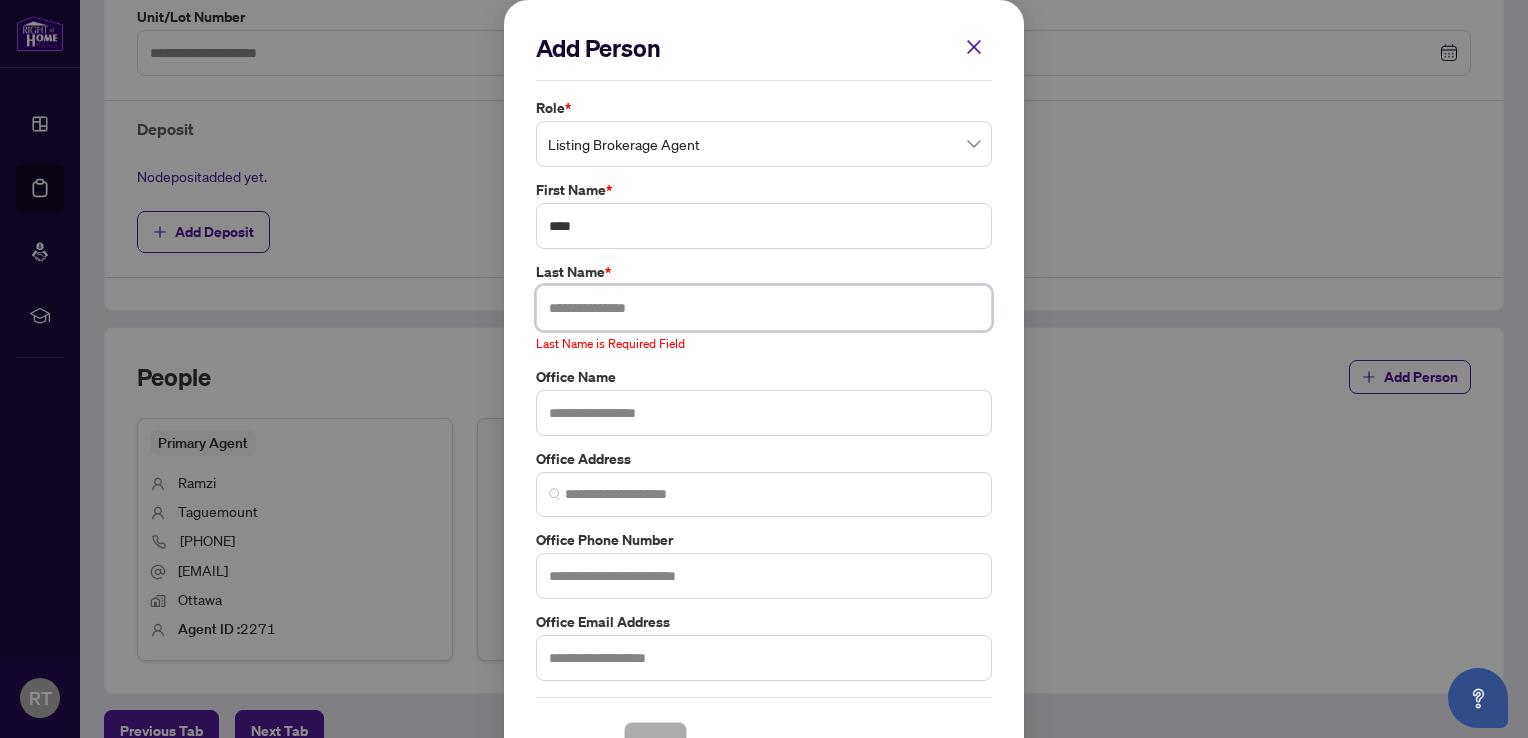 paste on "********" 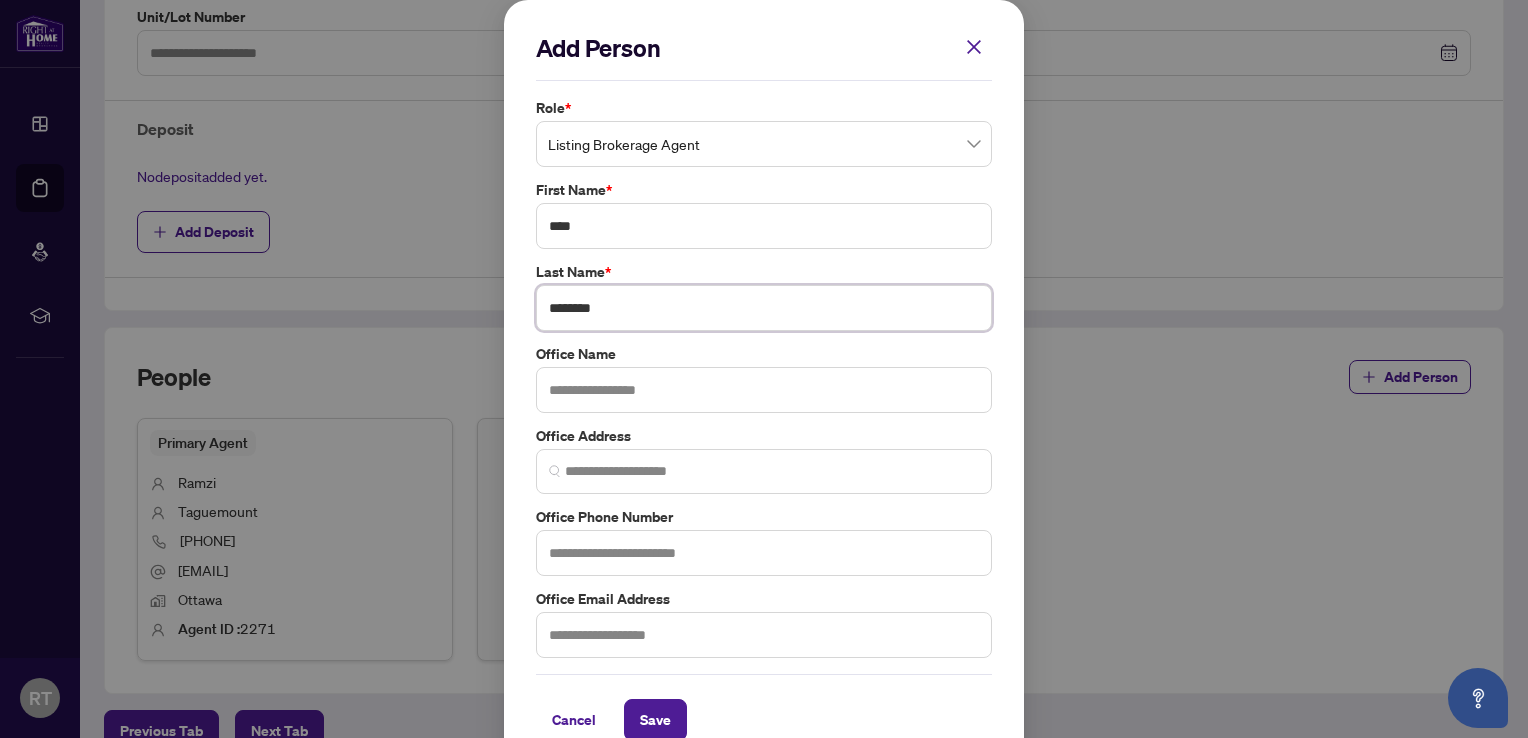 type on "********" 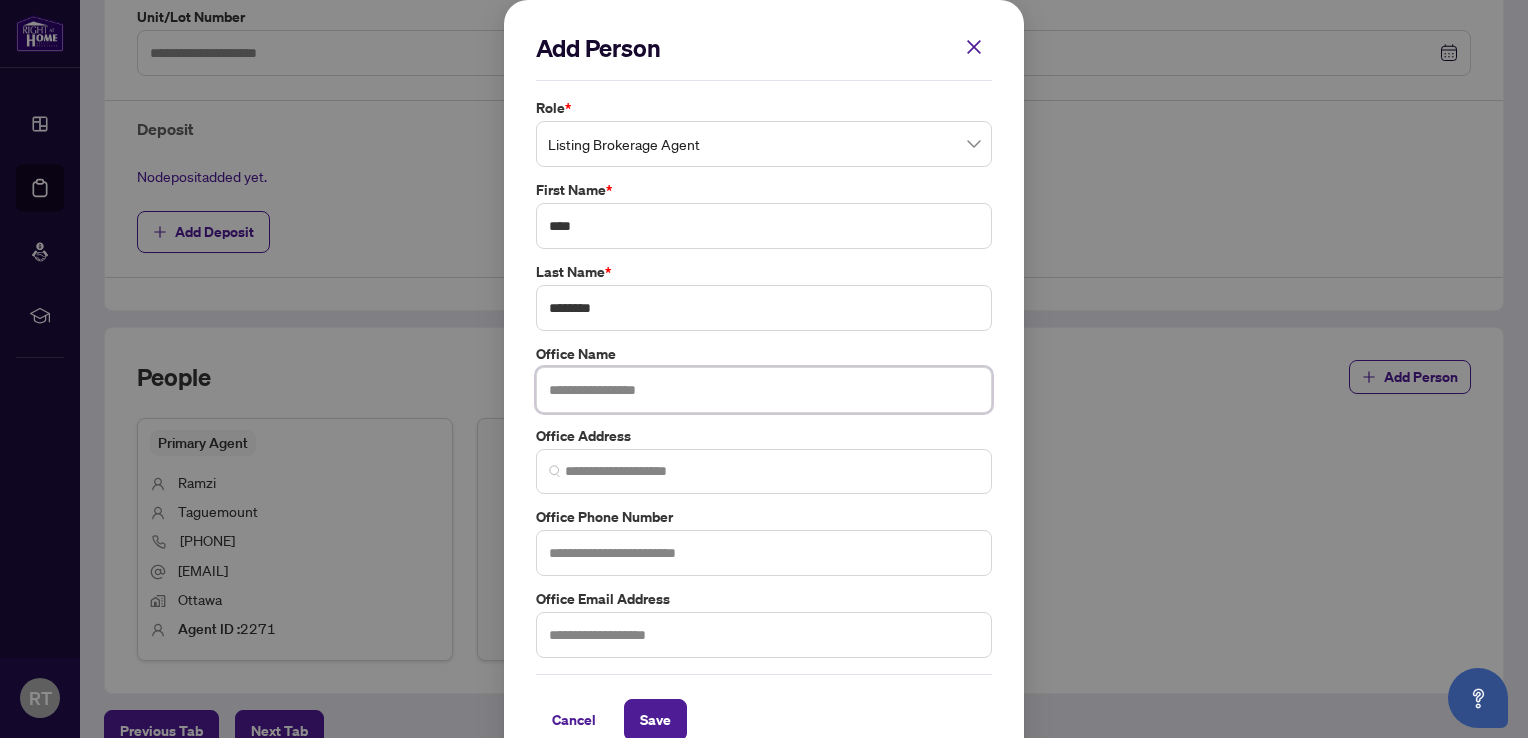 click at bounding box center [764, 390] 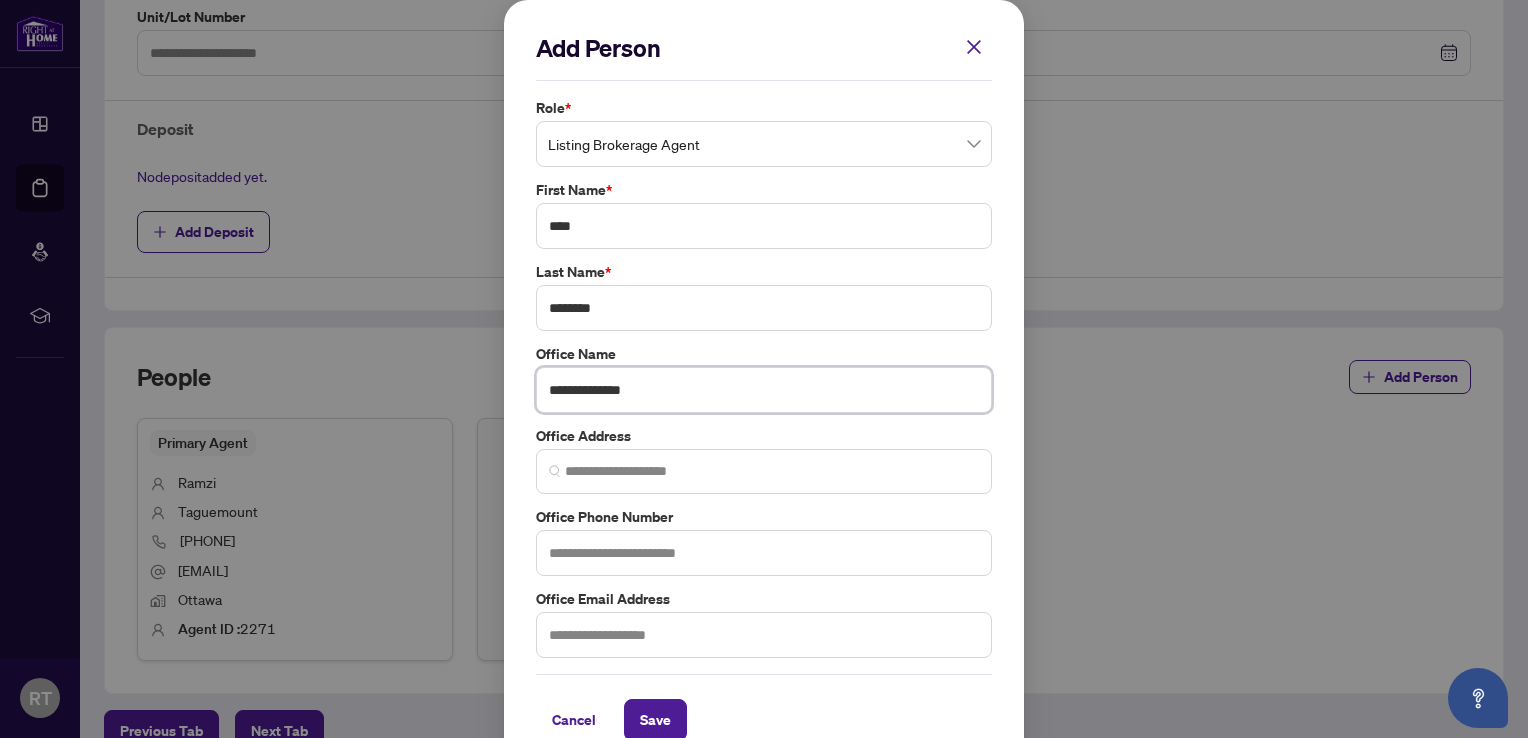 type on "**********" 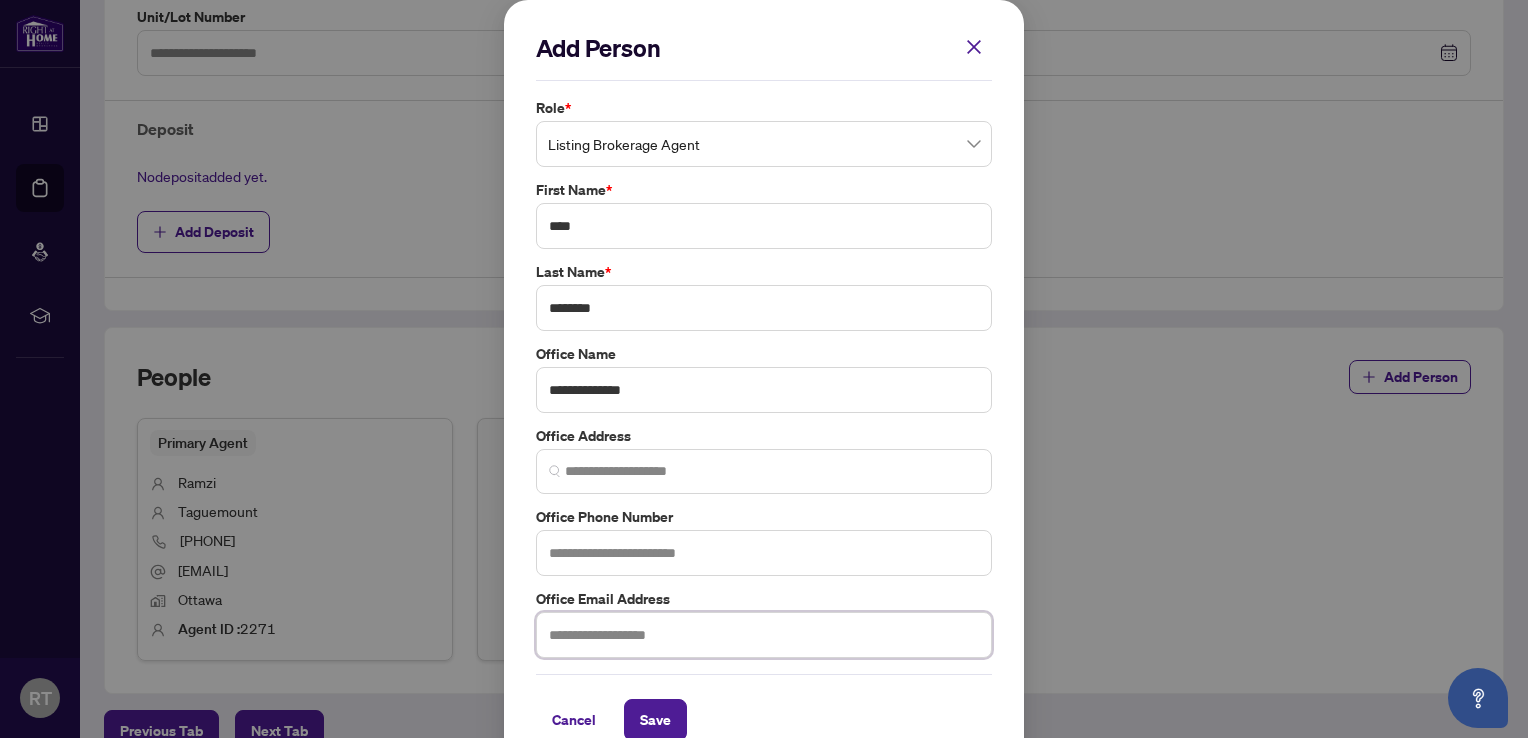 click at bounding box center (764, 635) 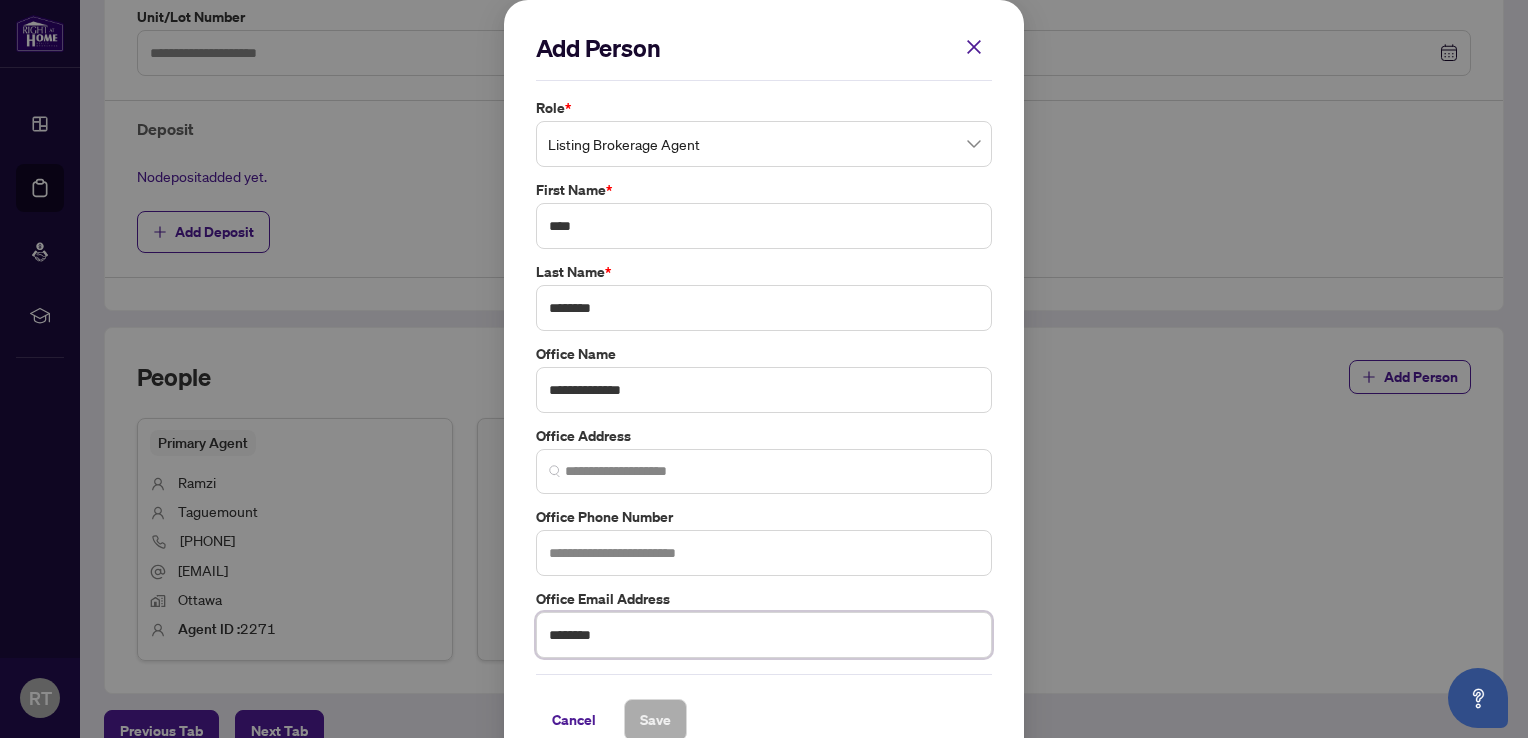 drag, startPoint x: 429, startPoint y: 619, endPoint x: 405, endPoint y: 614, distance: 24.5153 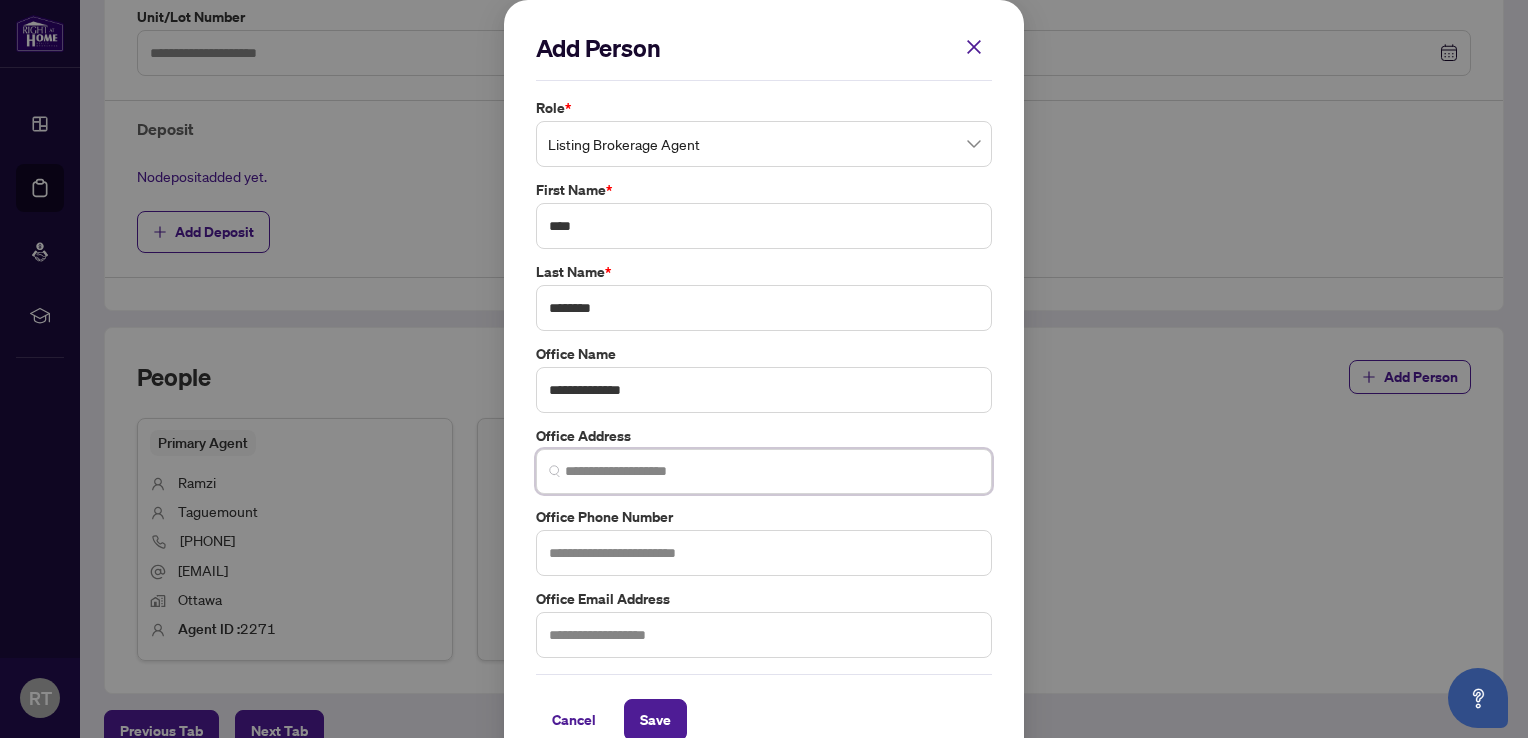 drag, startPoint x: 730, startPoint y: 461, endPoint x: 738, endPoint y: 454, distance: 10.630146 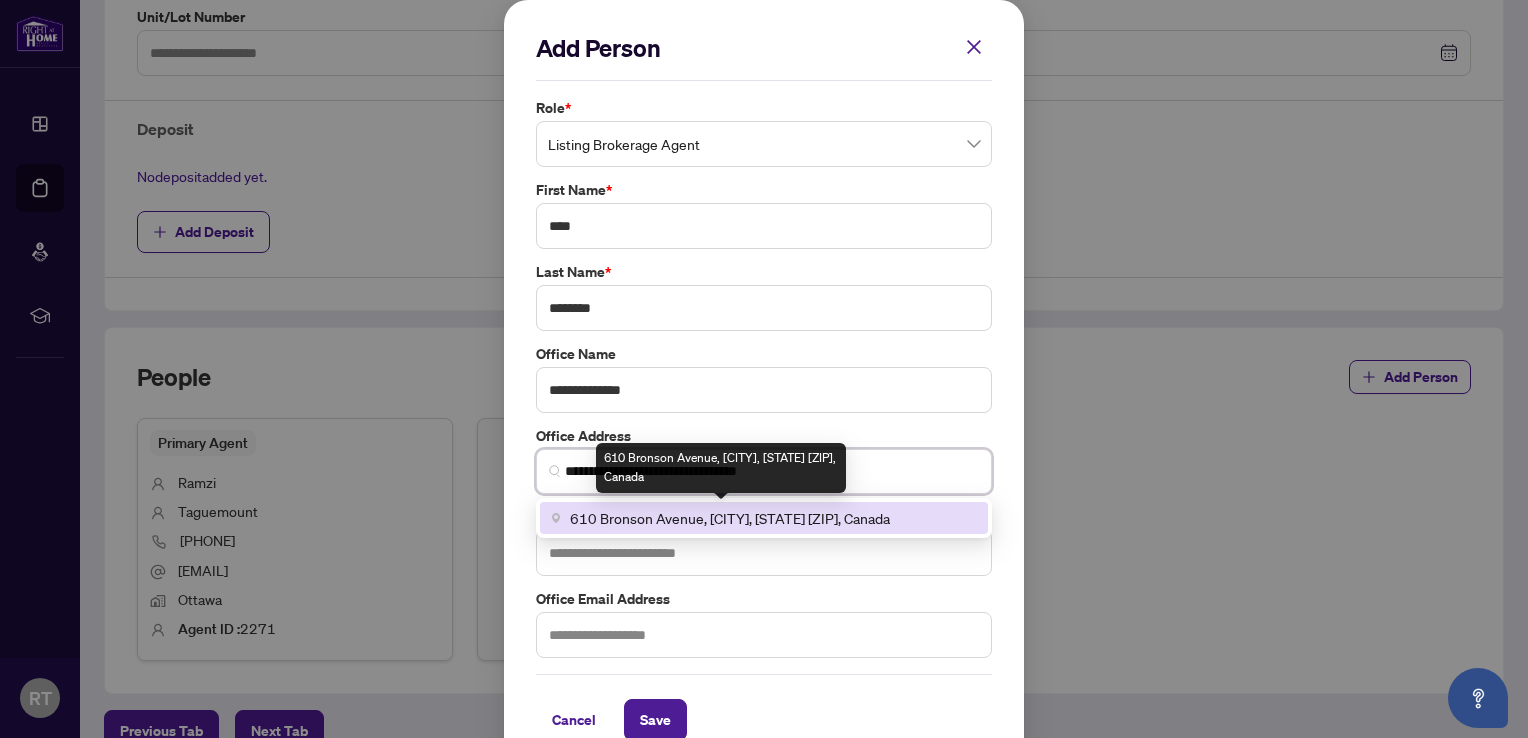 click on "610 Bronson Avenue, [CITY], [STATE] [ZIP], Canada" at bounding box center (730, 518) 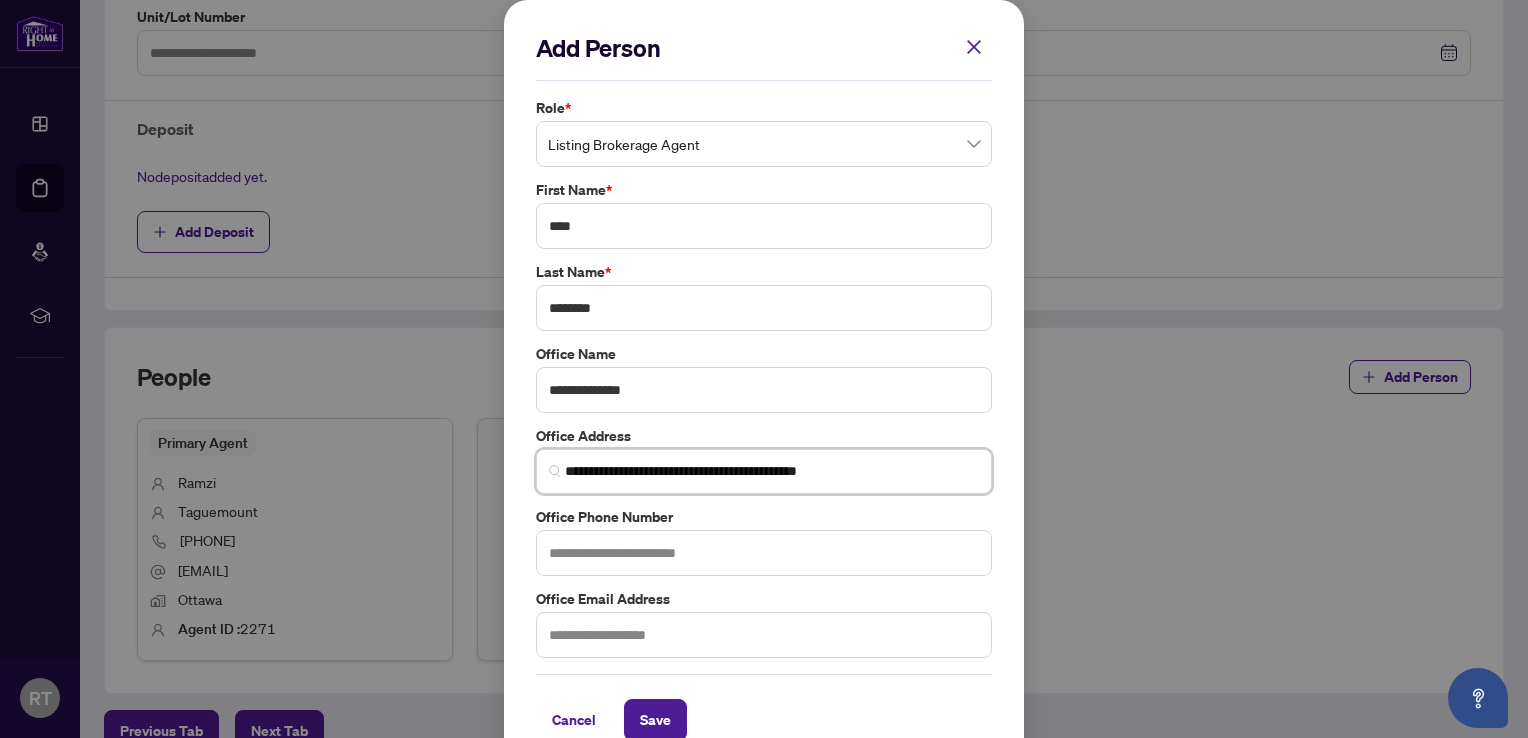 type on "**********" 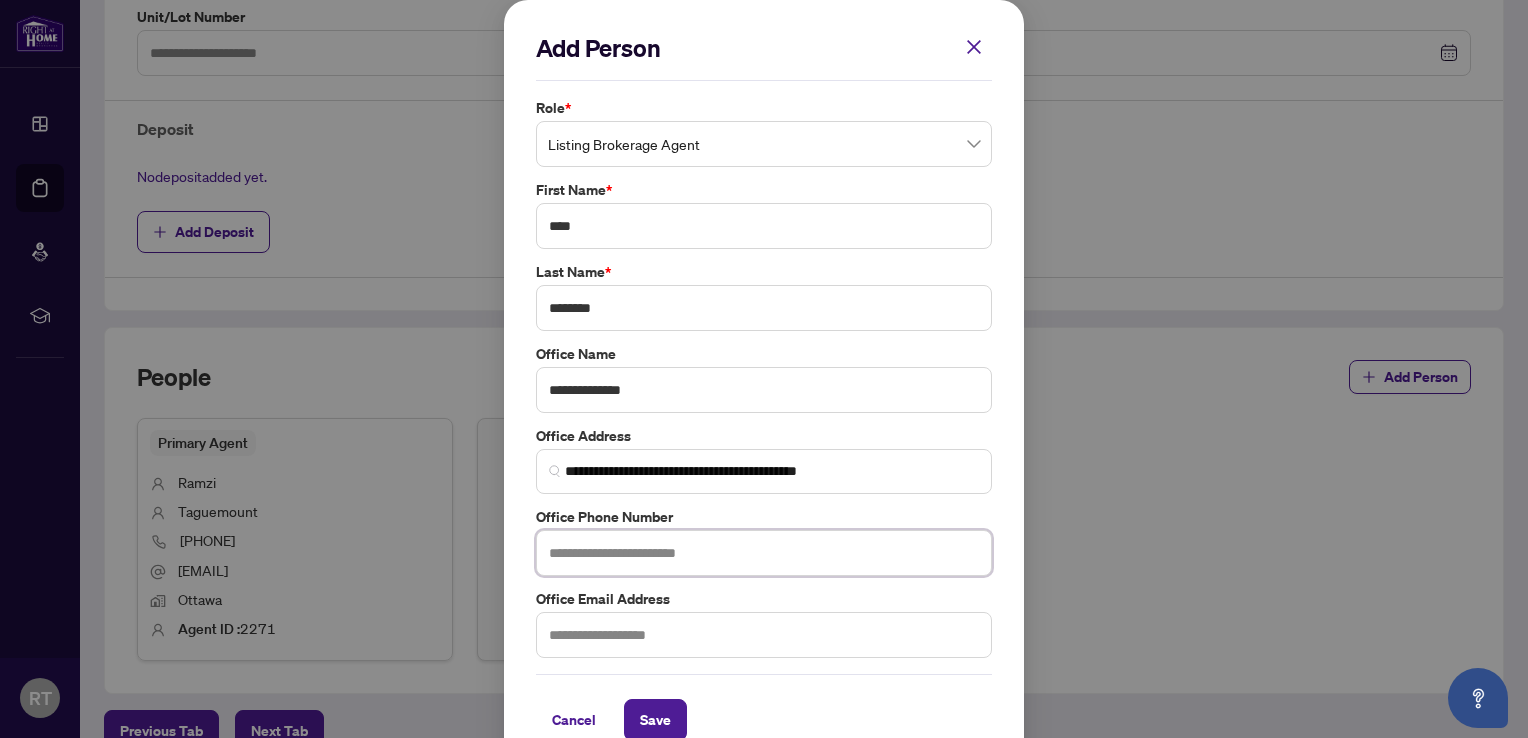 click at bounding box center [764, 553] 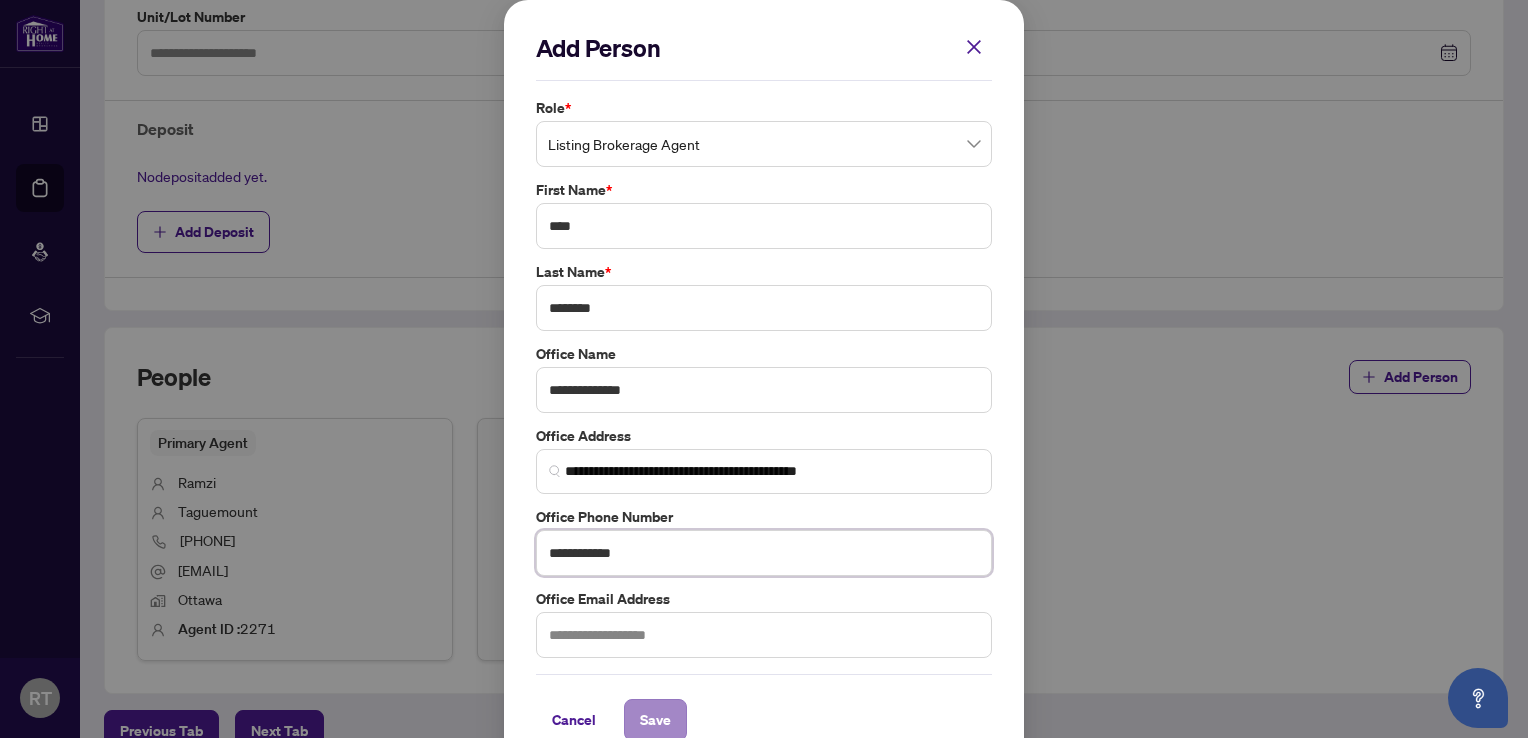 type on "**********" 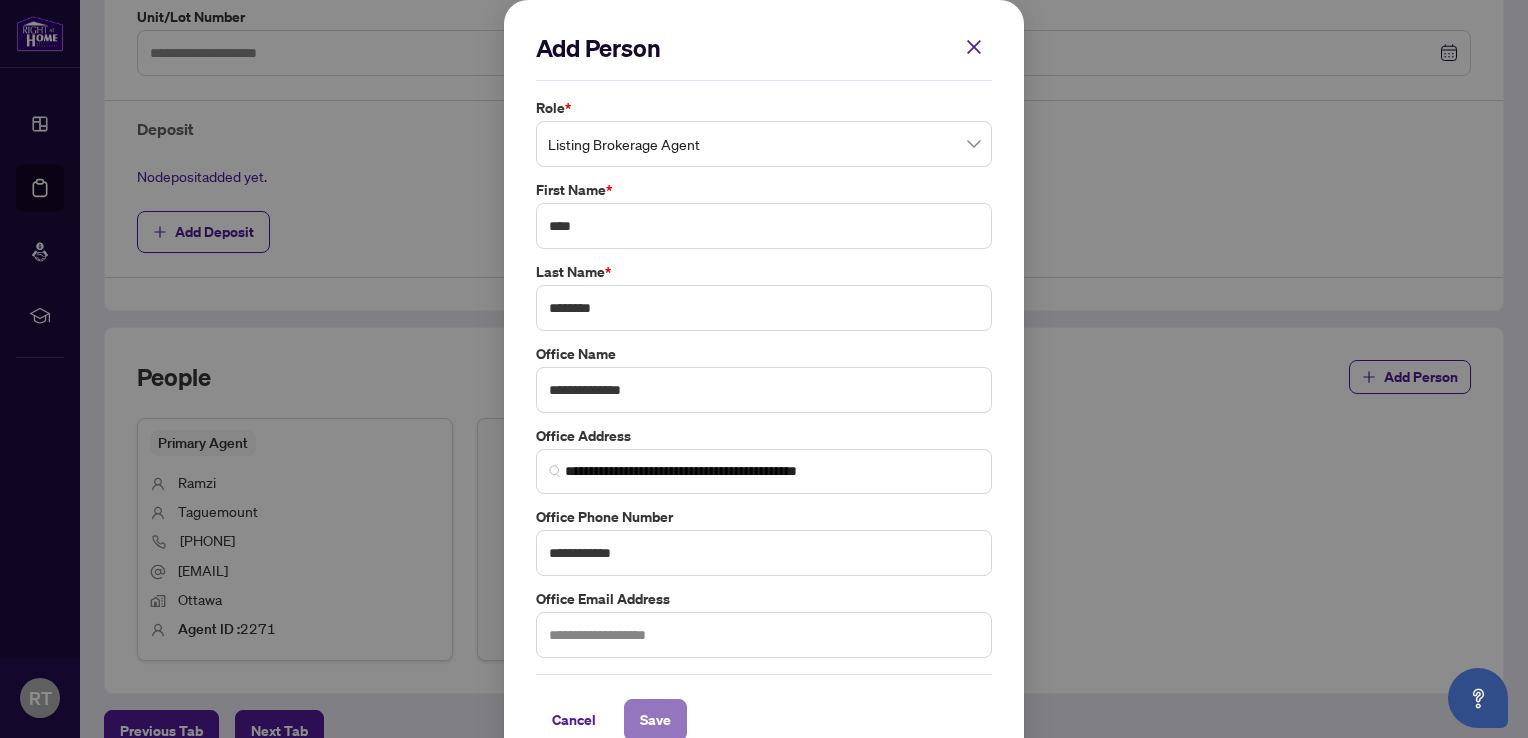 click on "Save" at bounding box center (655, 720) 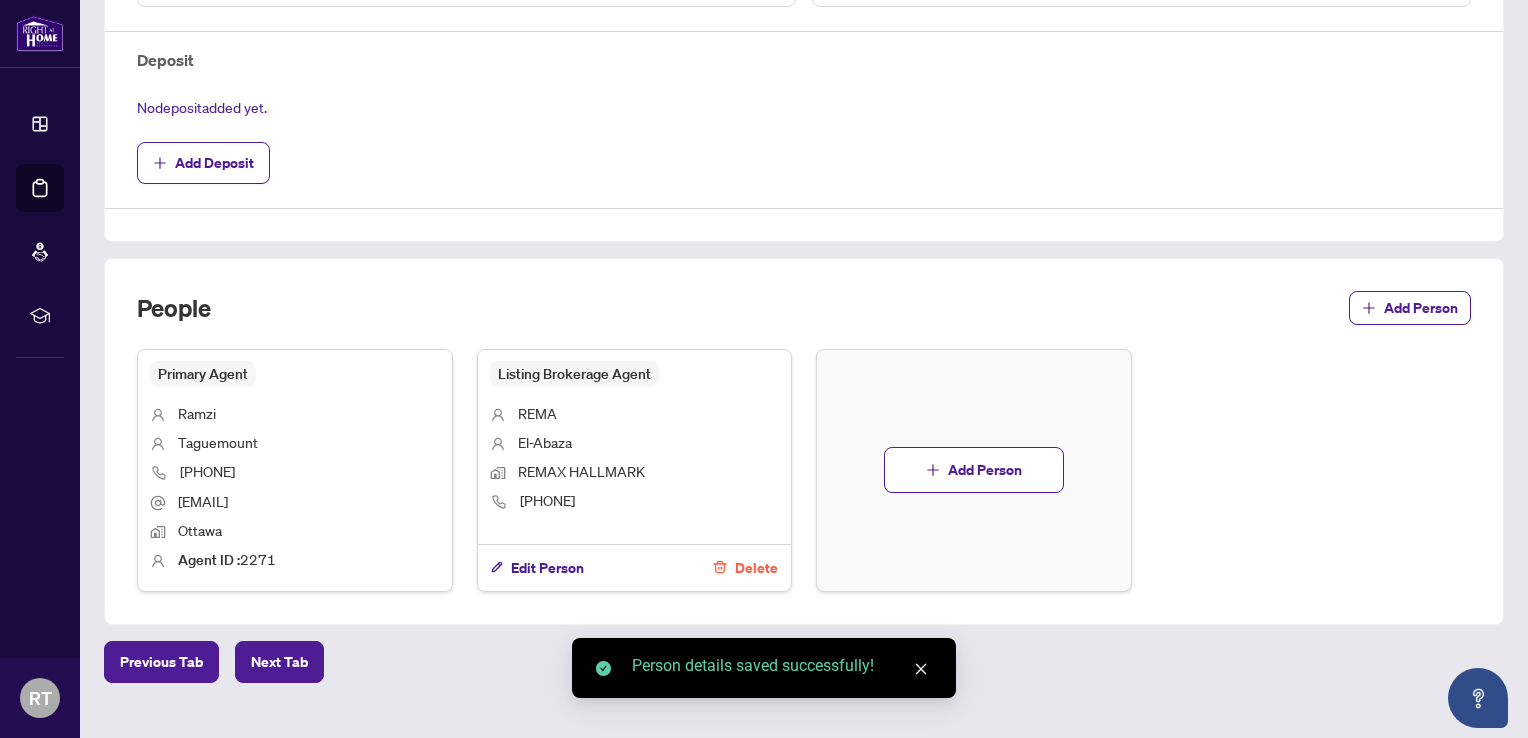 scroll, scrollTop: 739, scrollLeft: 0, axis: vertical 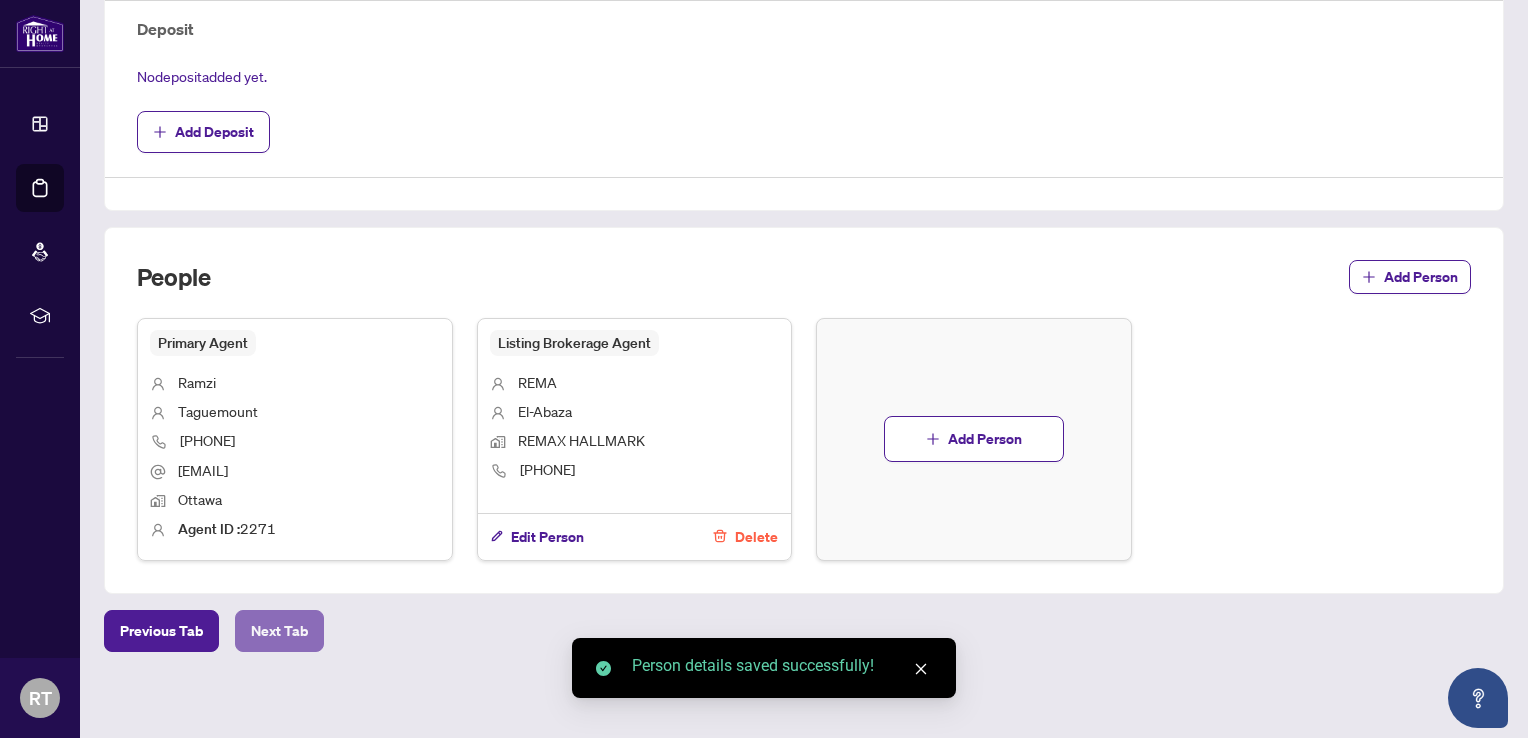 click on "Next Tab" at bounding box center (279, 631) 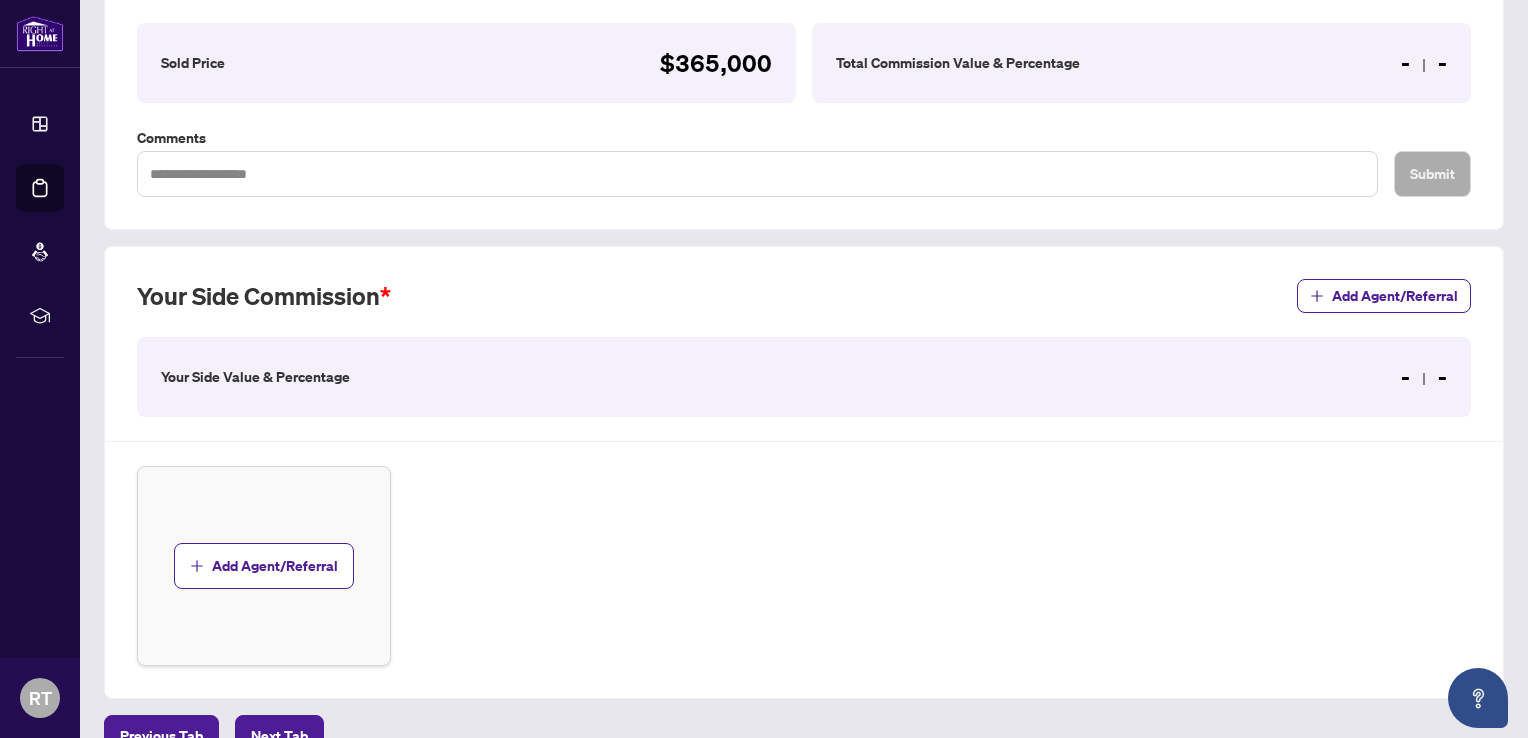 scroll, scrollTop: 447, scrollLeft: 0, axis: vertical 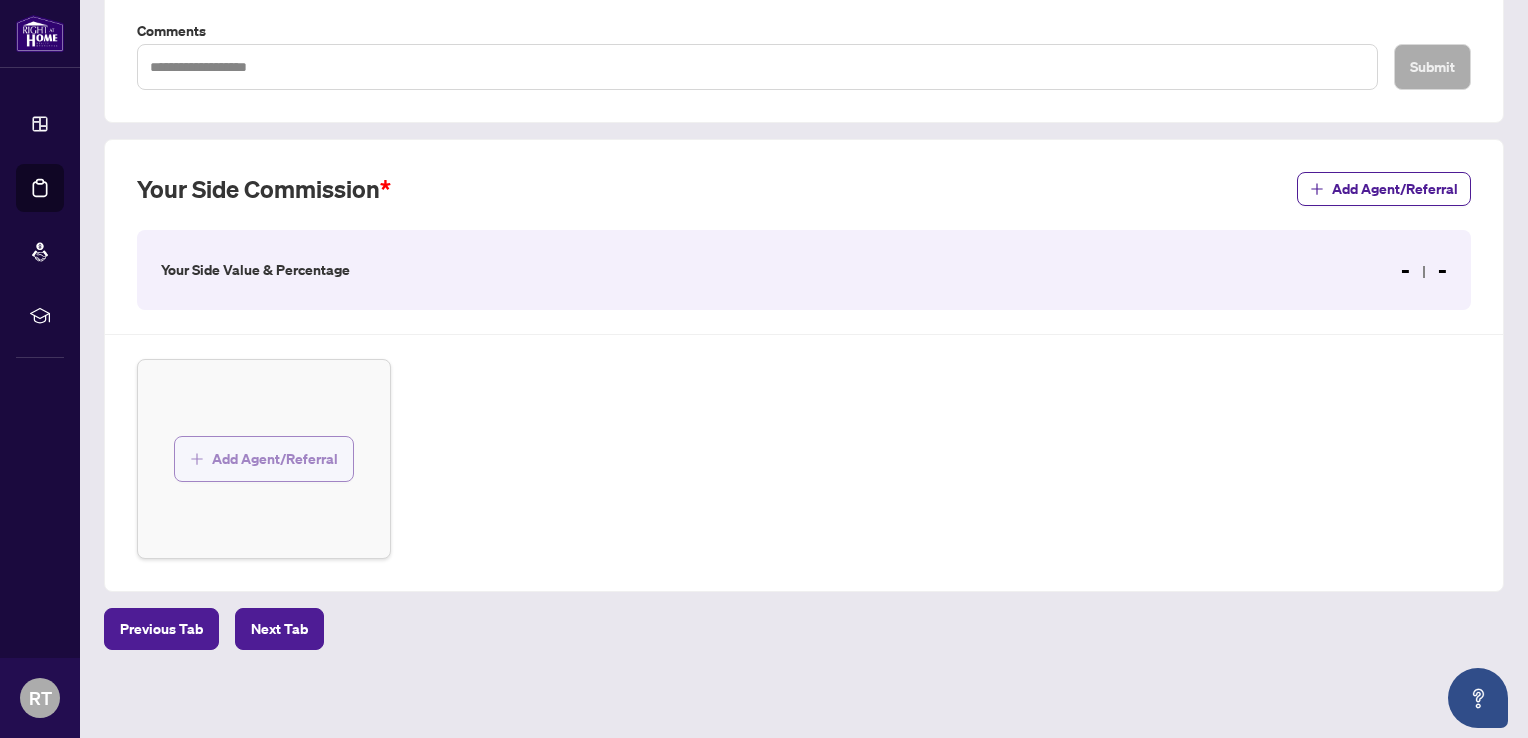 click on "Add Agent/Referral" at bounding box center (275, 459) 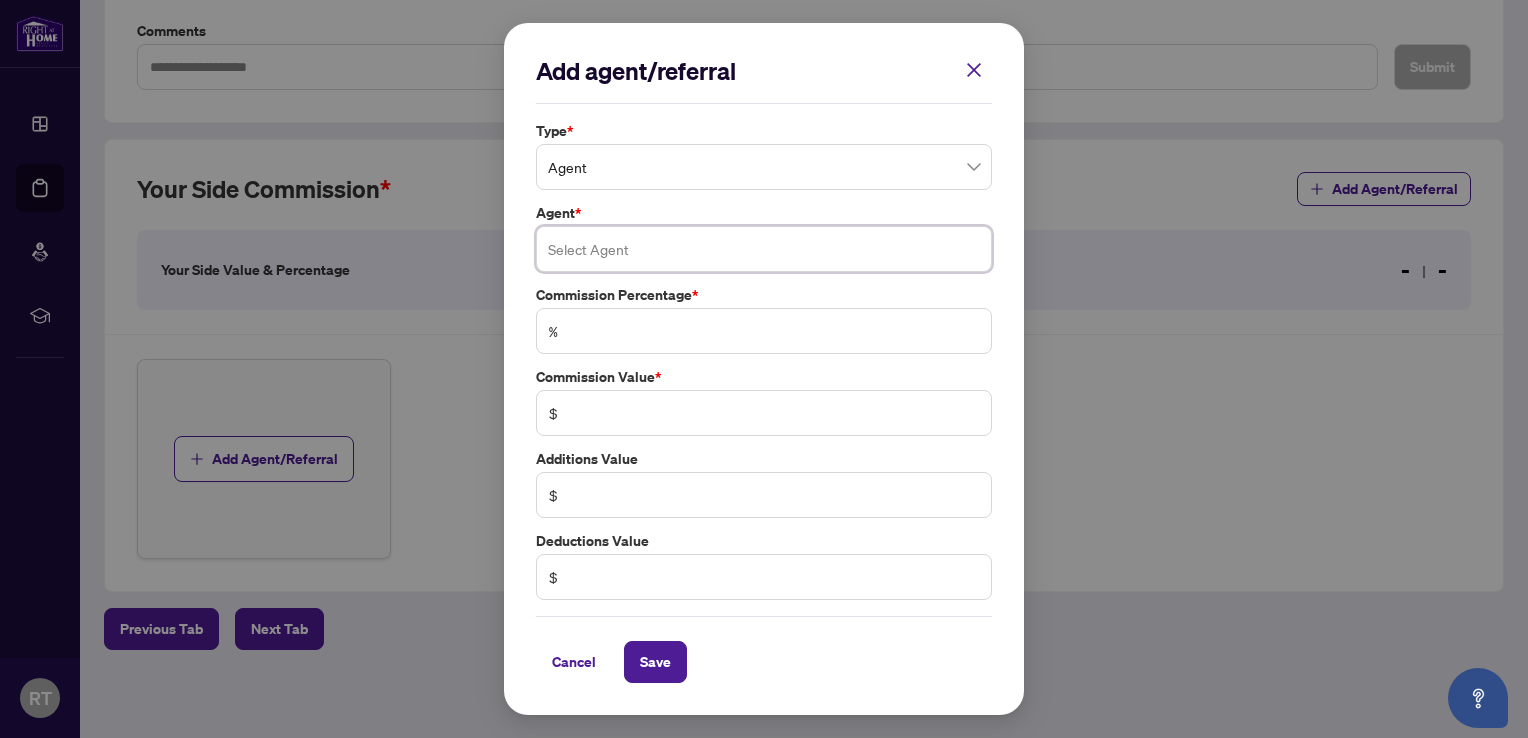click at bounding box center [764, 249] 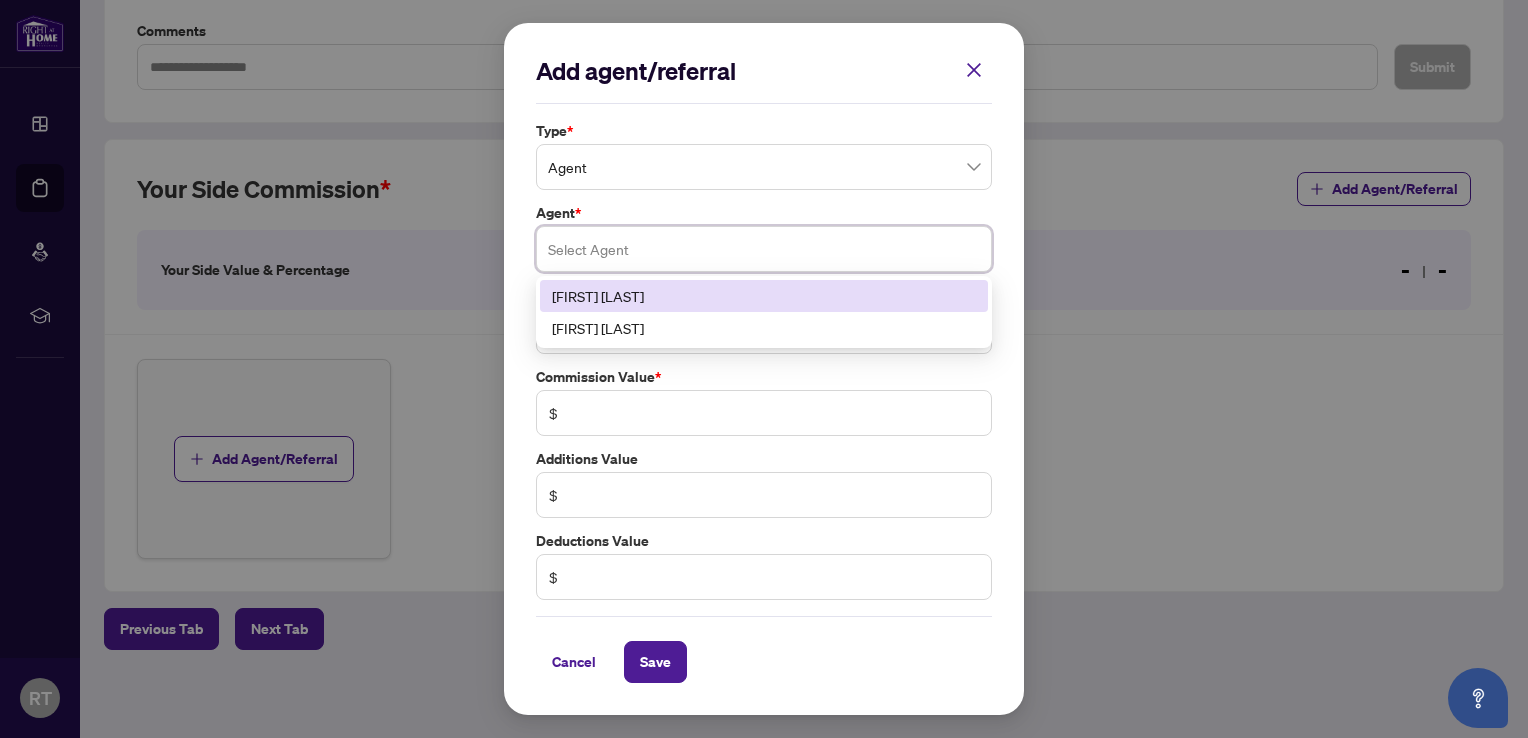 click on "[FIRST] [LAST]" at bounding box center [764, 296] 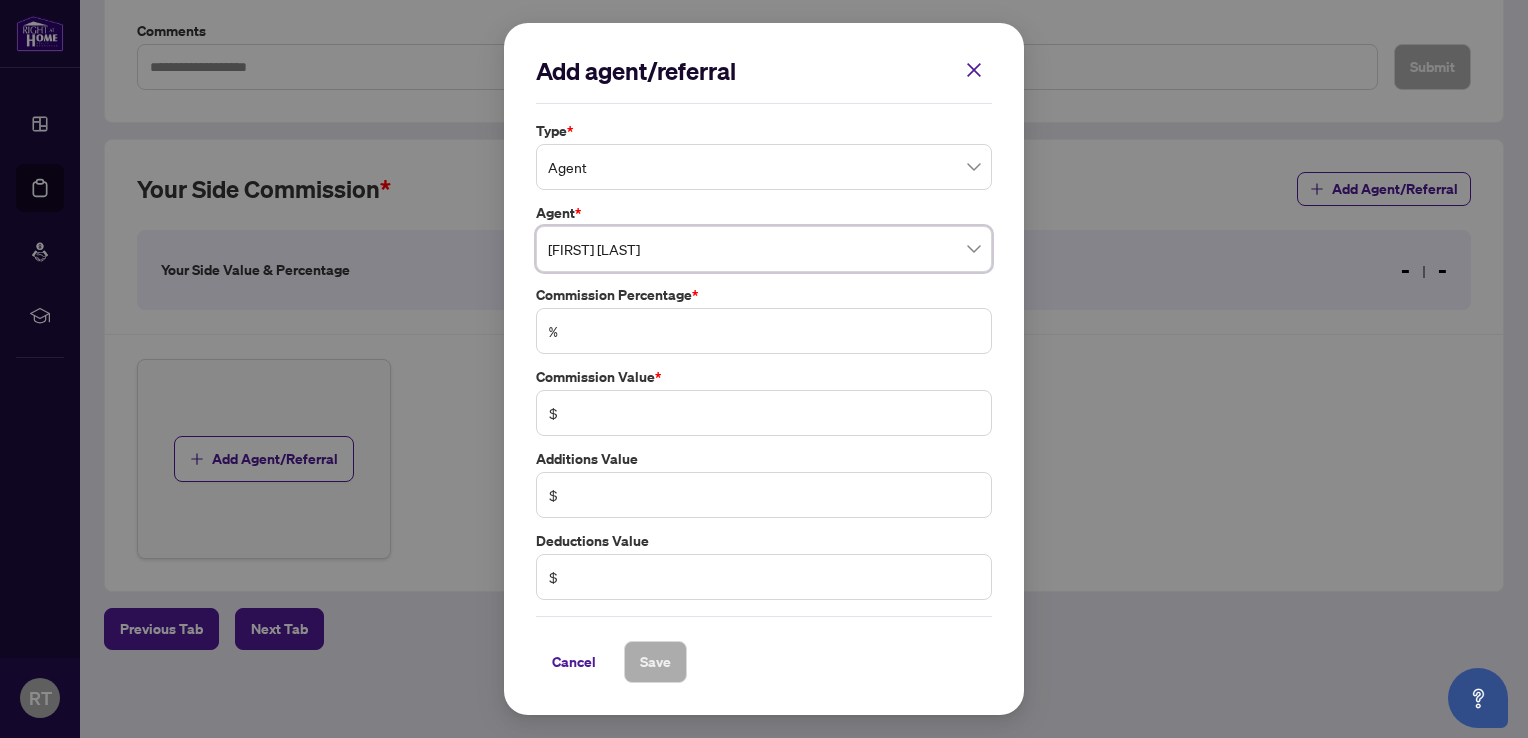 click on "%" at bounding box center (764, 331) 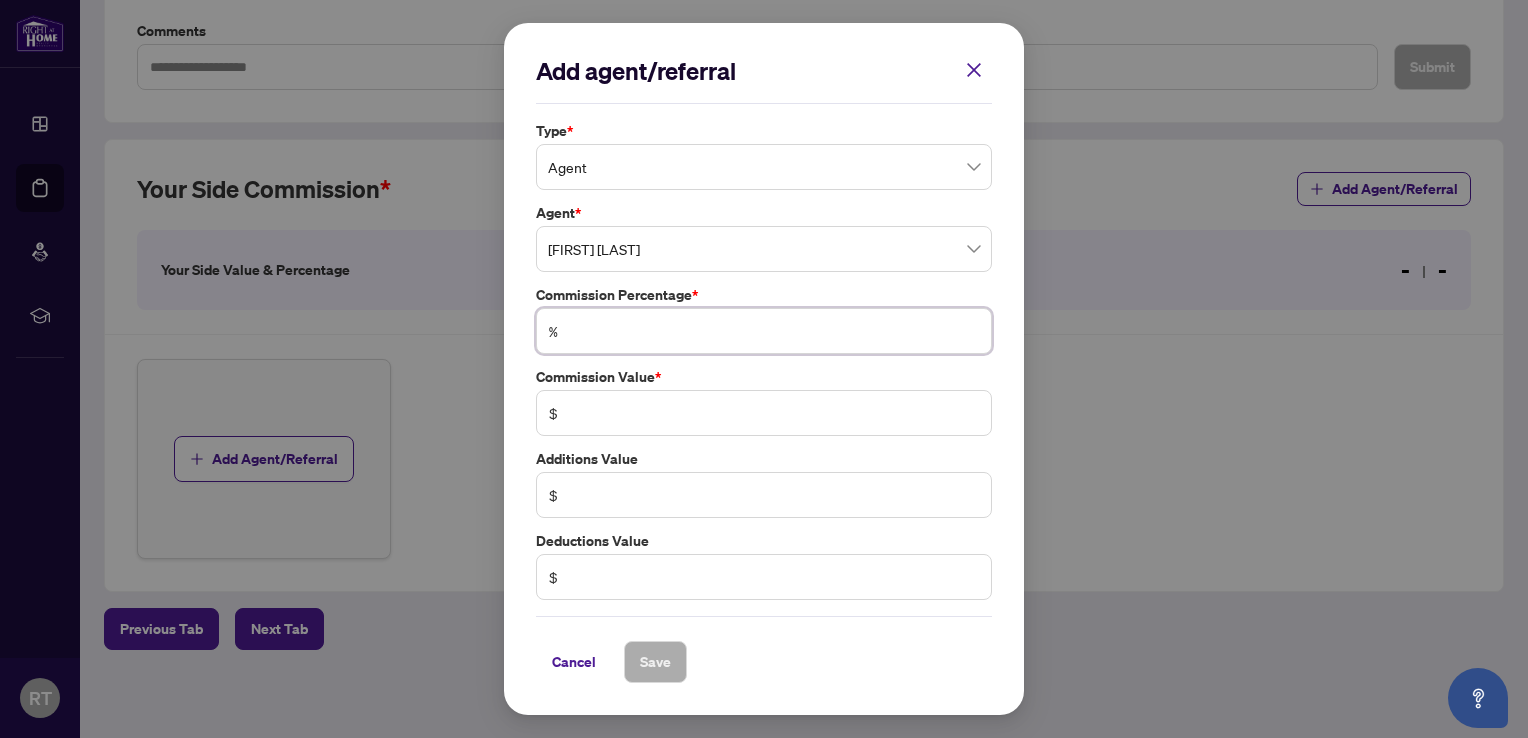 type on "*" 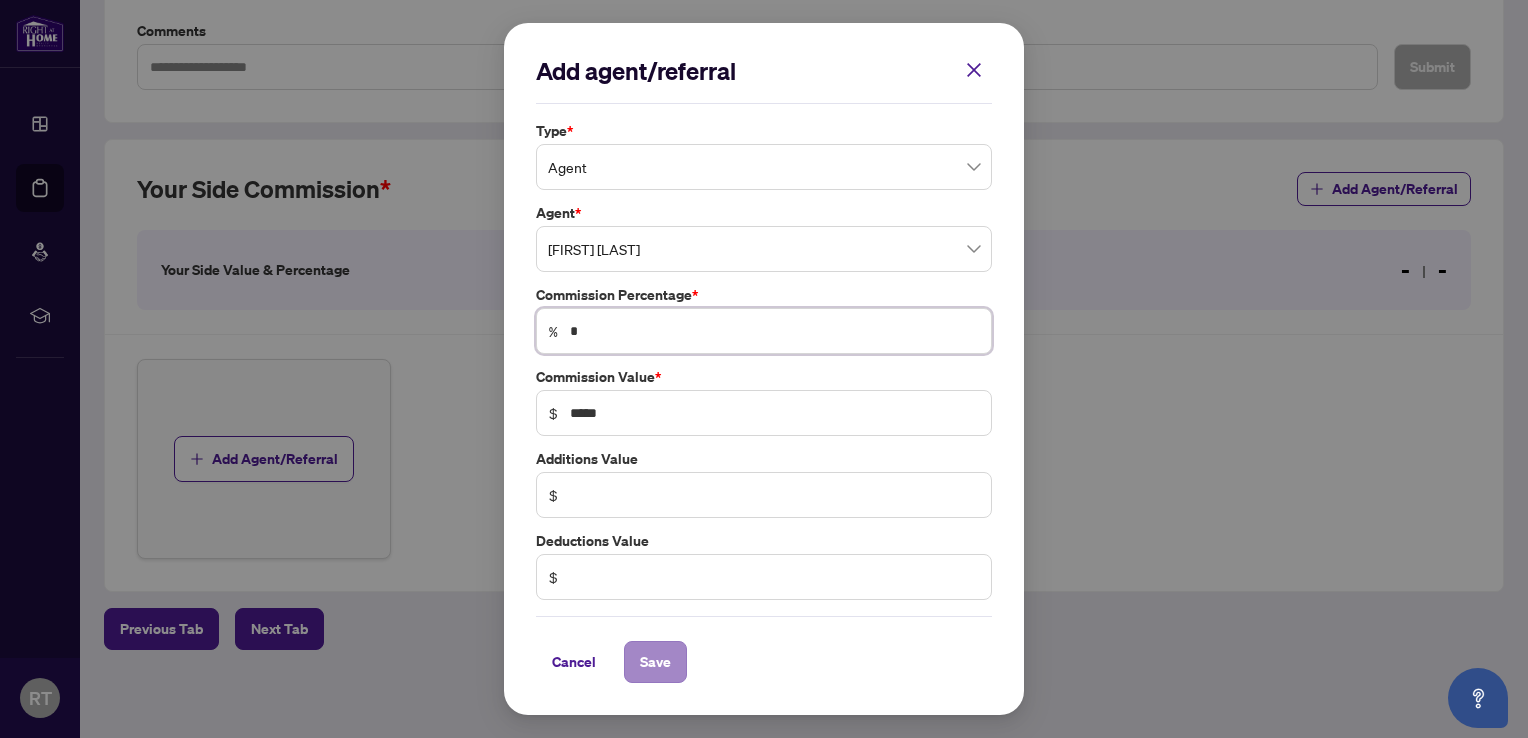 type on "*" 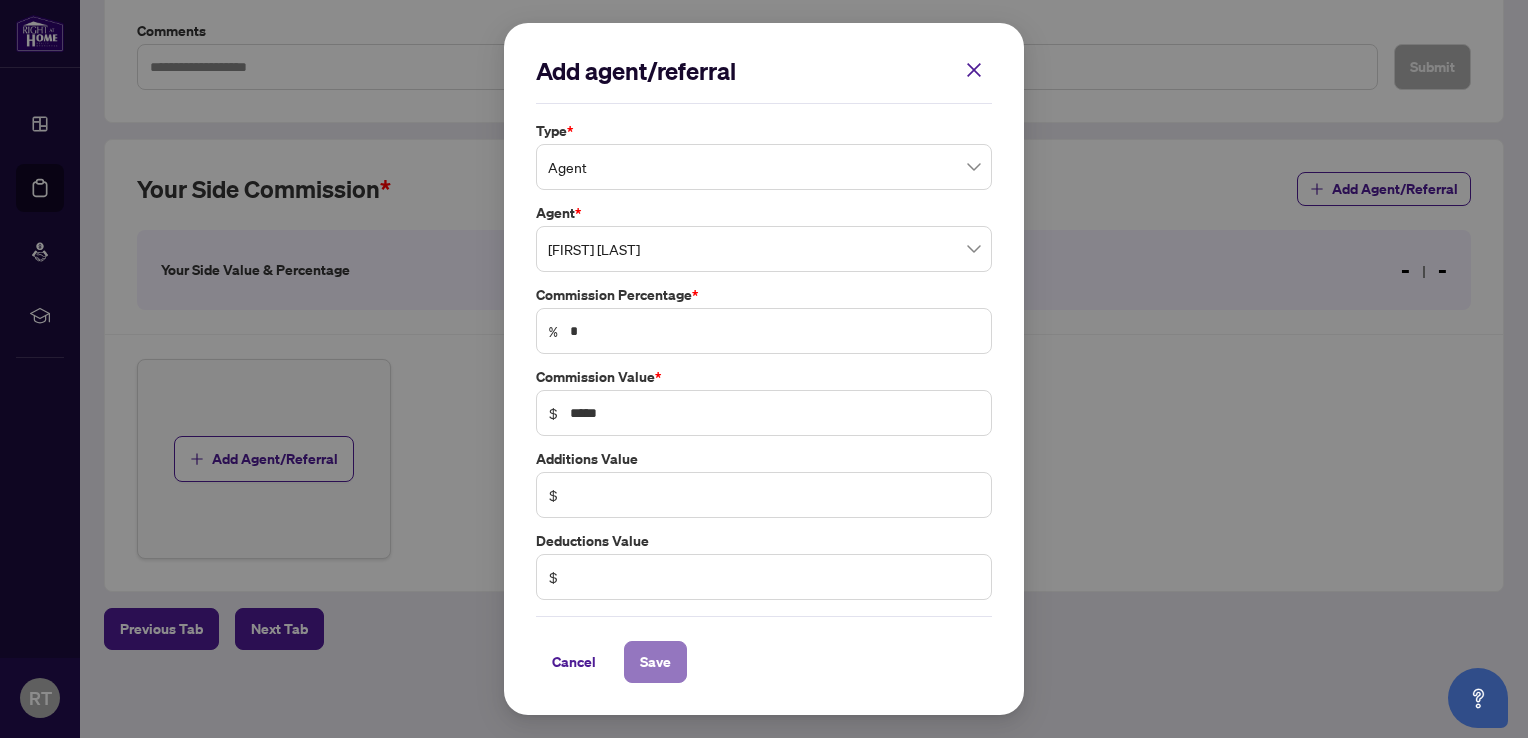 click on "Save" at bounding box center (655, 662) 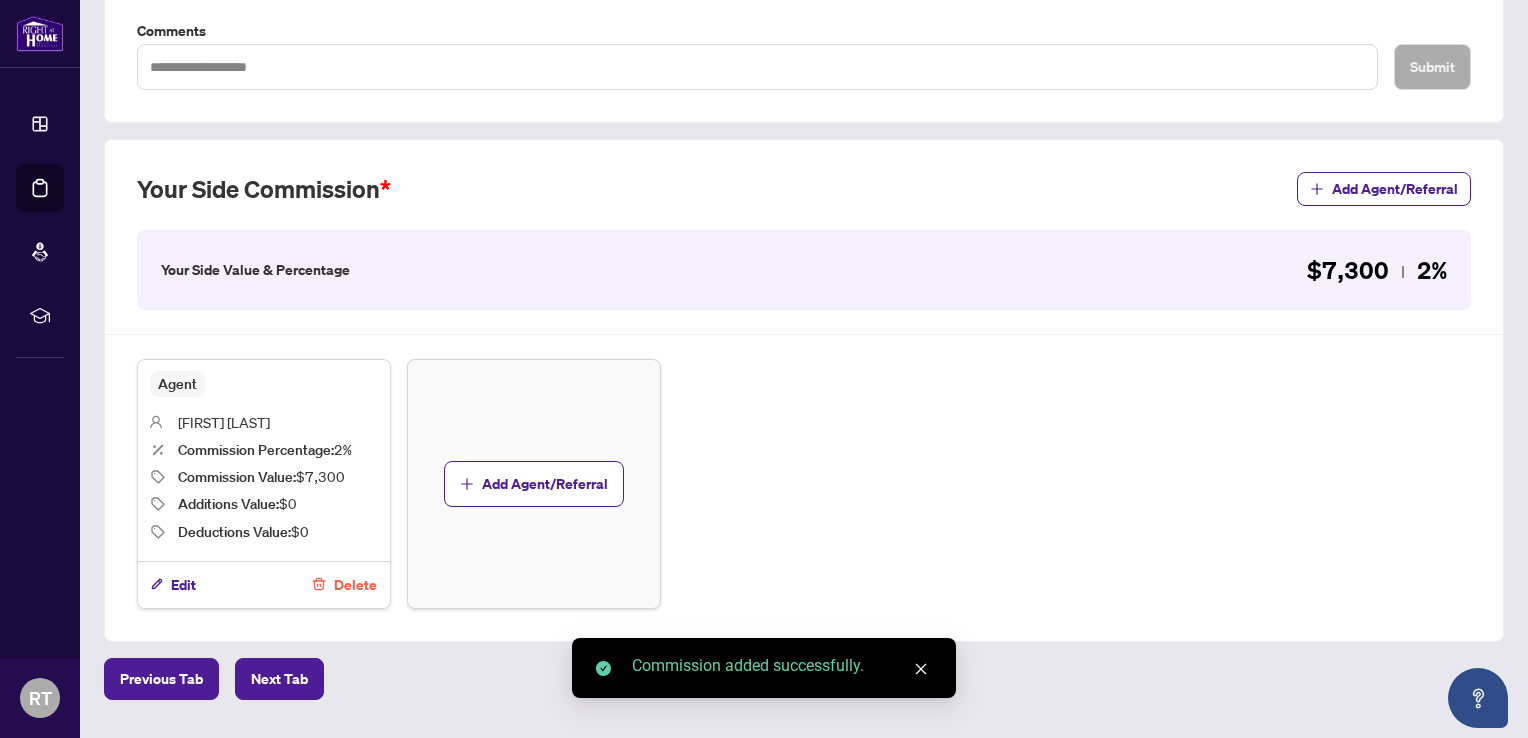 drag, startPoint x: 565, startPoint y: 473, endPoint x: 598, endPoint y: 361, distance: 116.76044 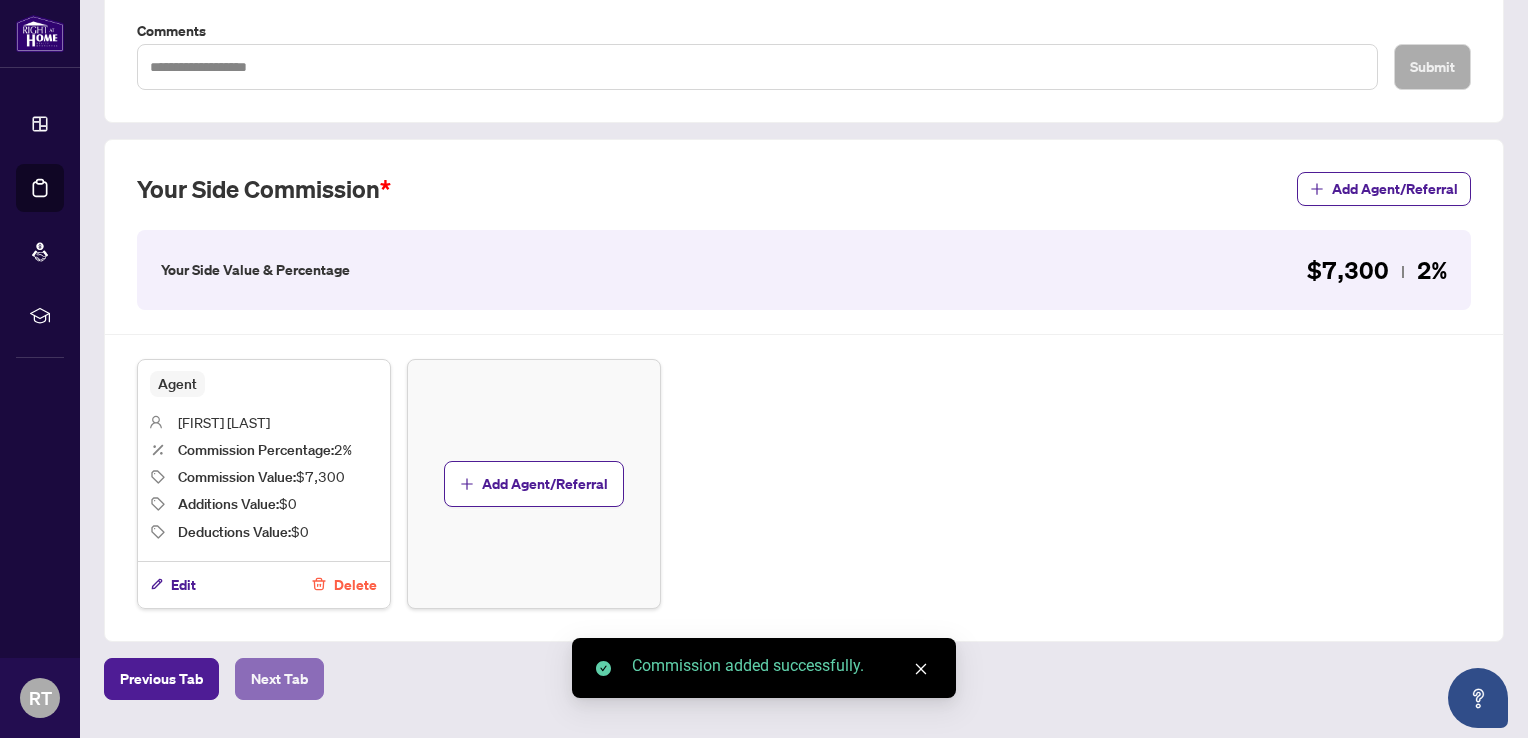 click on "Next Tab" at bounding box center (279, 679) 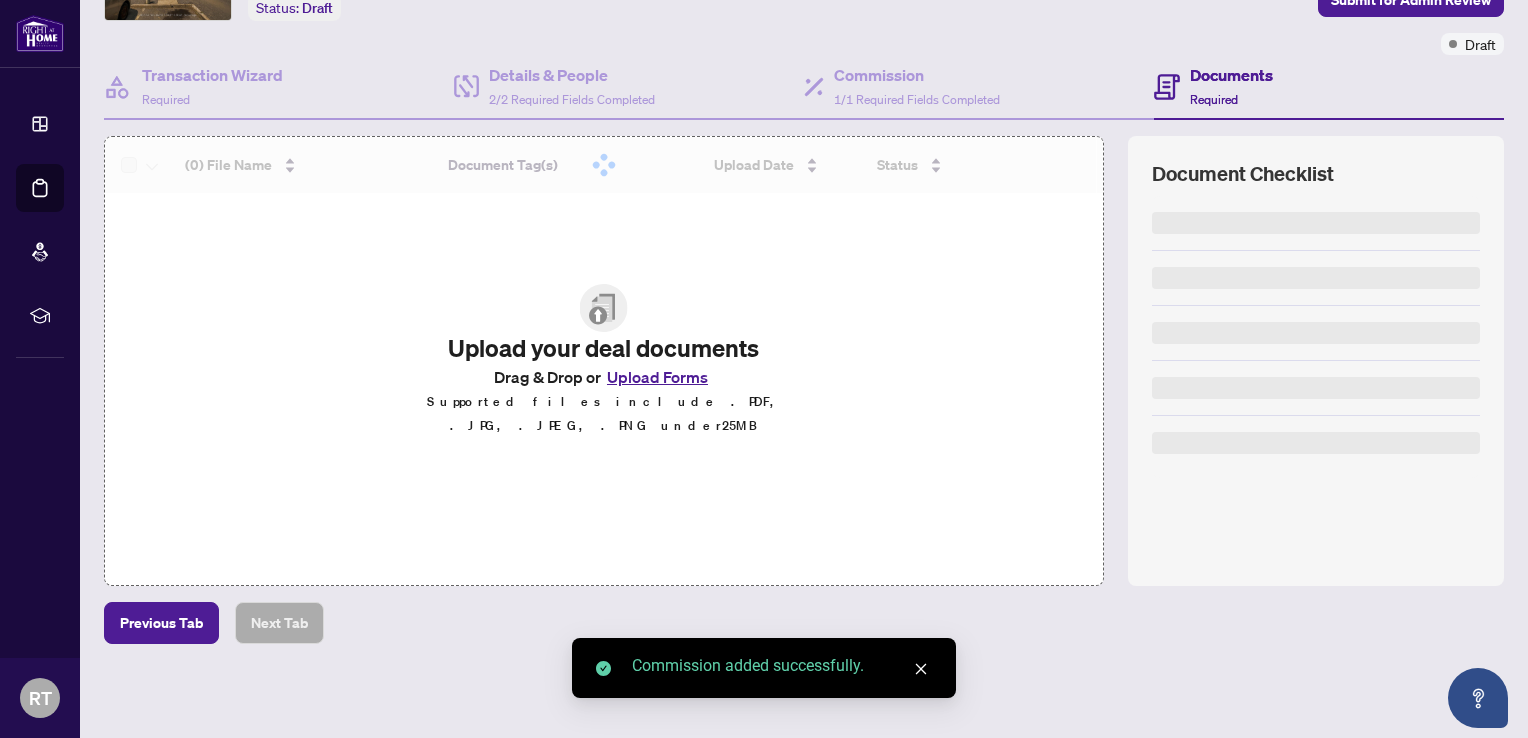 scroll, scrollTop: 0, scrollLeft: 0, axis: both 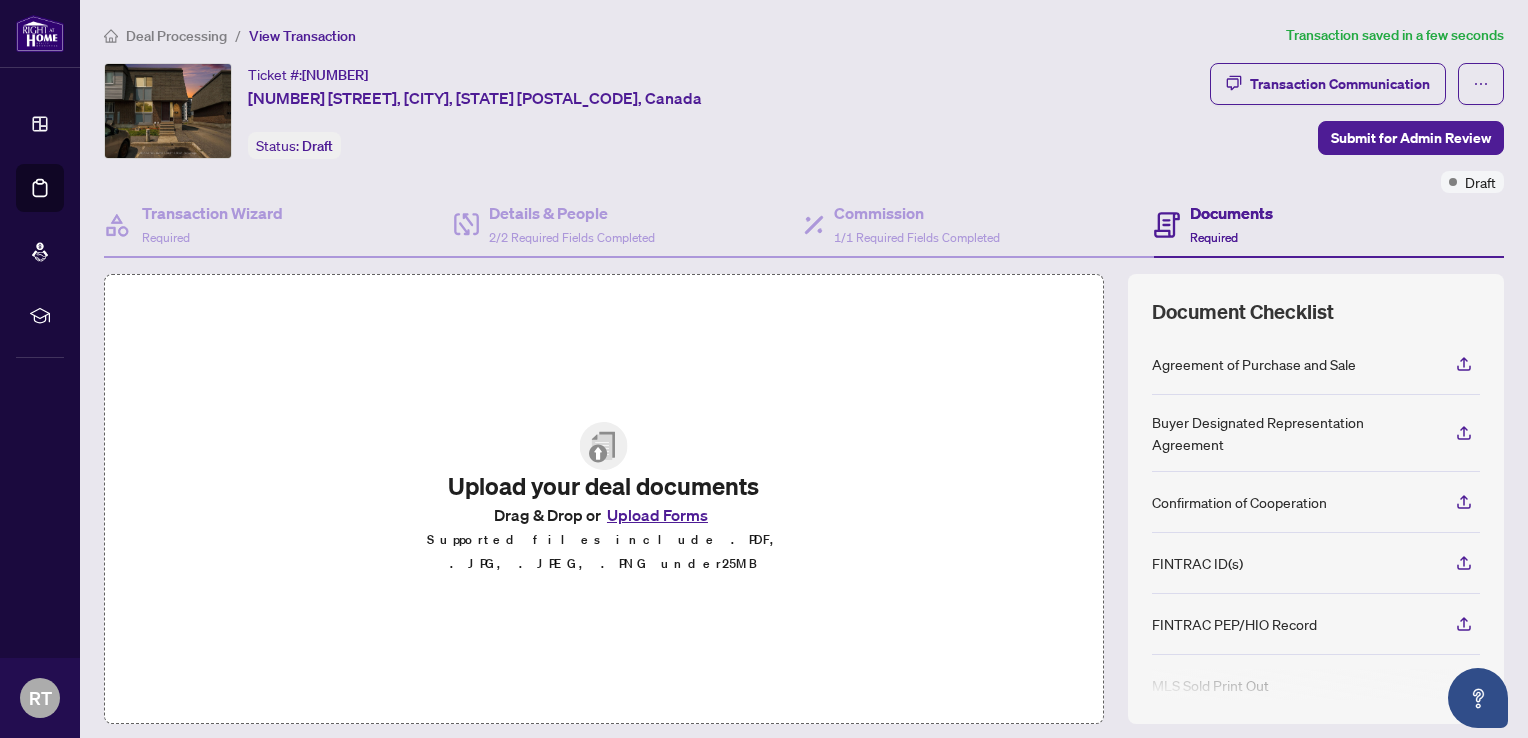 click on "Upload Forms" at bounding box center [657, 515] 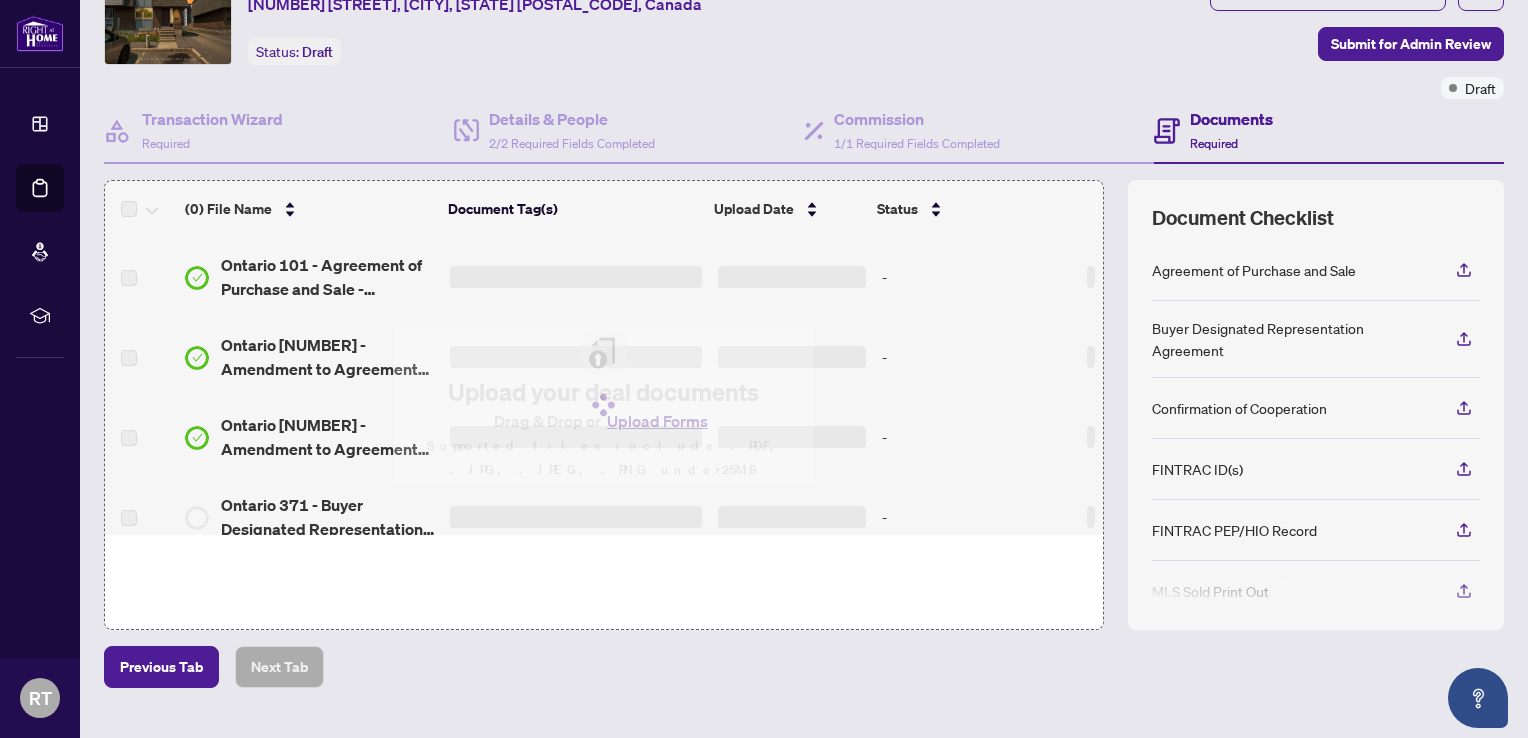 scroll, scrollTop: 134, scrollLeft: 0, axis: vertical 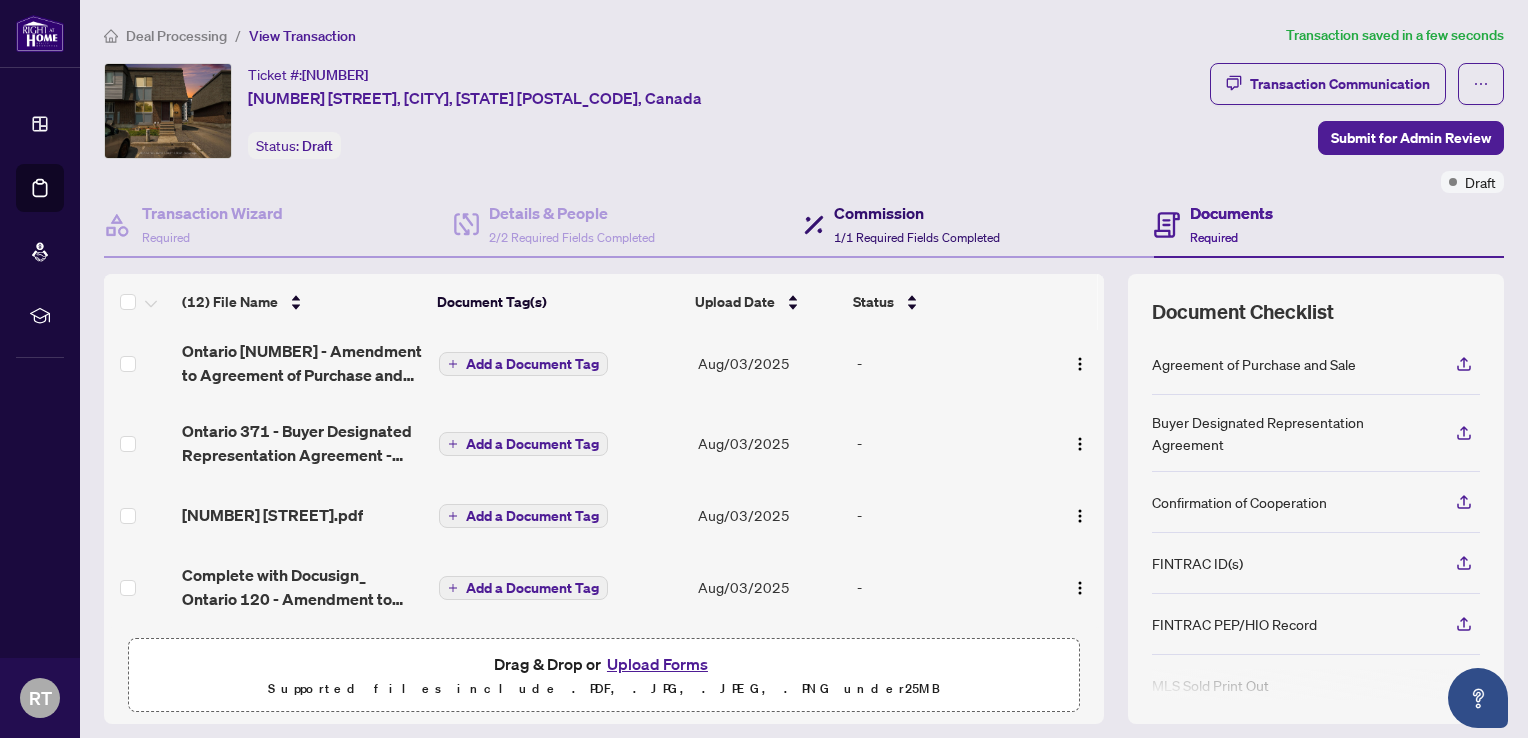 click on "Commission" at bounding box center (917, 213) 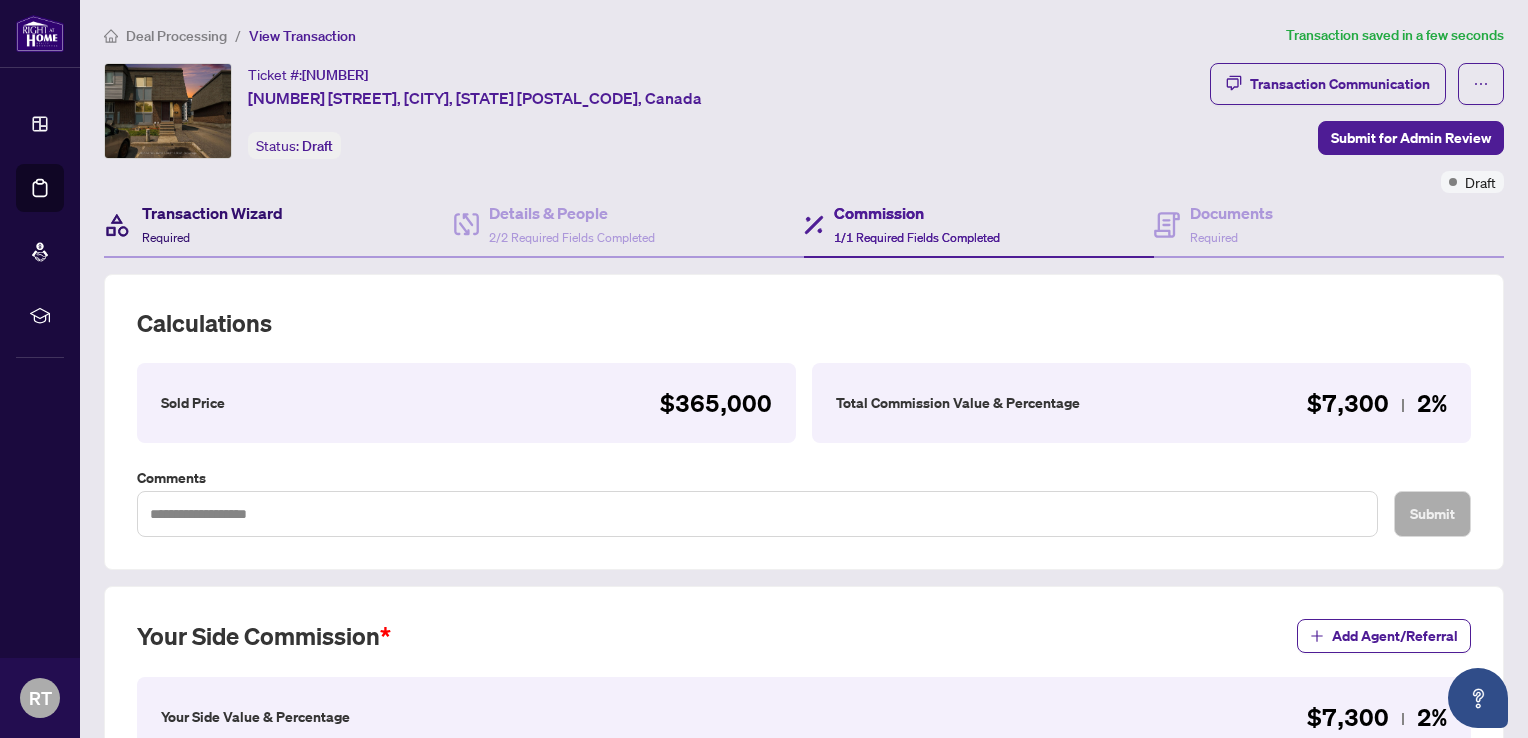 click on "Transaction Wizard Required" at bounding box center (212, 224) 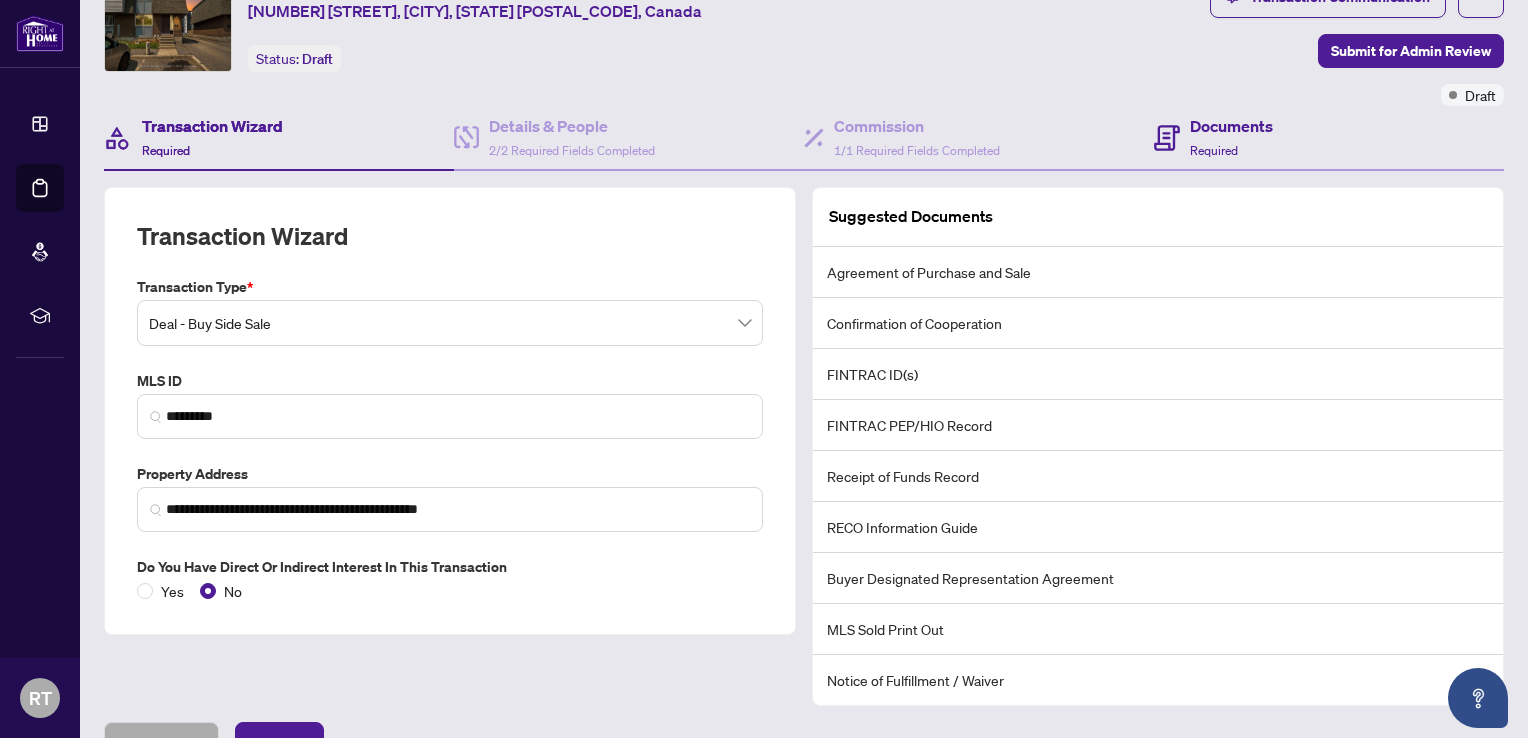 scroll, scrollTop: 0, scrollLeft: 0, axis: both 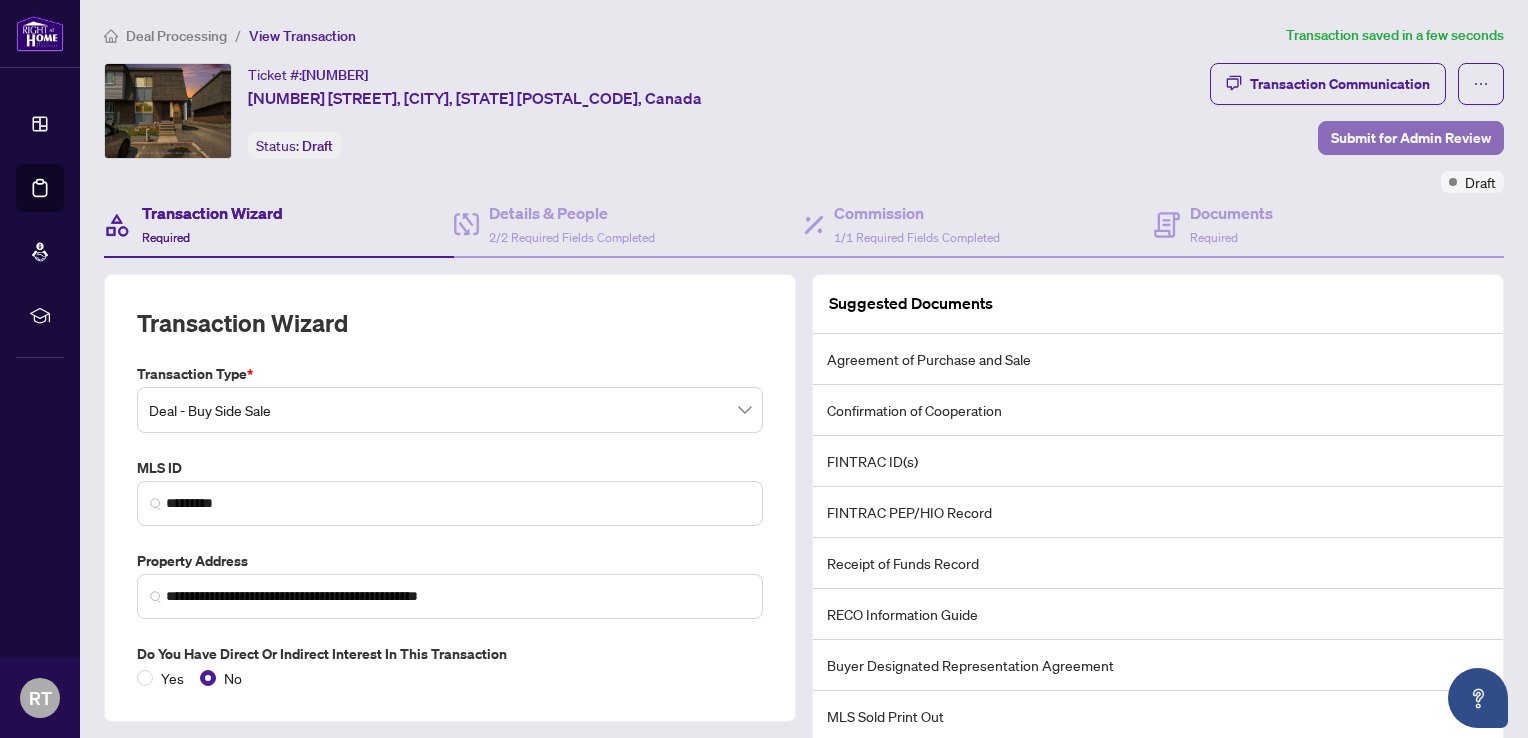 click on "Submit for Admin Review" at bounding box center [1411, 138] 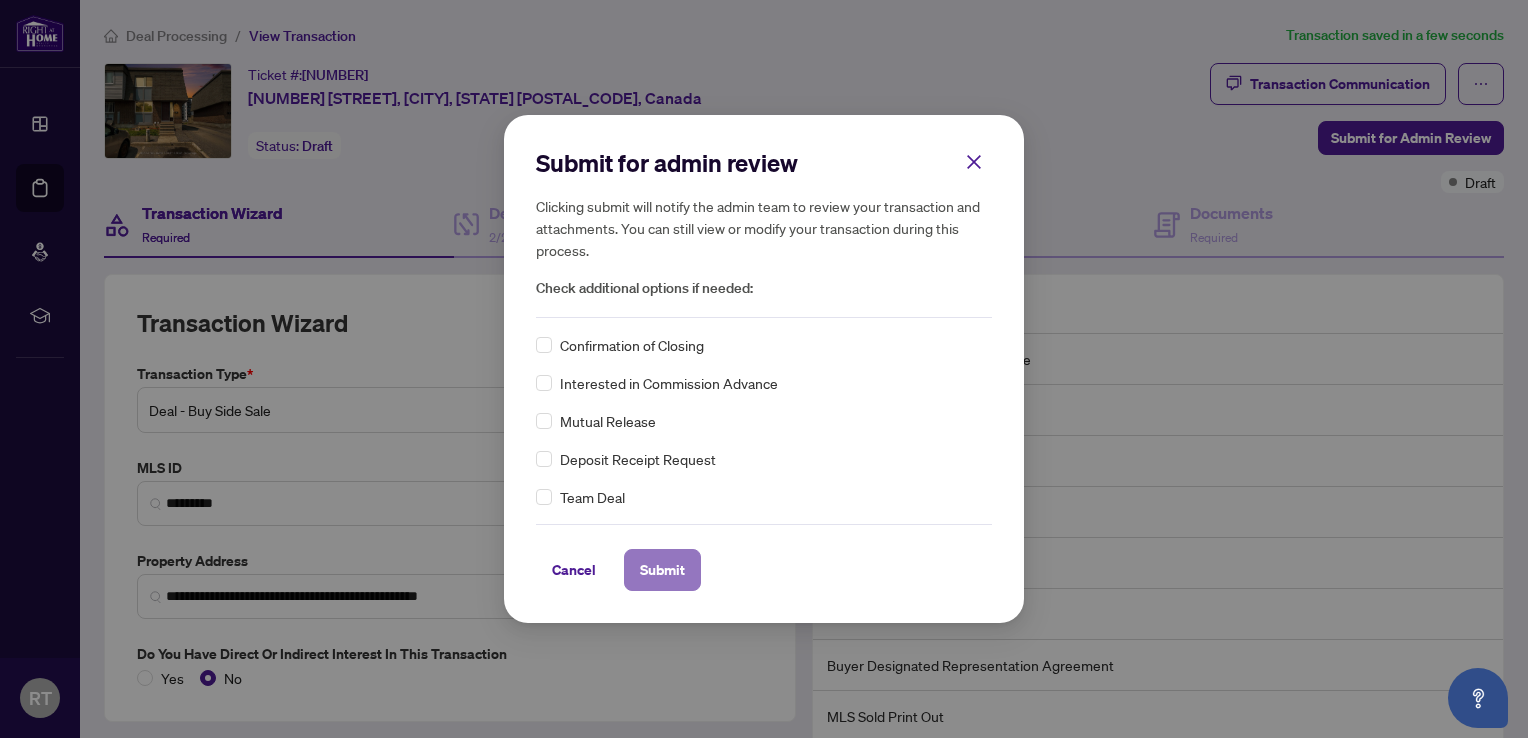 click on "Submit" at bounding box center [662, 570] 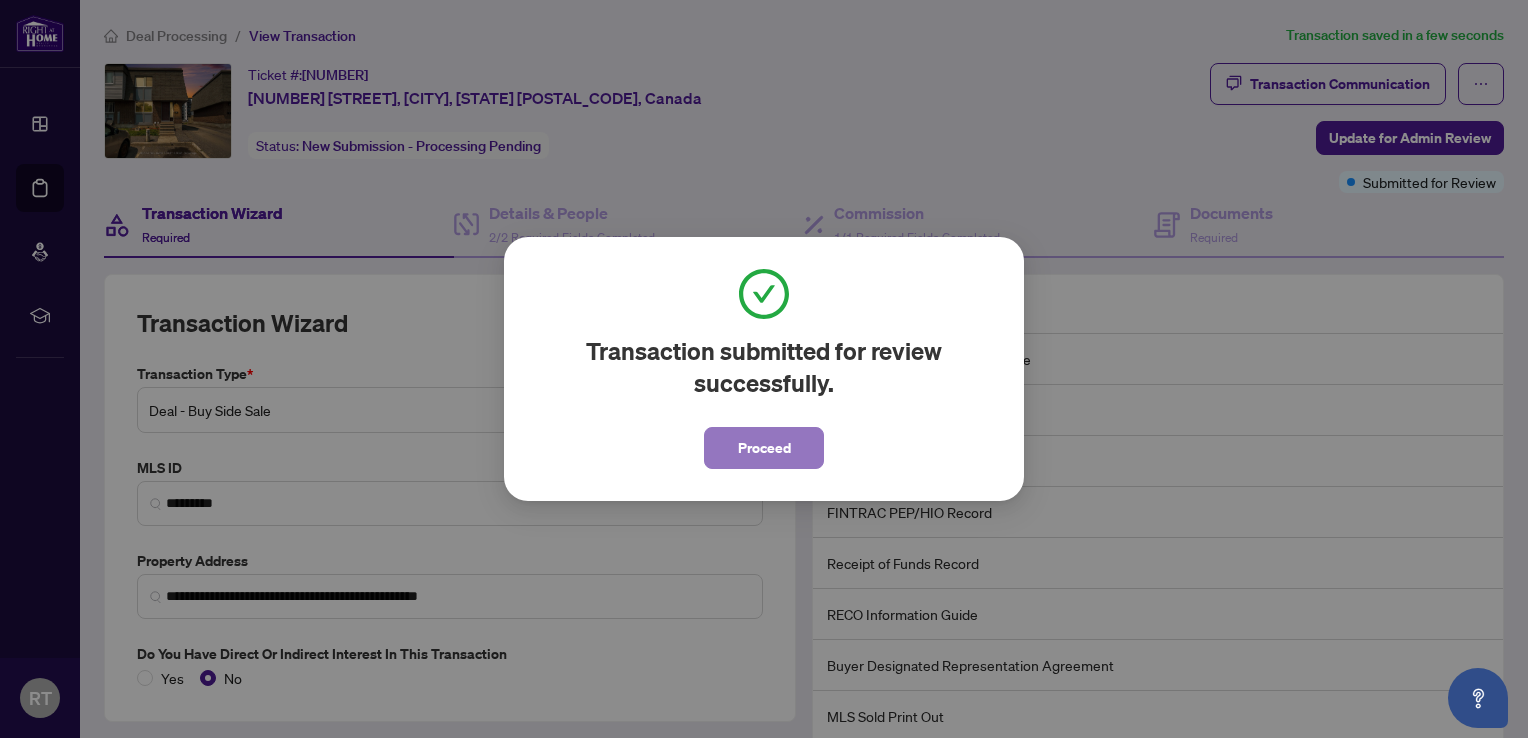 click on "Proceed" at bounding box center (764, 448) 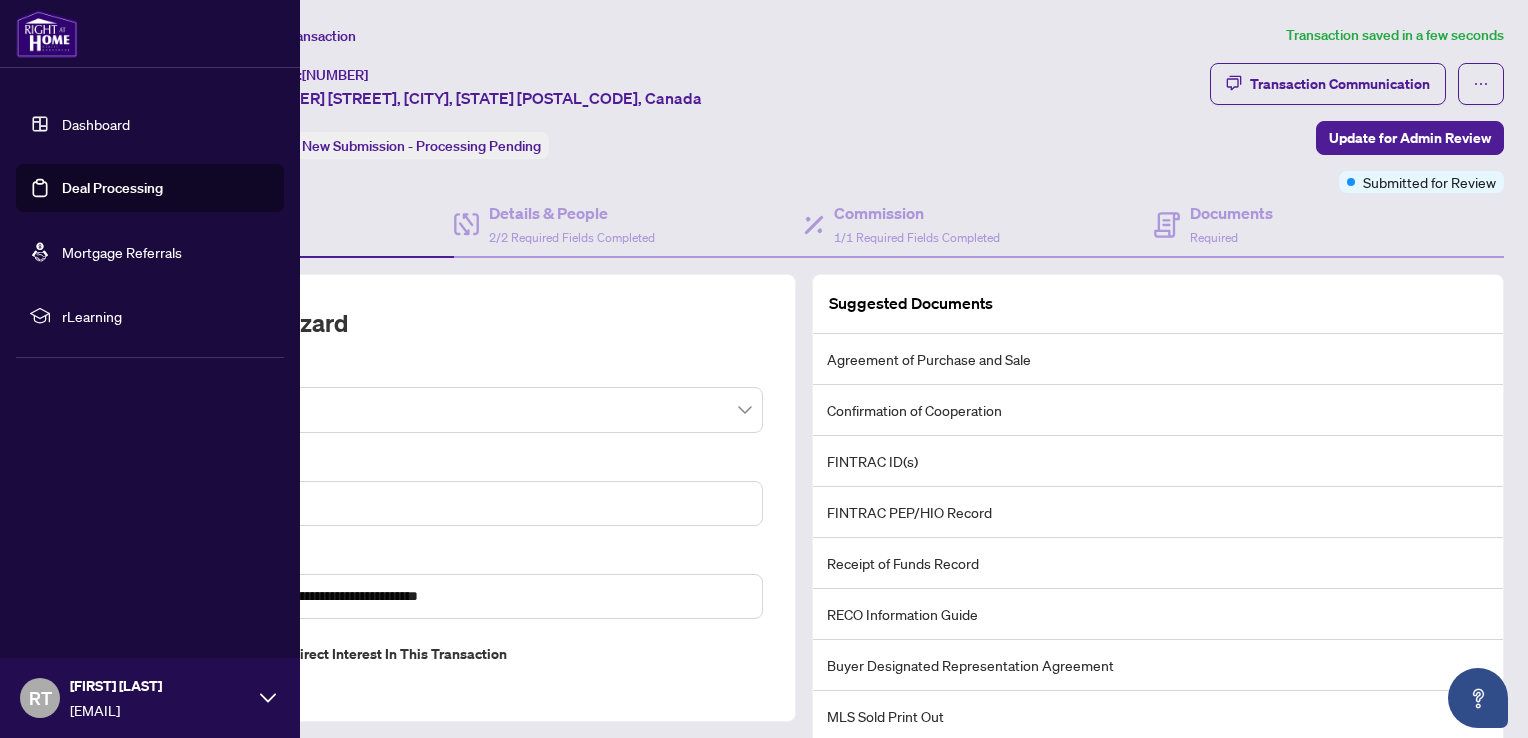 click on "Dashboard" at bounding box center (96, 124) 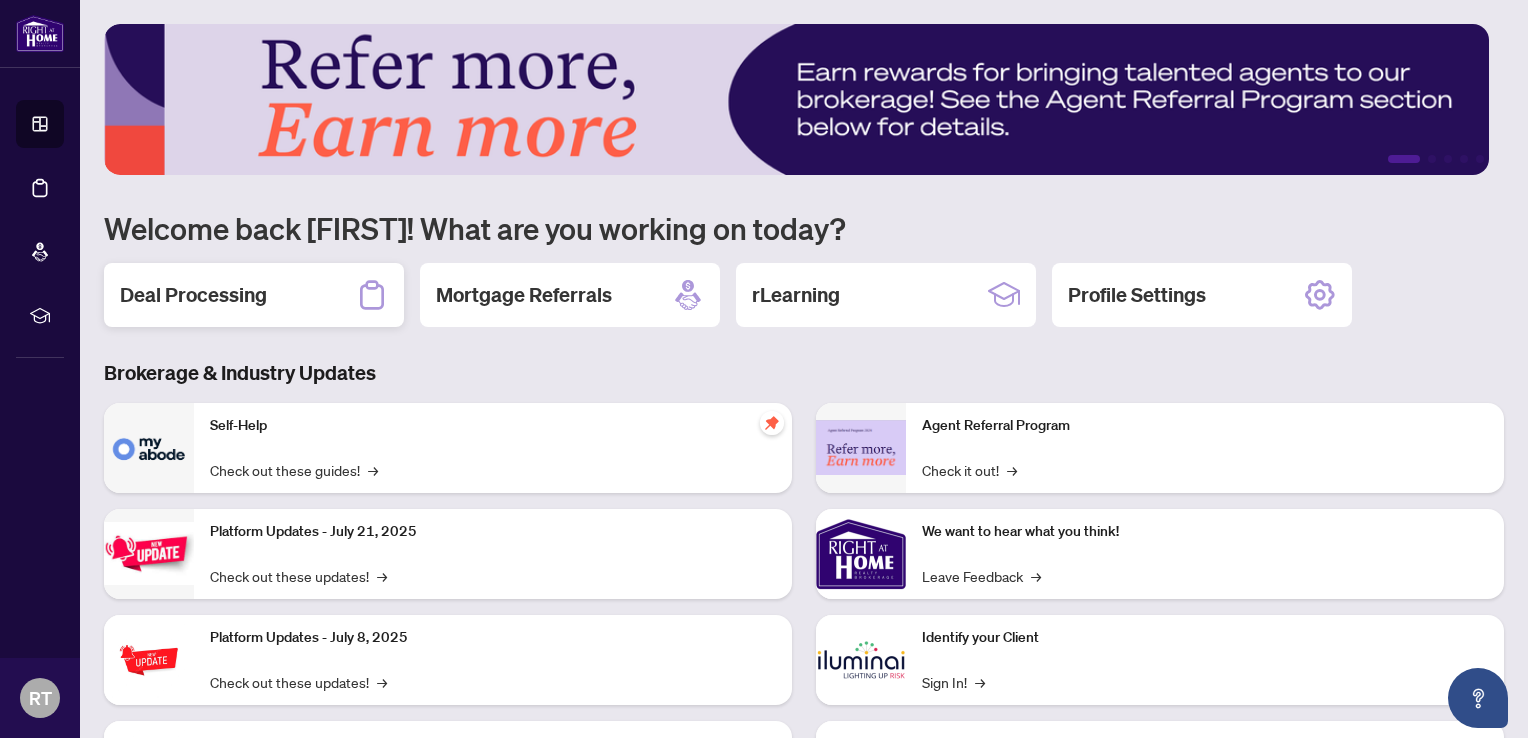 click on "Deal Processing" at bounding box center (193, 295) 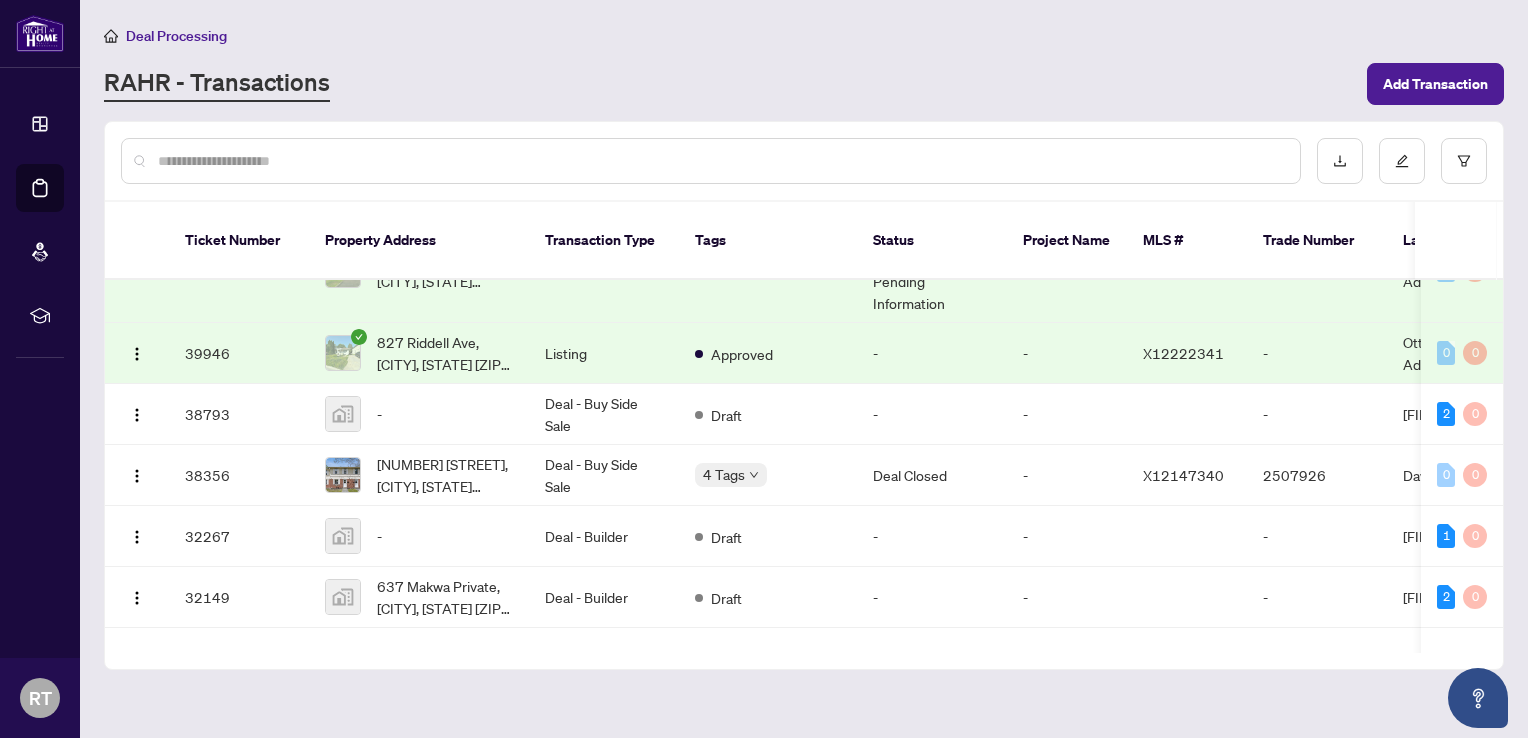 scroll, scrollTop: 500, scrollLeft: 0, axis: vertical 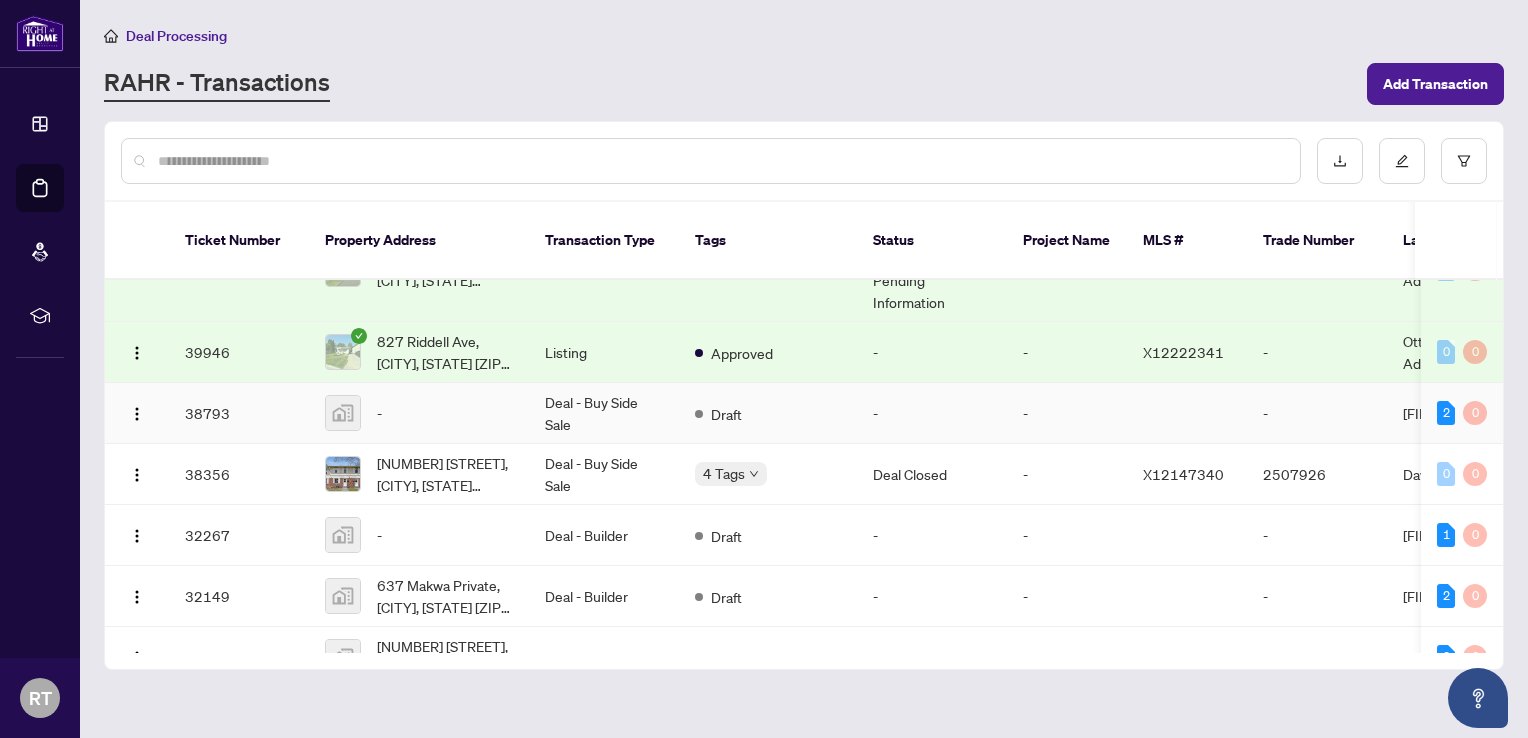 click on "Deal - Buy Side Sale" at bounding box center (604, 413) 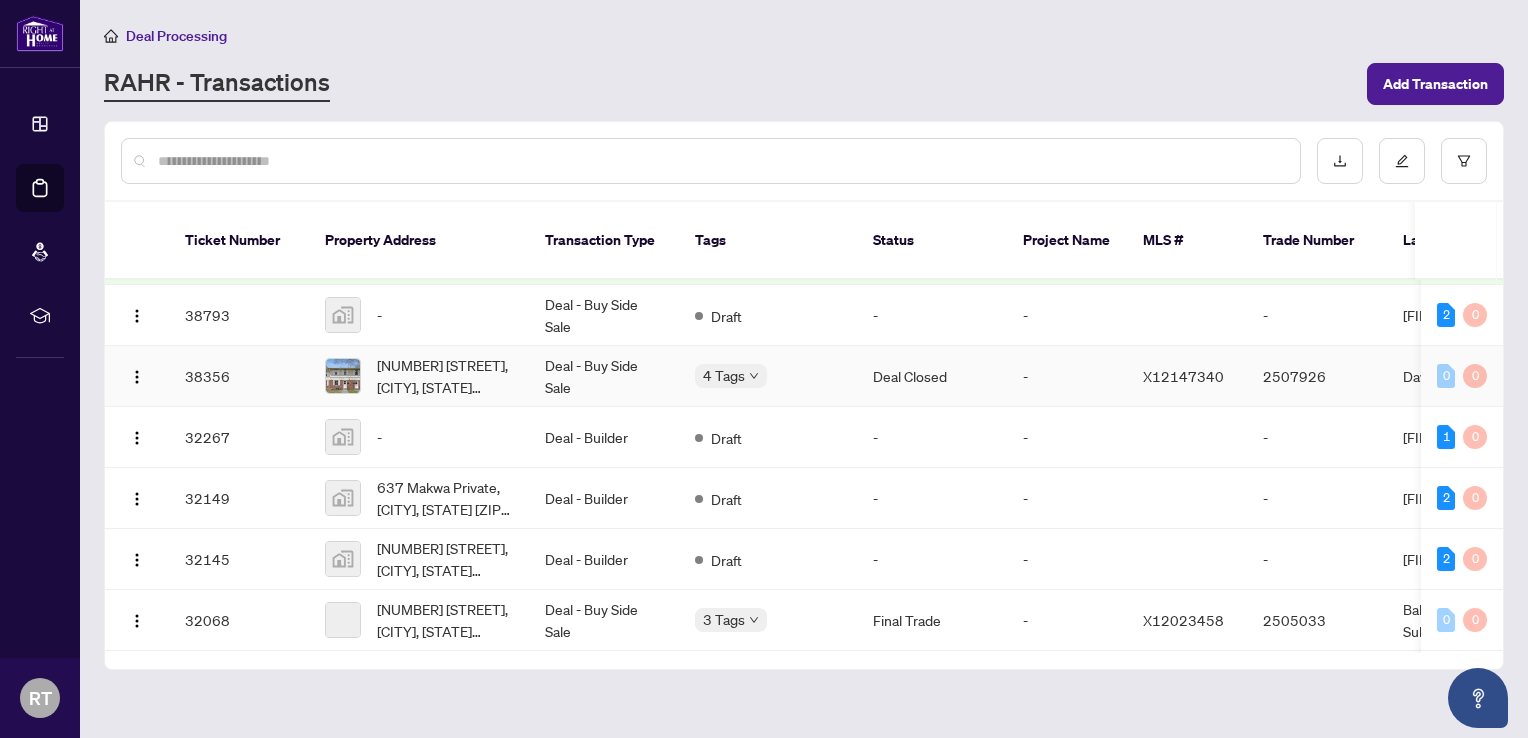 scroll, scrollTop: 600, scrollLeft: 0, axis: vertical 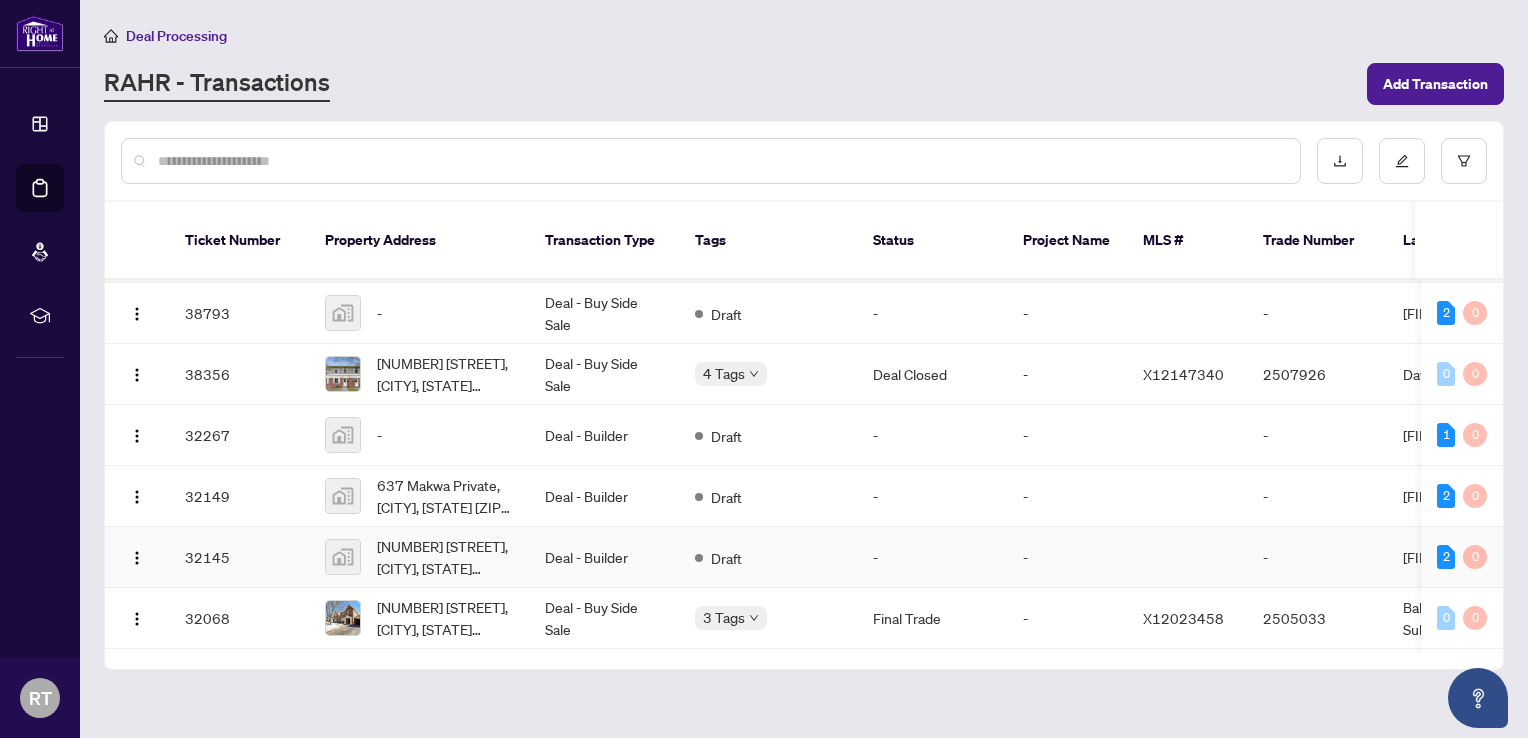 click on "[NUMBER] [STREET], [CITY], [STATE] [POSTAL_CODE], Canada" at bounding box center (419, 557) 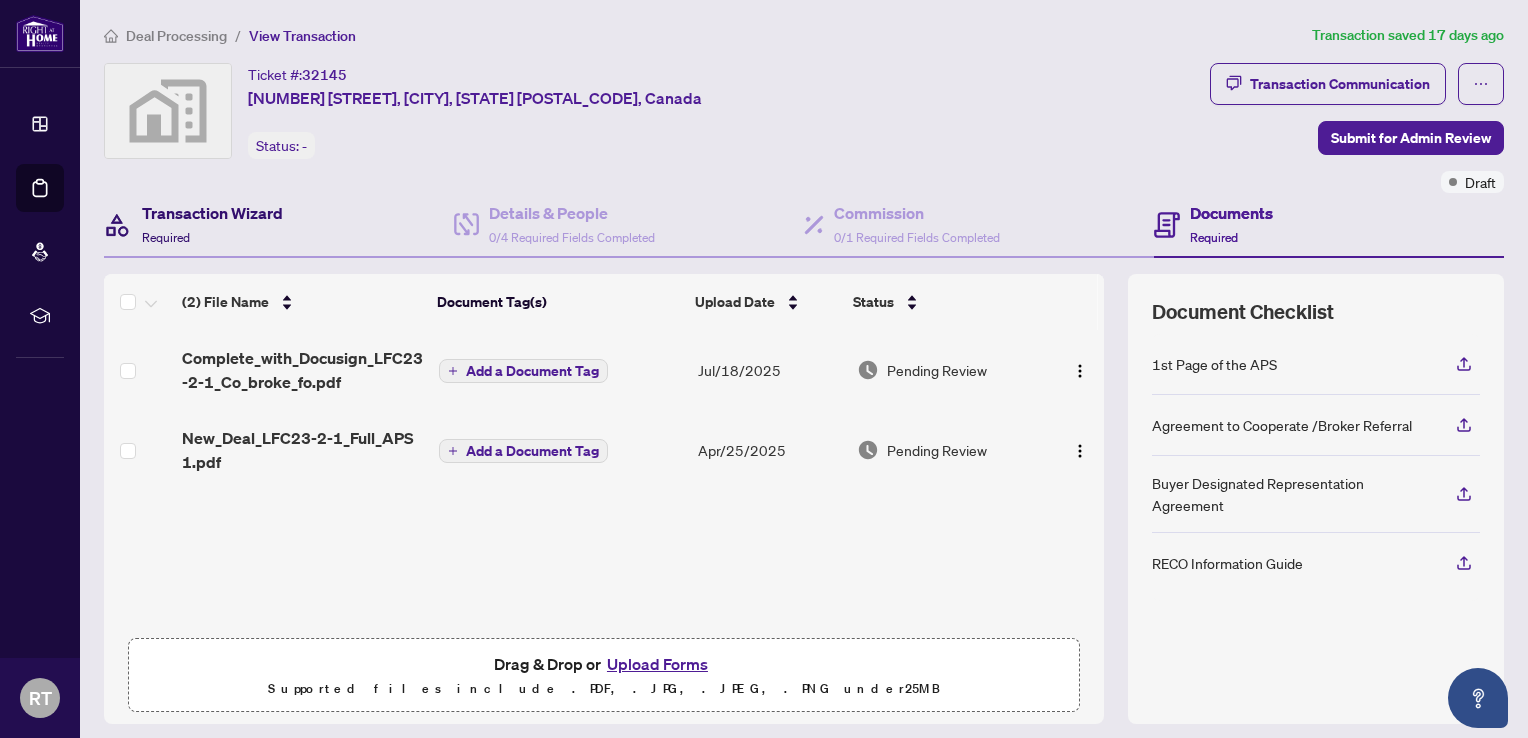click on "Transaction Wizard Required" at bounding box center (212, 224) 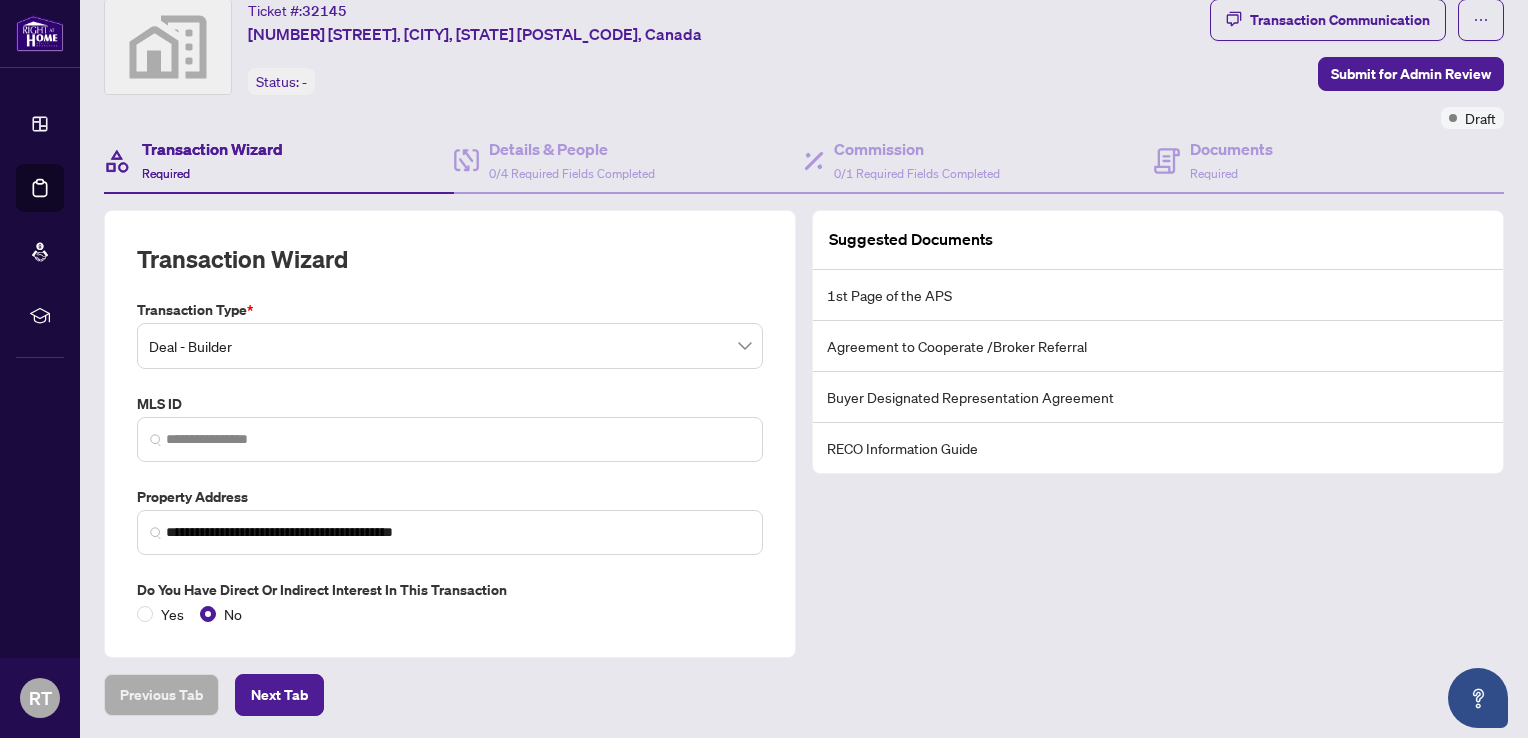 scroll, scrollTop: 131, scrollLeft: 0, axis: vertical 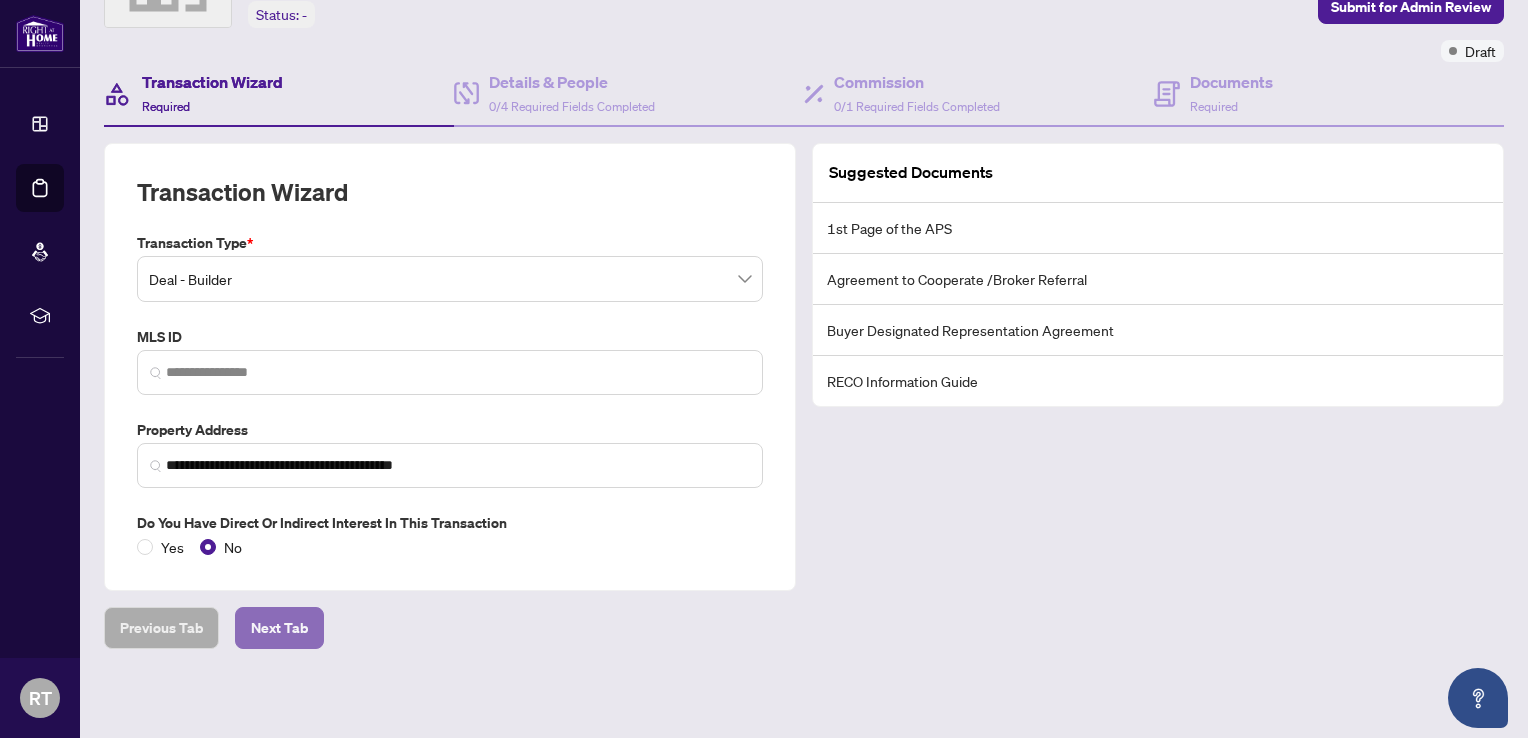 click on "Next Tab" at bounding box center (279, 628) 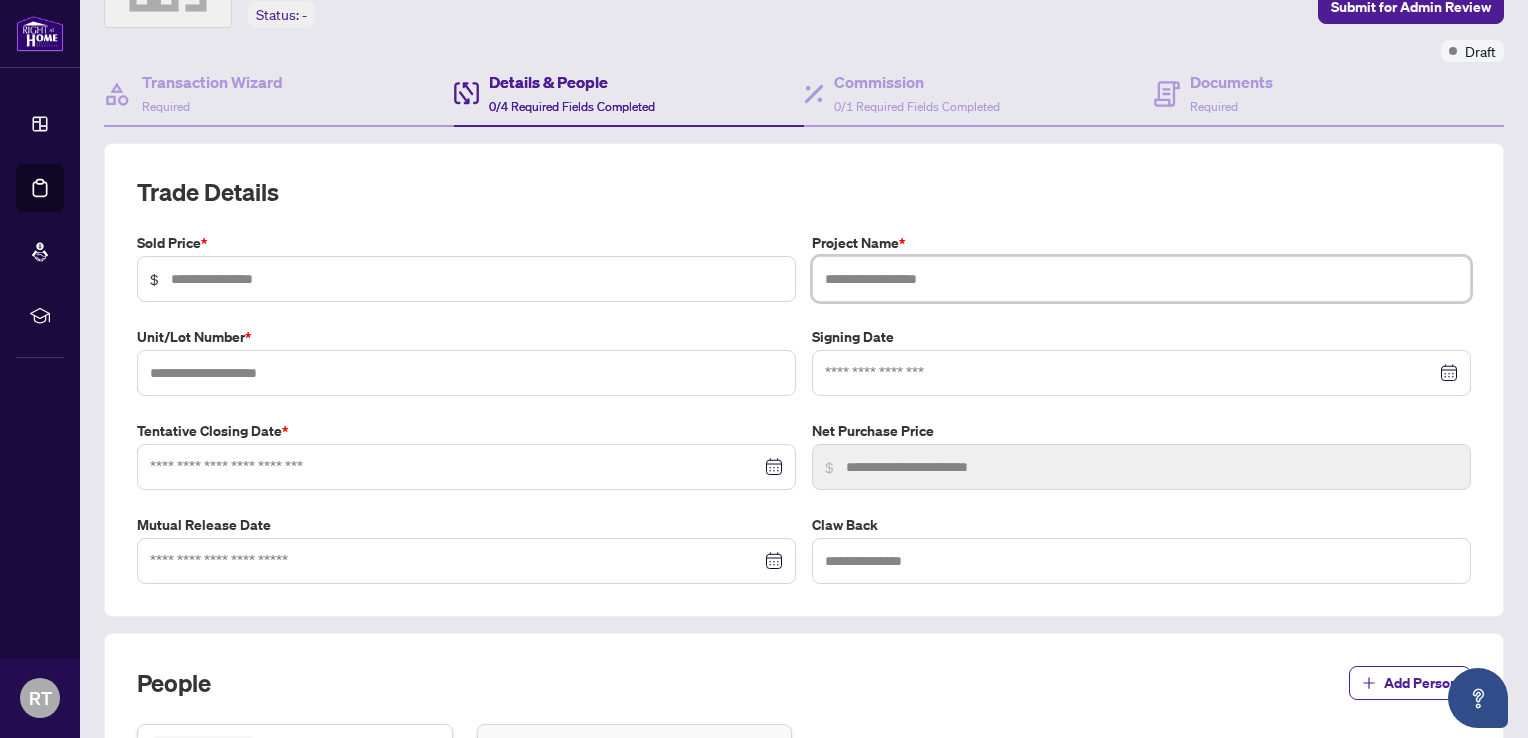 click at bounding box center (1141, 279) 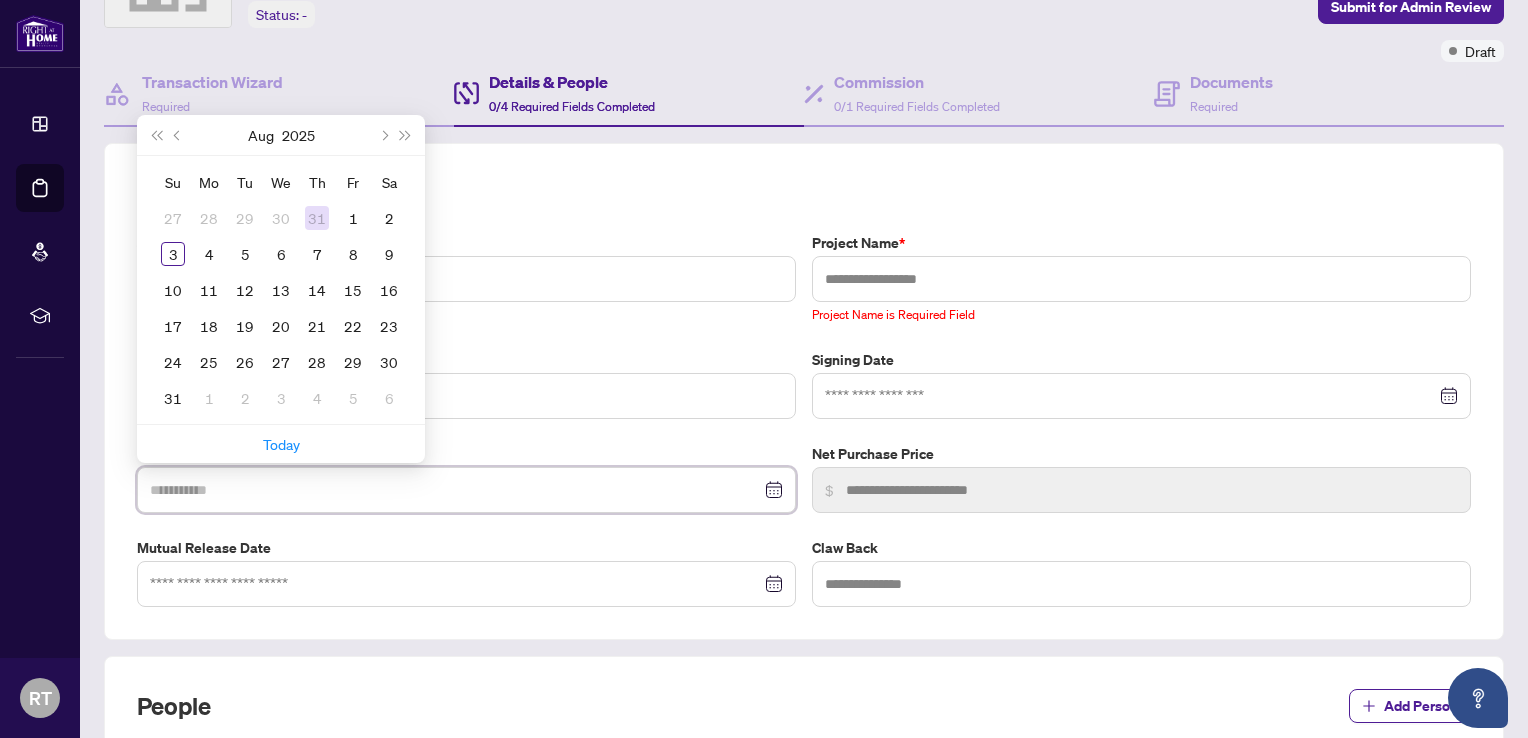 type on "**********" 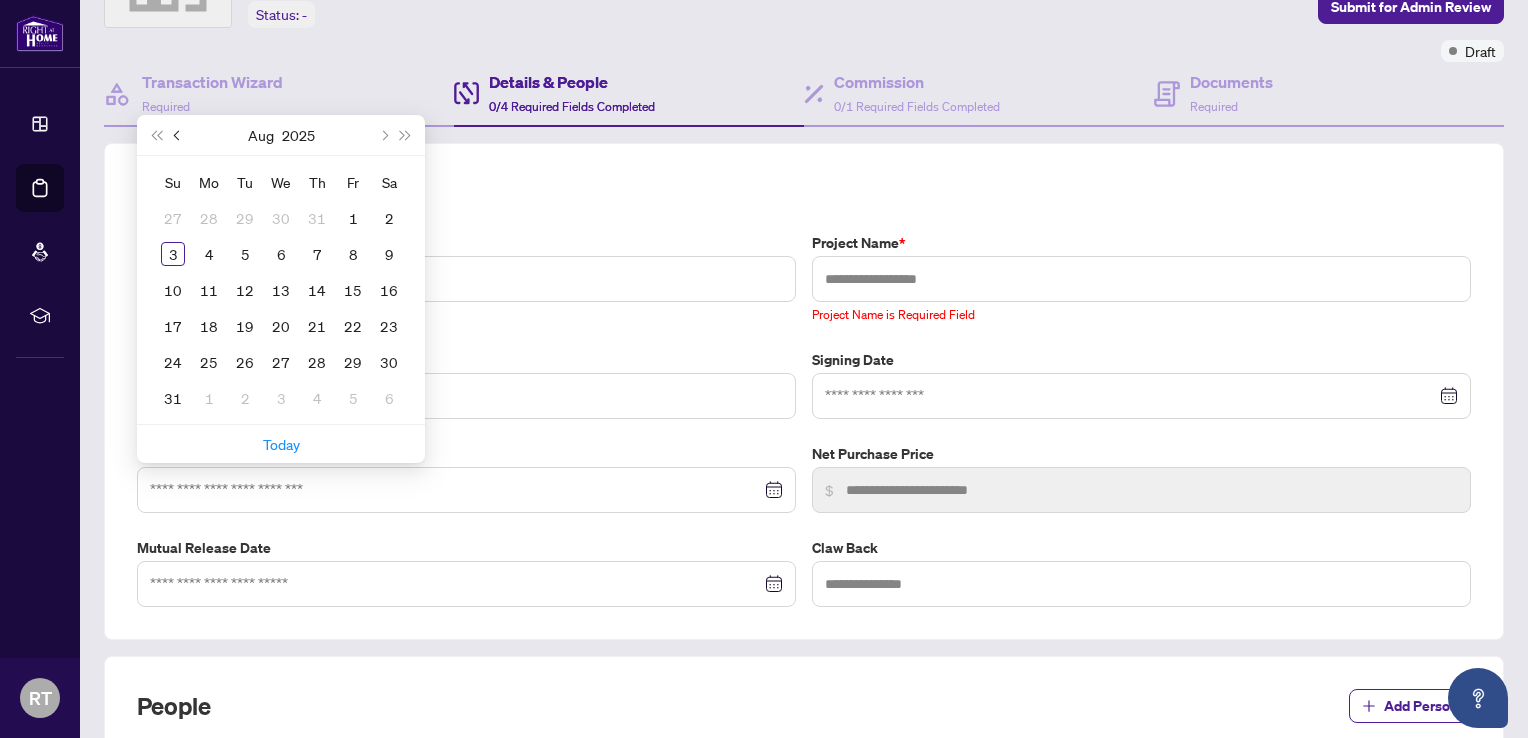 click at bounding box center (178, 135) 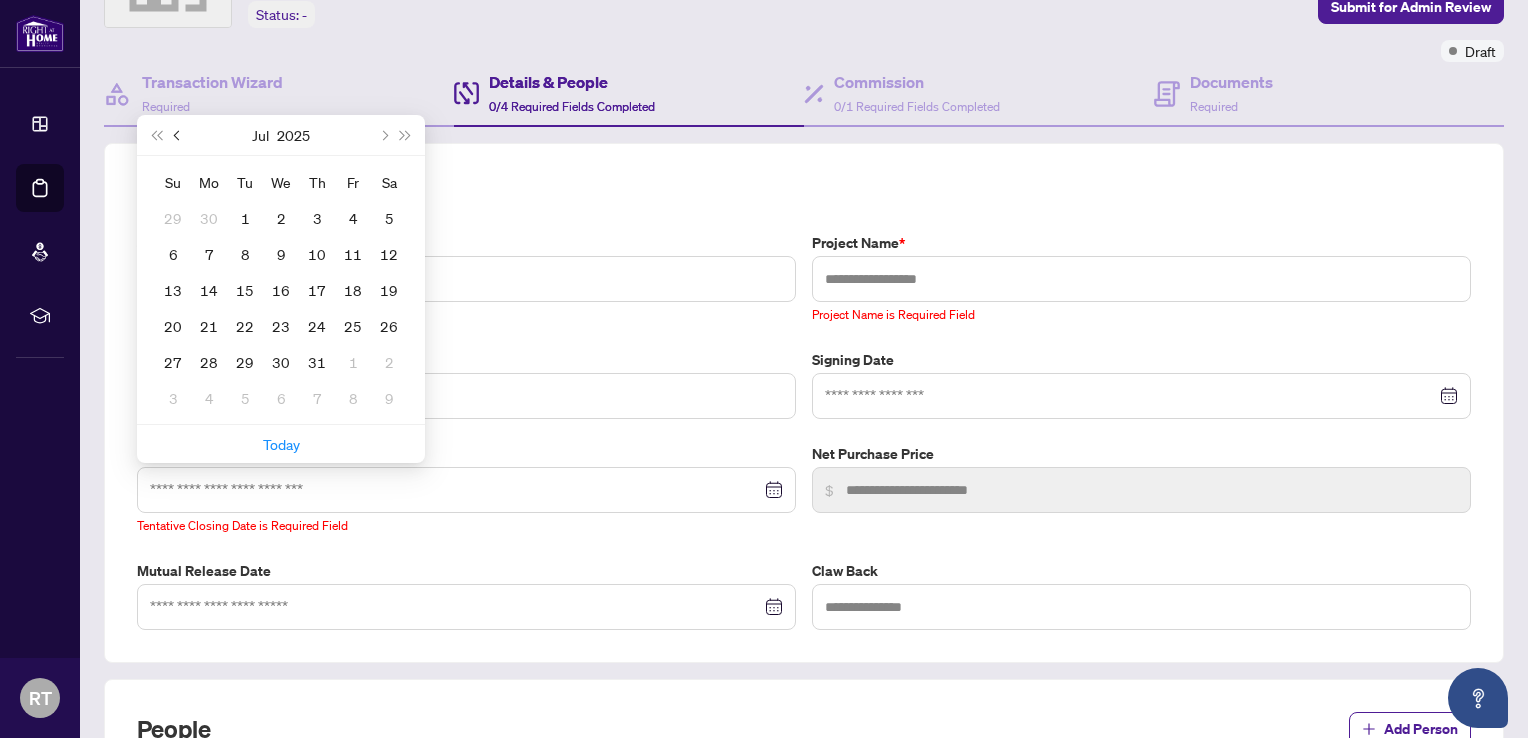 click at bounding box center [179, 135] 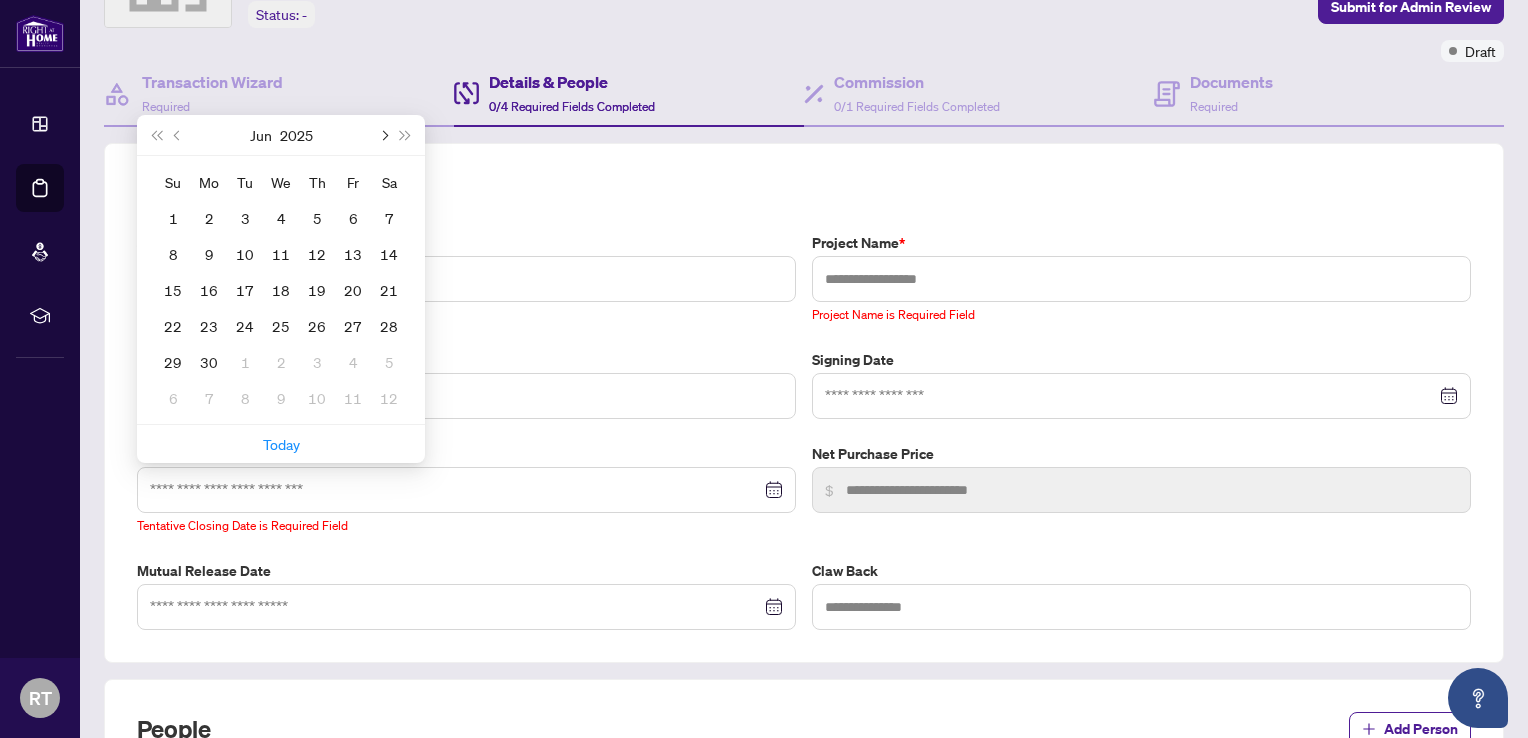 click at bounding box center (383, 135) 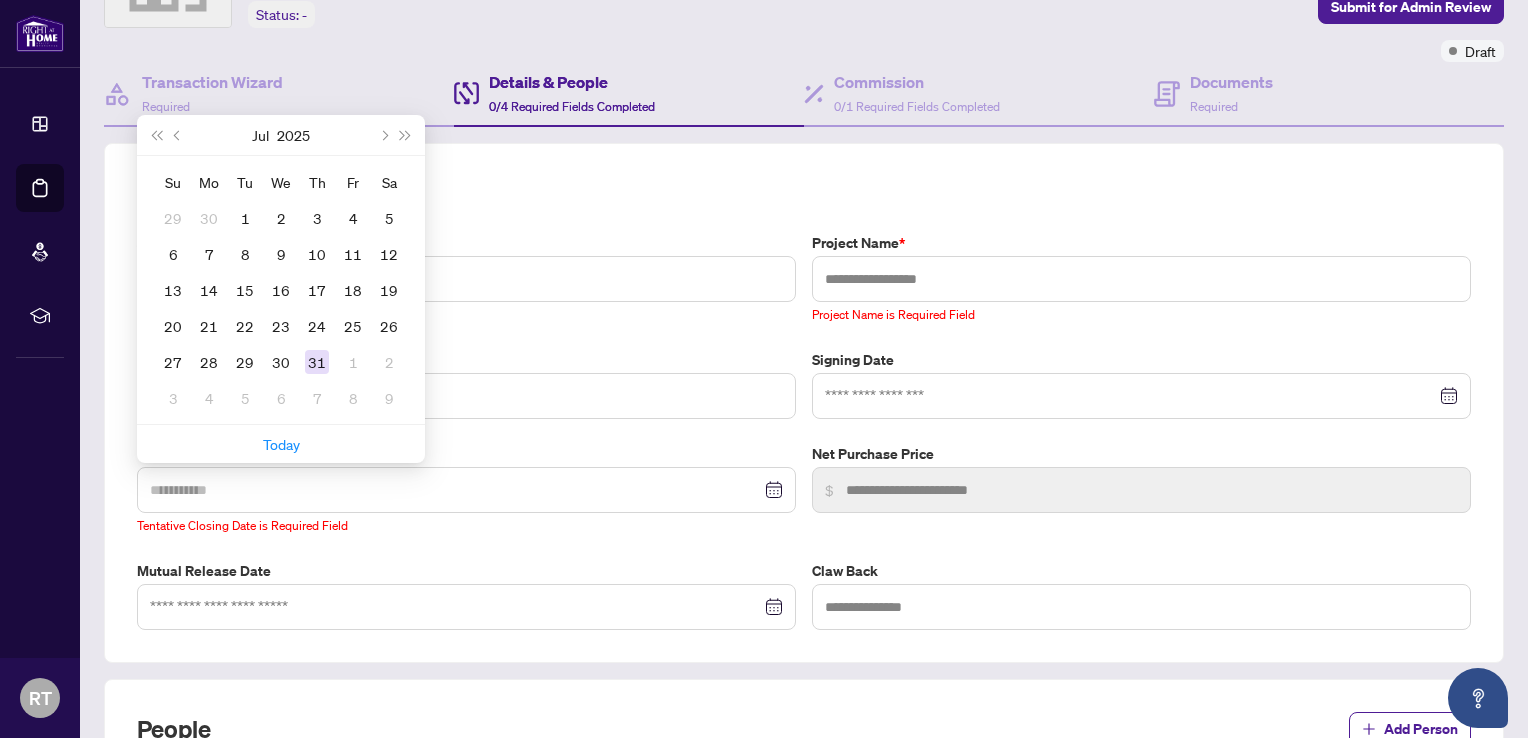 type on "**********" 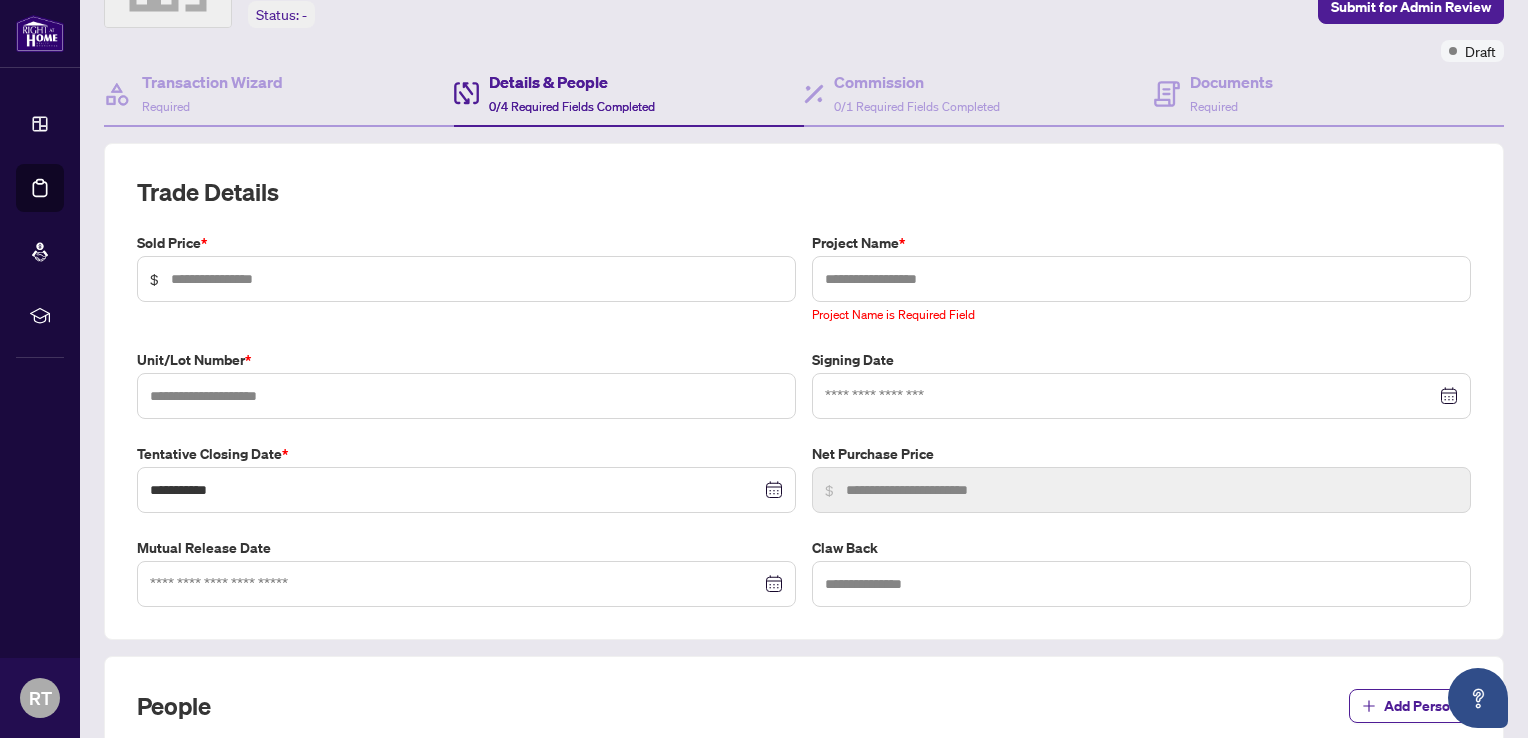 click on "$" at bounding box center [466, 279] 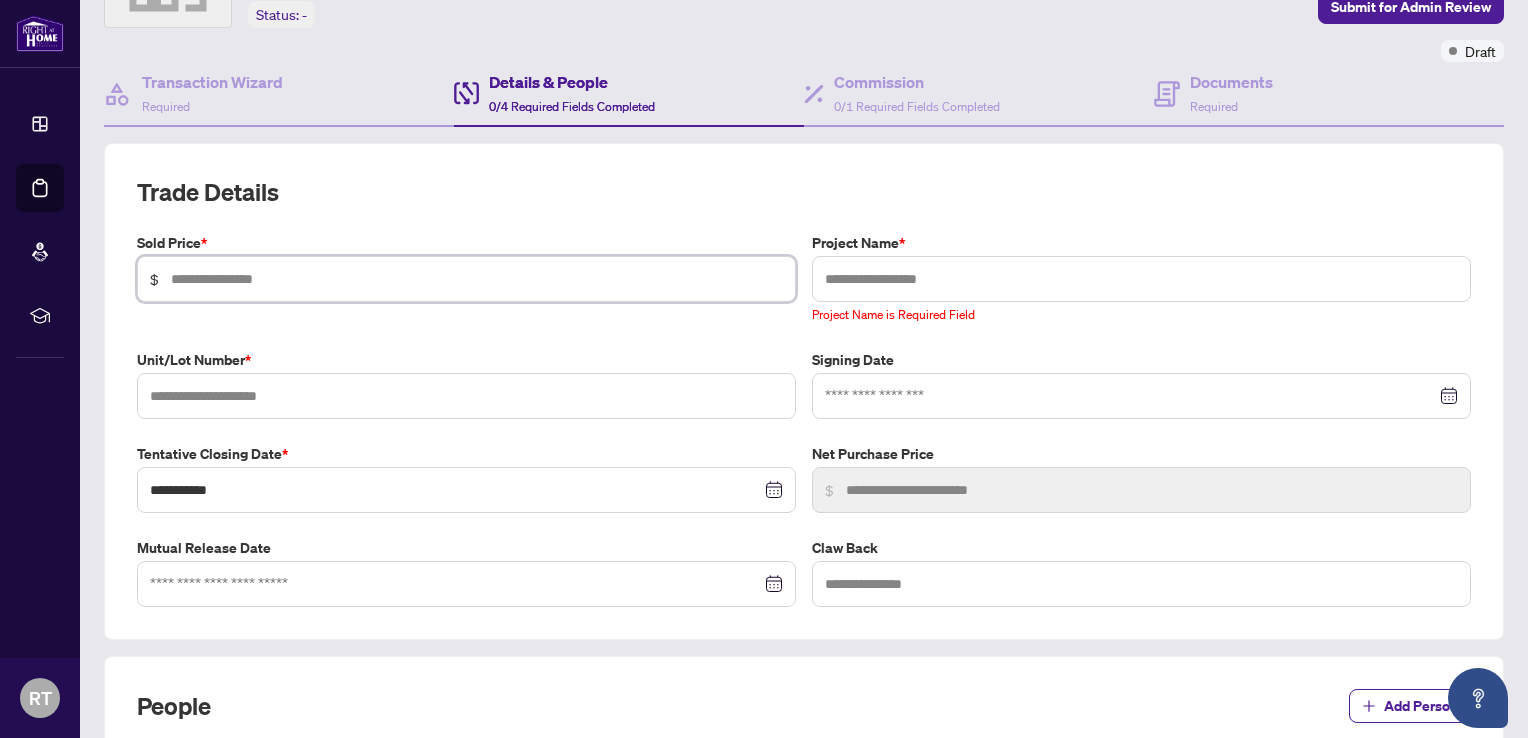 scroll, scrollTop: 0, scrollLeft: 0, axis: both 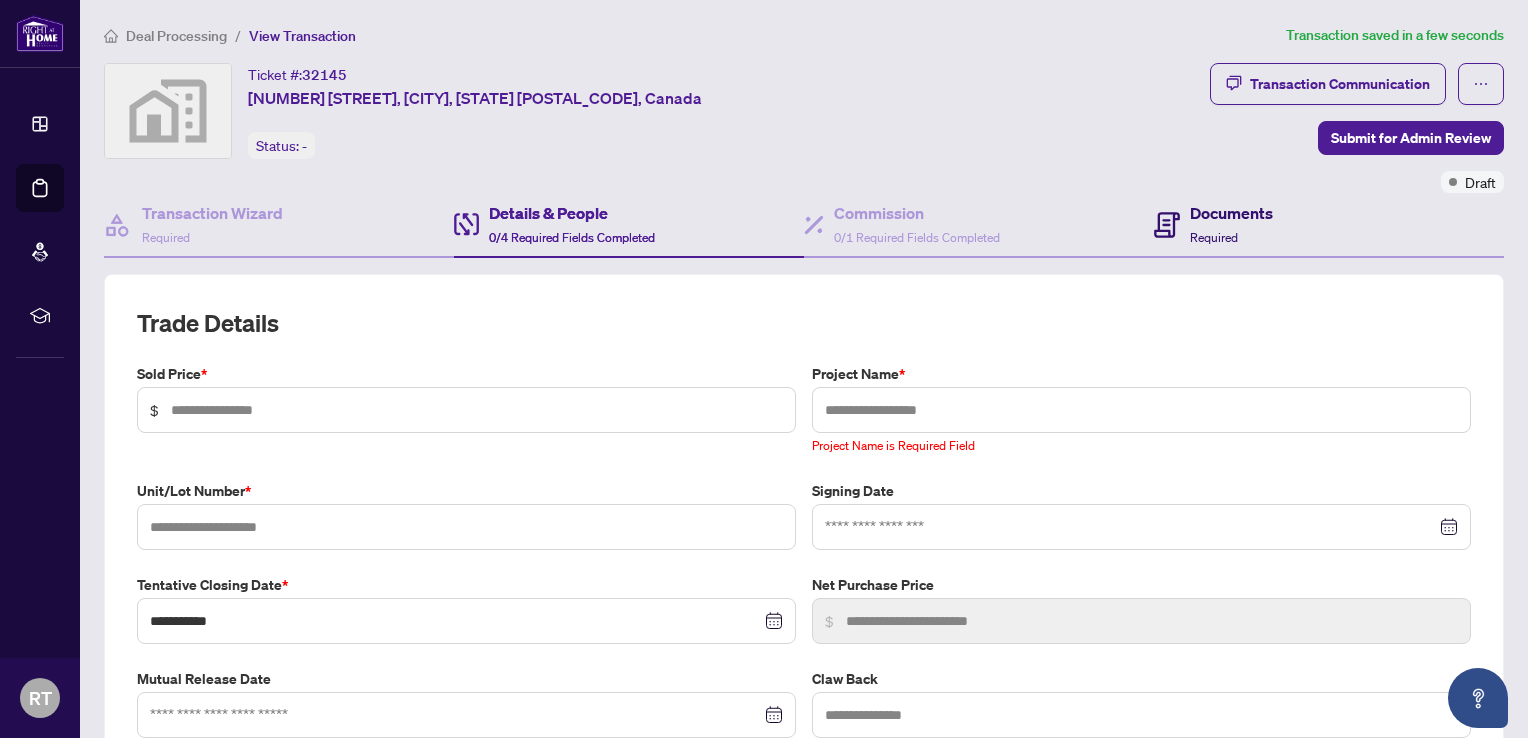 click on "Documents" at bounding box center (1231, 213) 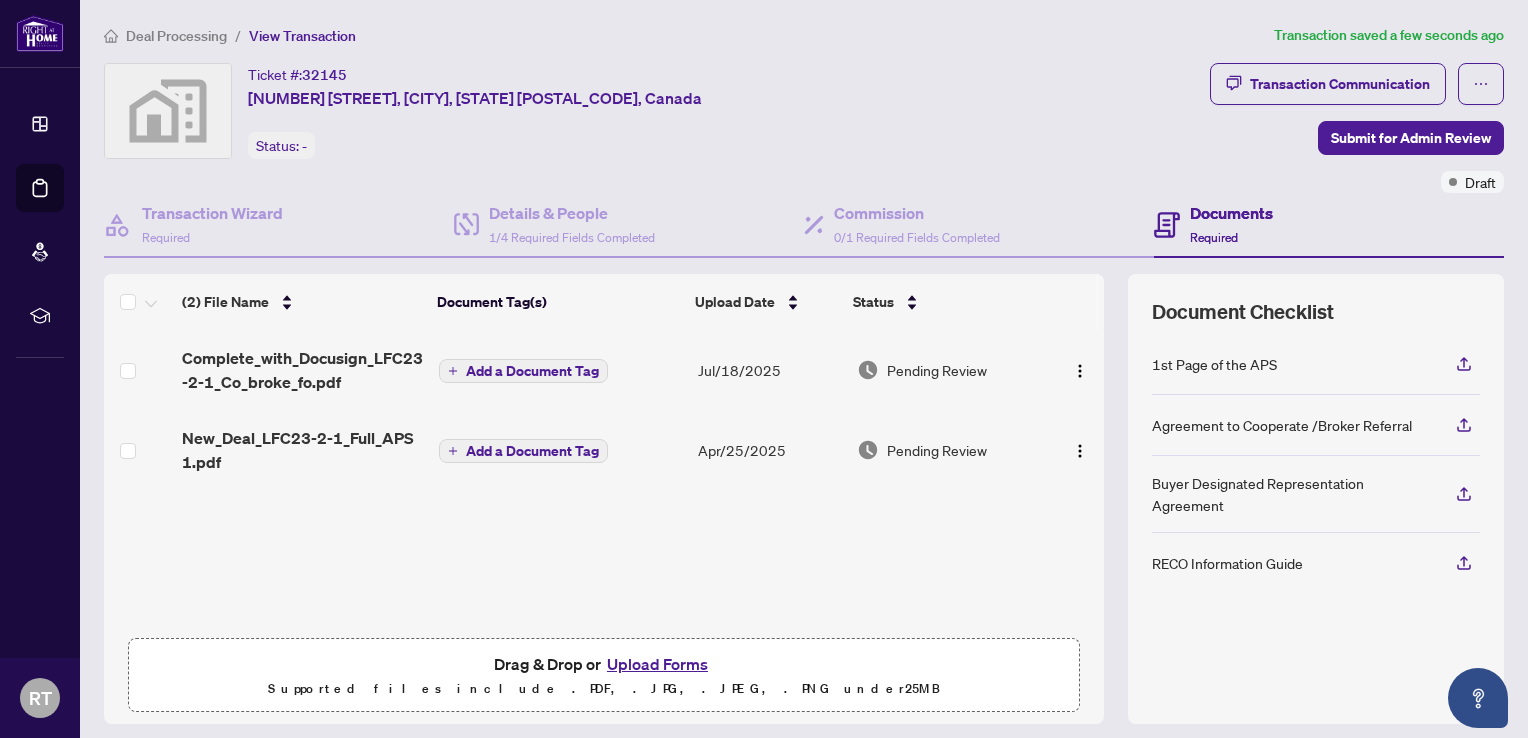 click on "Complete_with_Docusign_LFC23-2-1_Co_broke_fo.pdf" at bounding box center (302, 370) 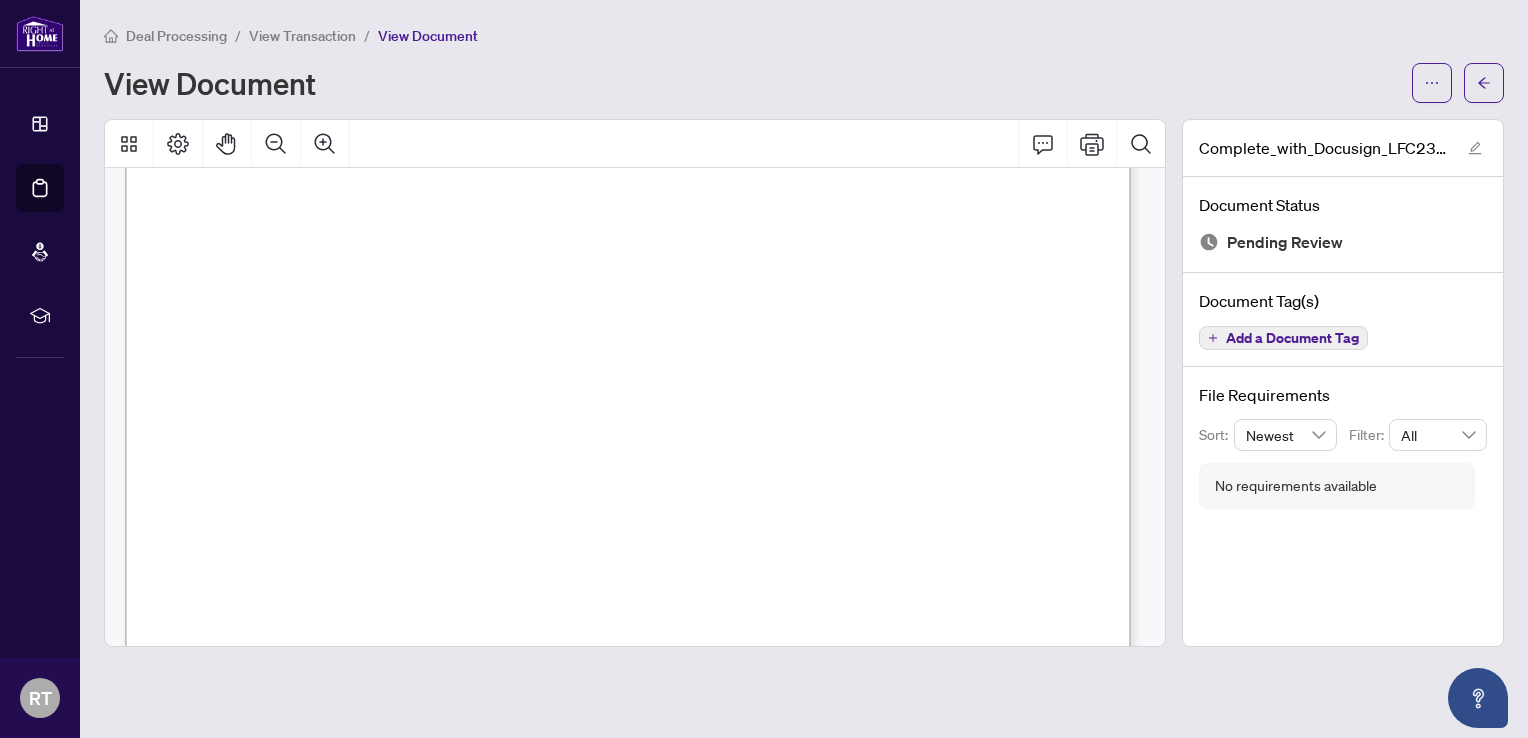 scroll, scrollTop: 0, scrollLeft: 0, axis: both 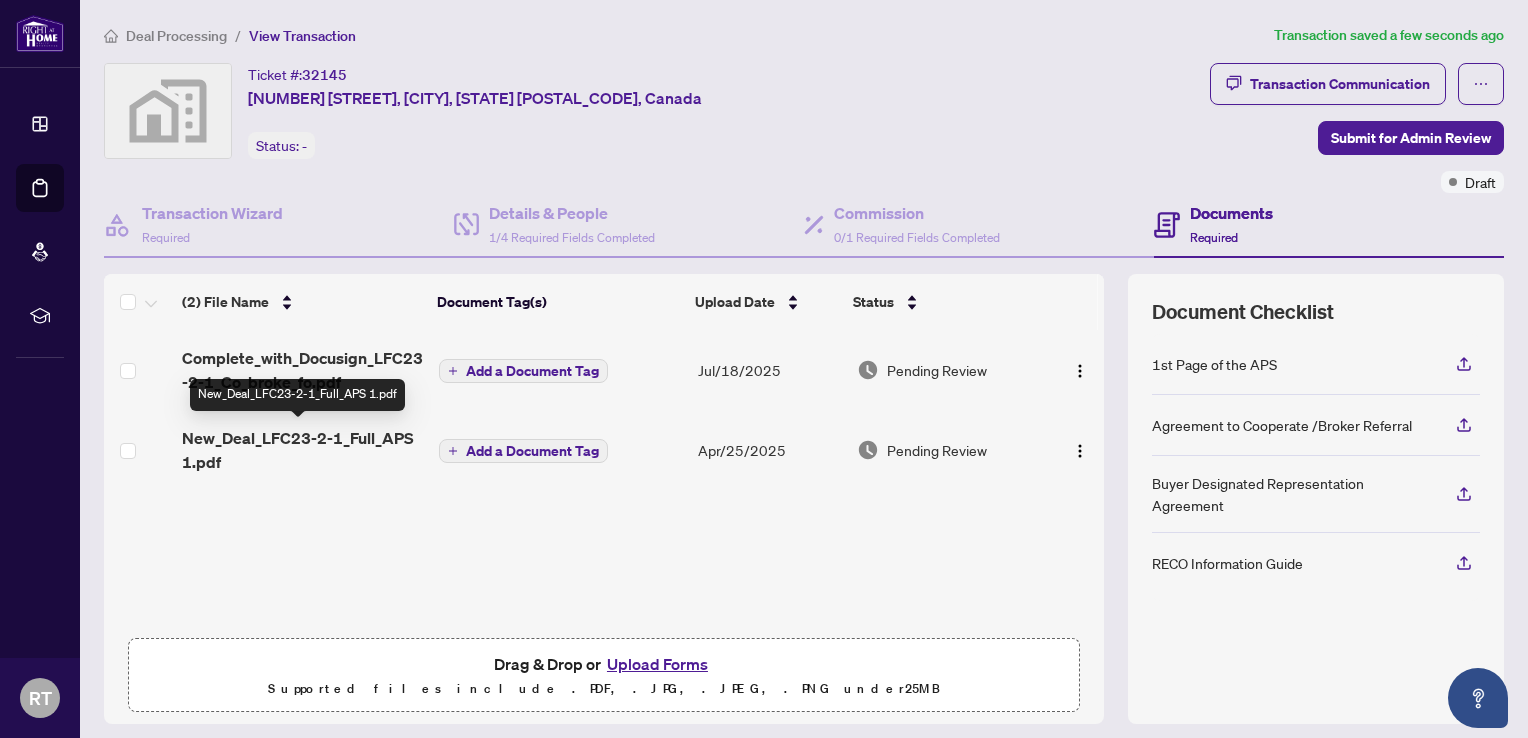 click on "New_Deal_LFC23-2-1_Full_APS 1.pdf" at bounding box center (302, 450) 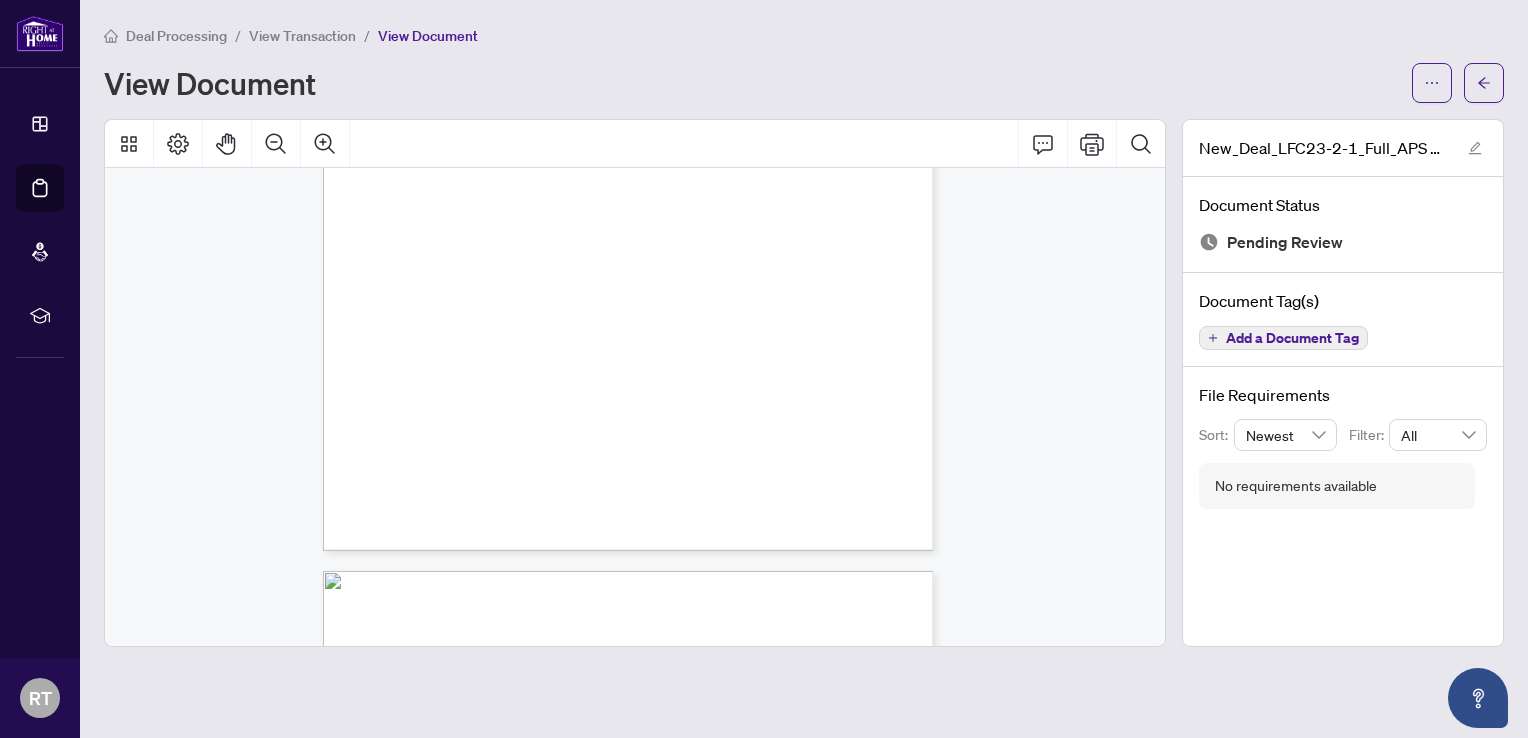 scroll, scrollTop: 1700, scrollLeft: 0, axis: vertical 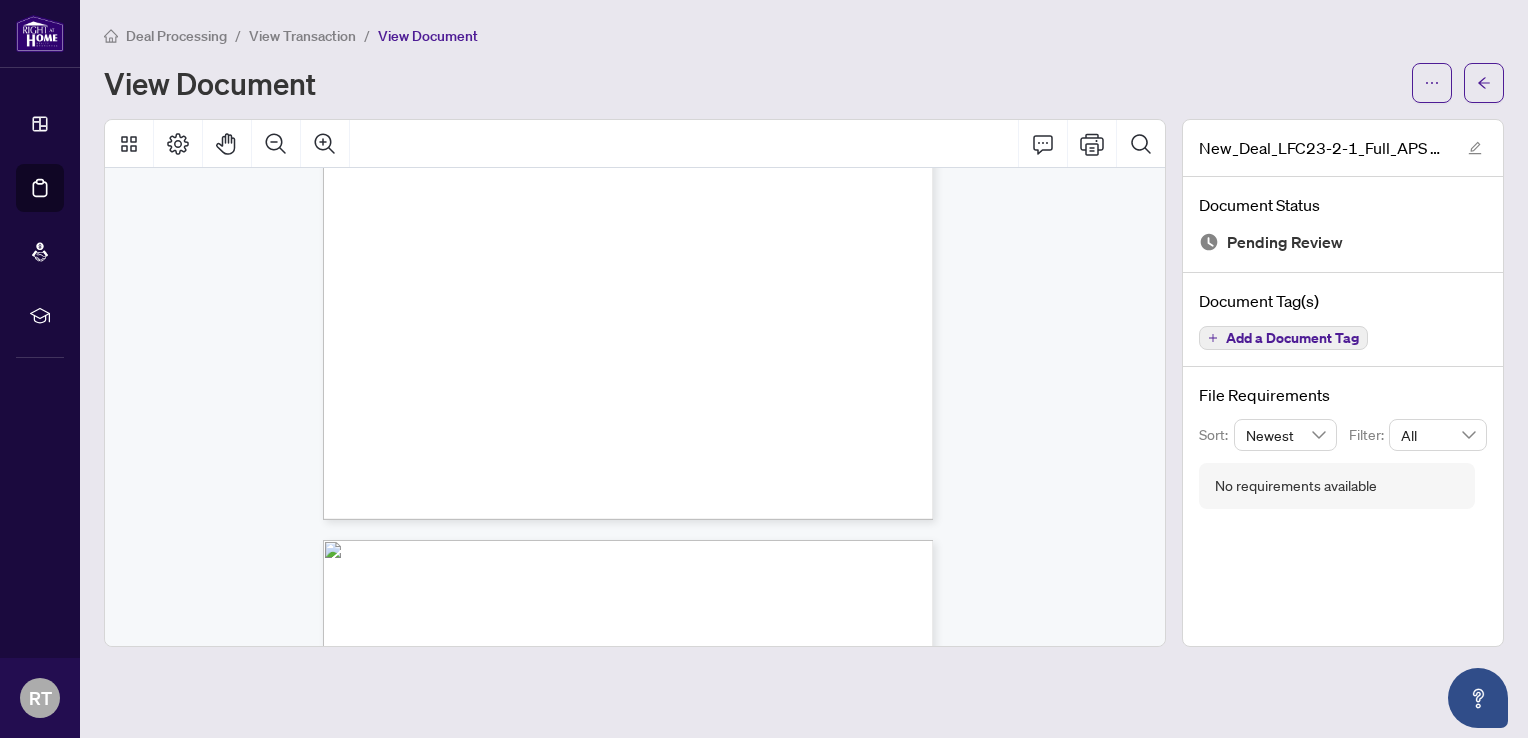 drag, startPoint x: 873, startPoint y: 370, endPoint x: 918, endPoint y: 370, distance: 45 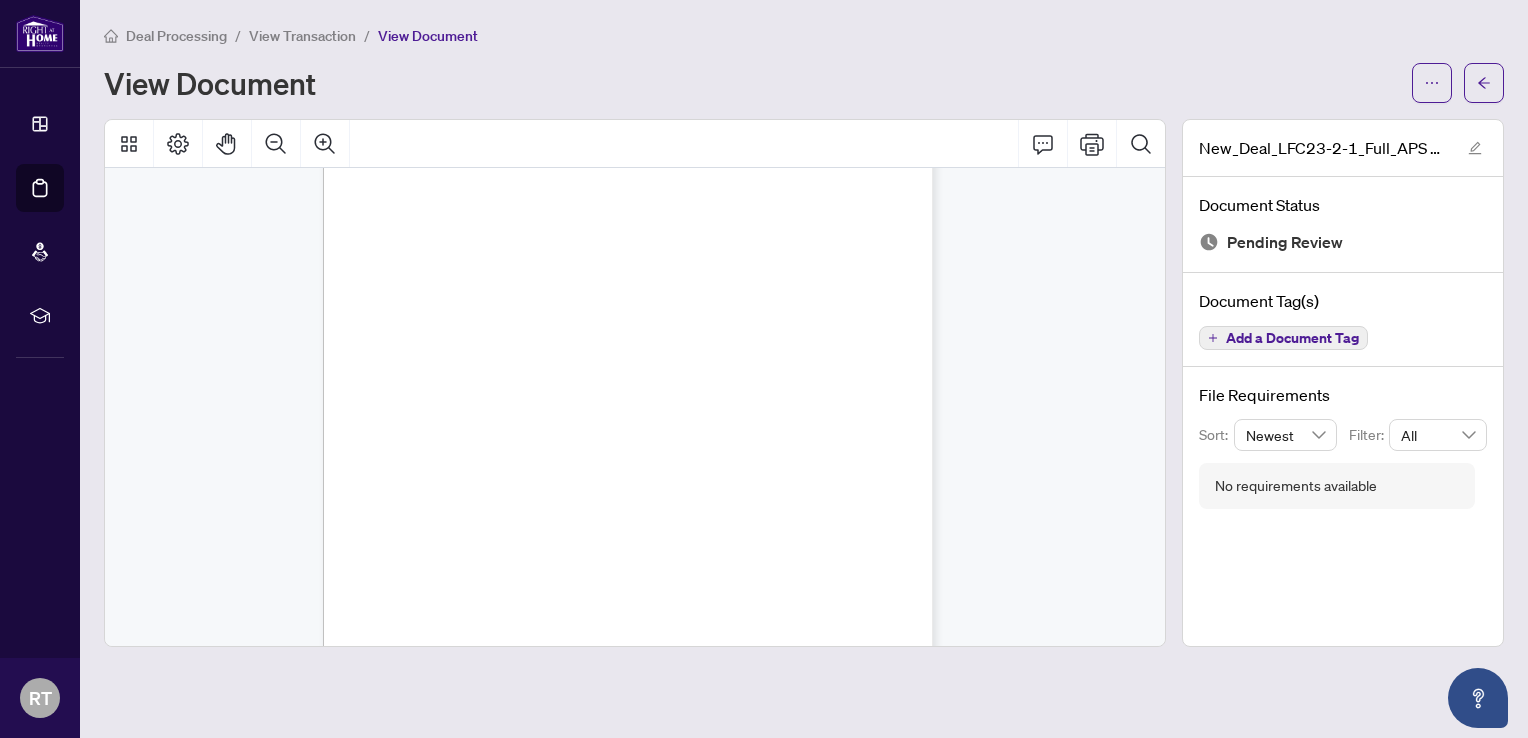 scroll, scrollTop: 1300, scrollLeft: 0, axis: vertical 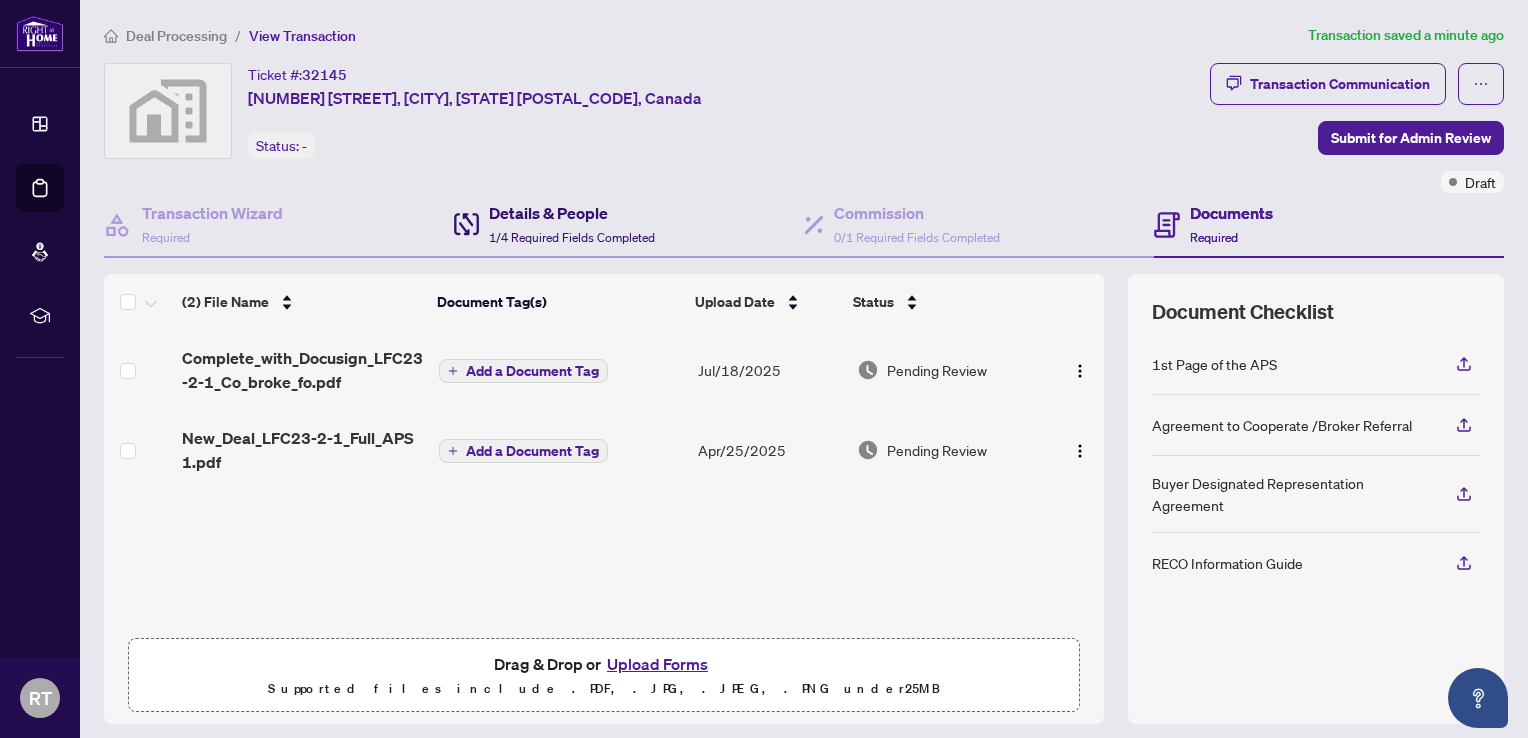 click on "1/4 Required Fields Completed" at bounding box center [572, 237] 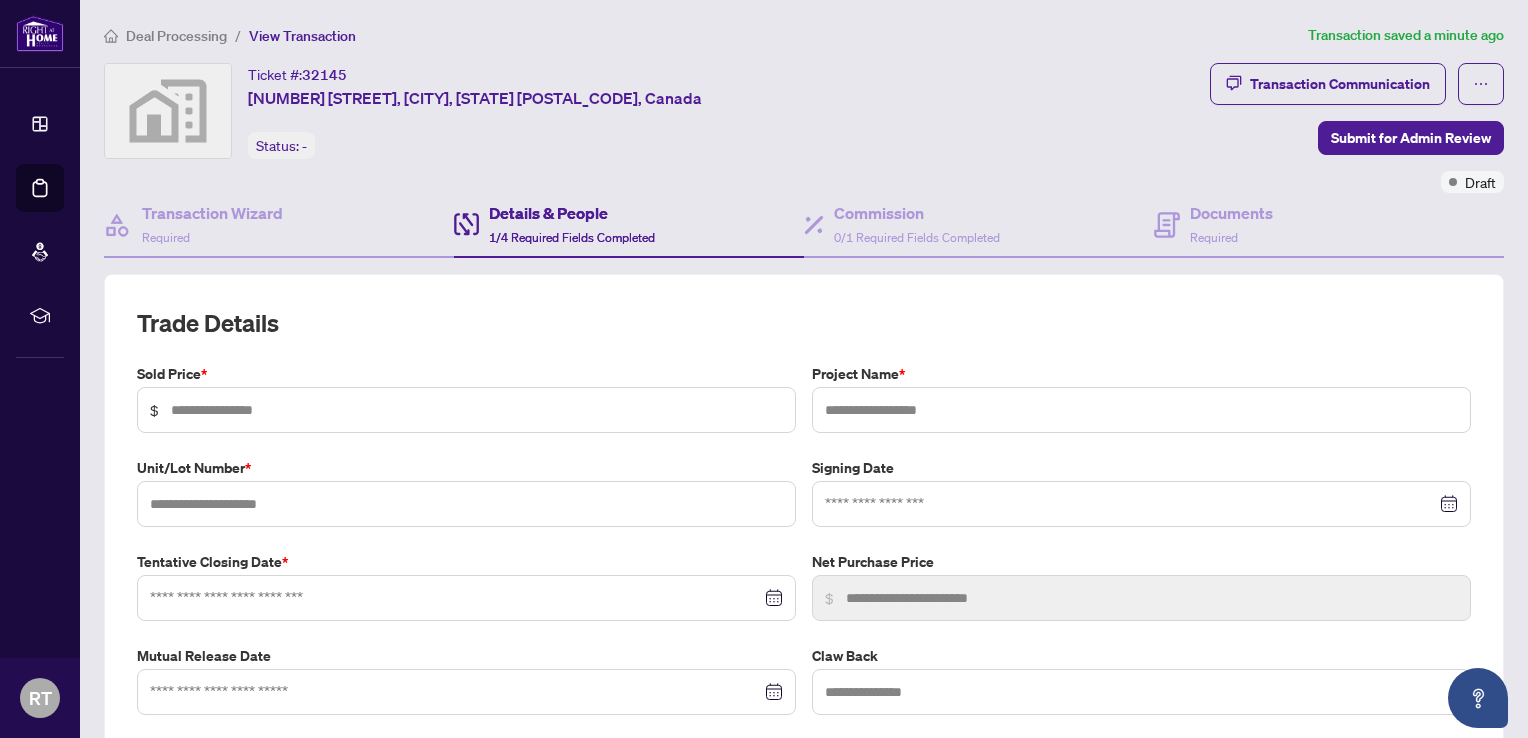 type on "**********" 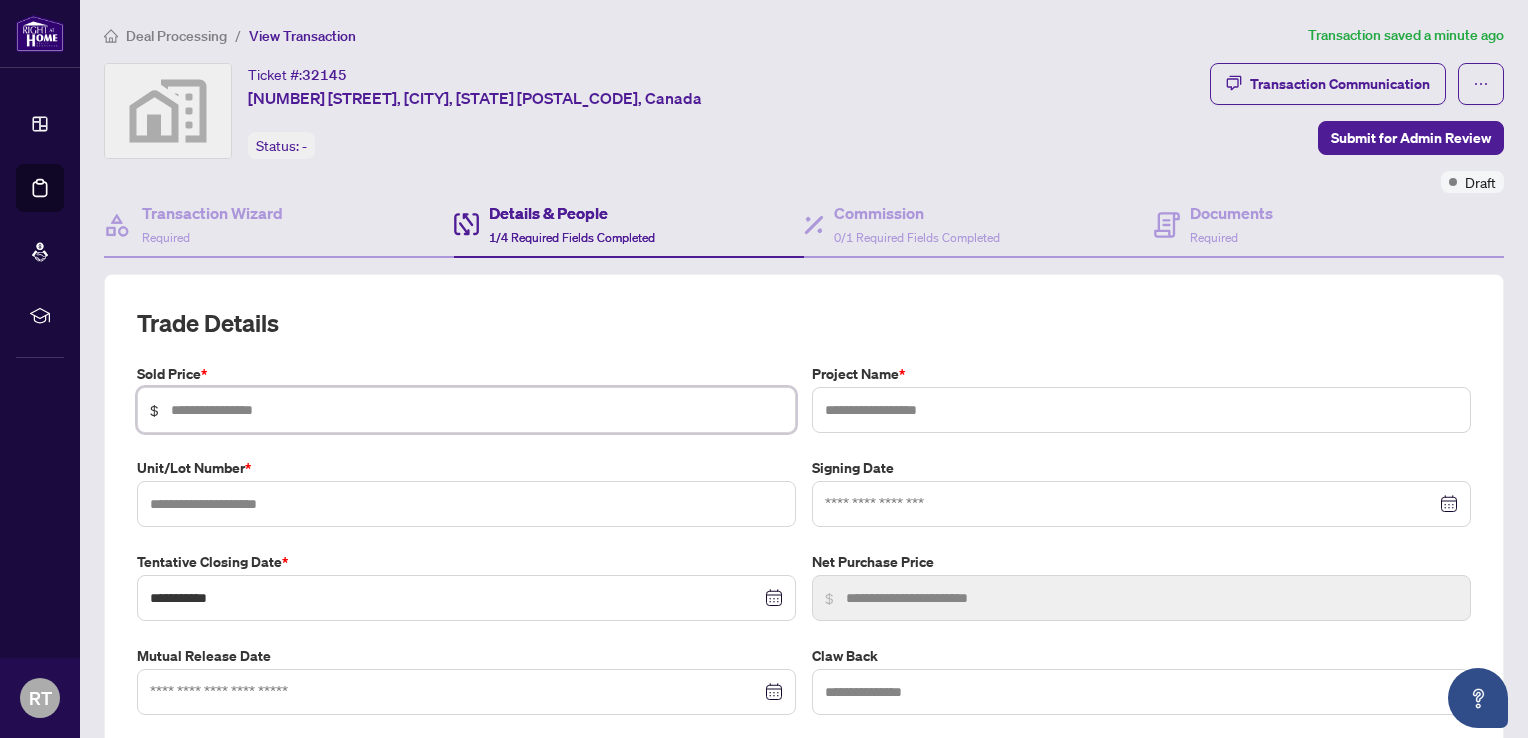 click at bounding box center (477, 410) 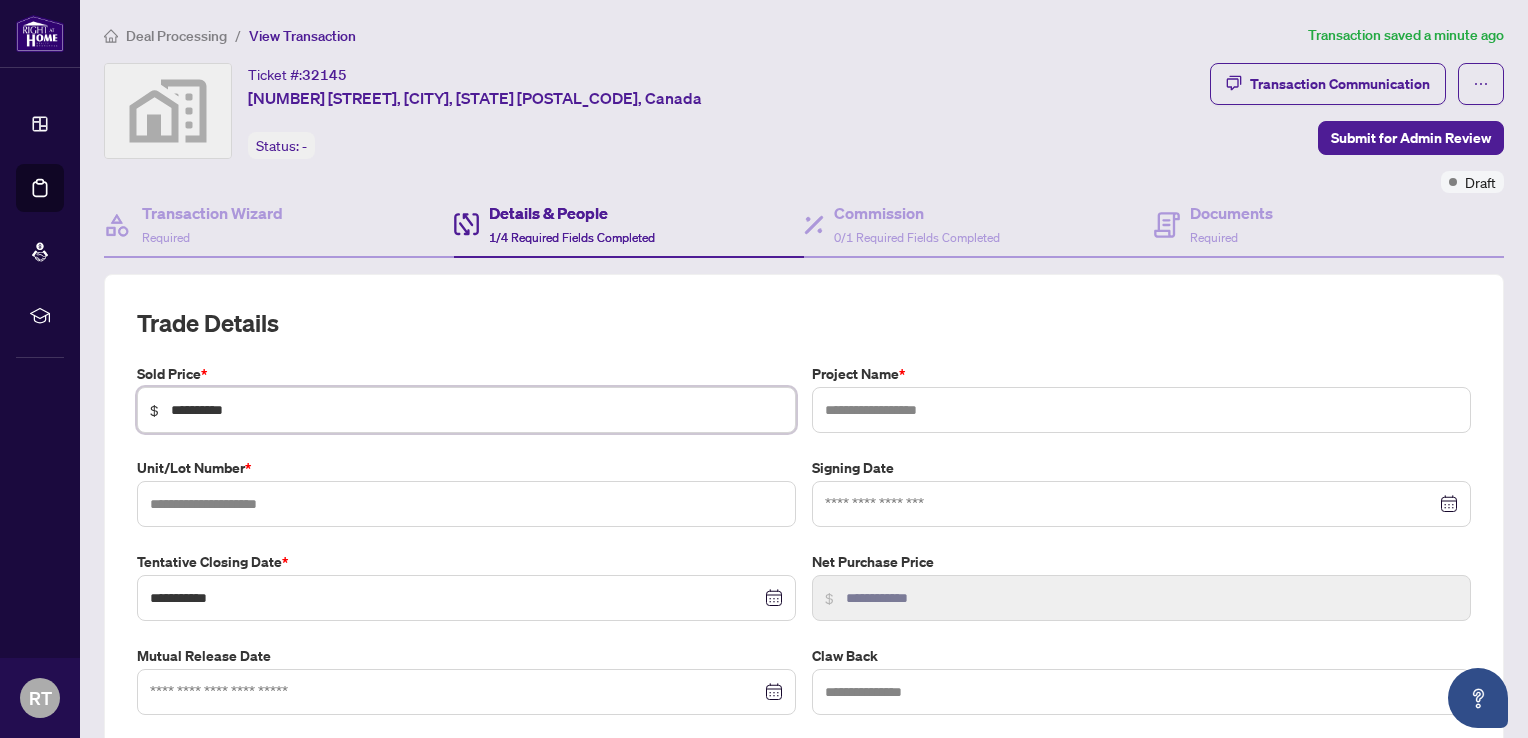 type on "**********" 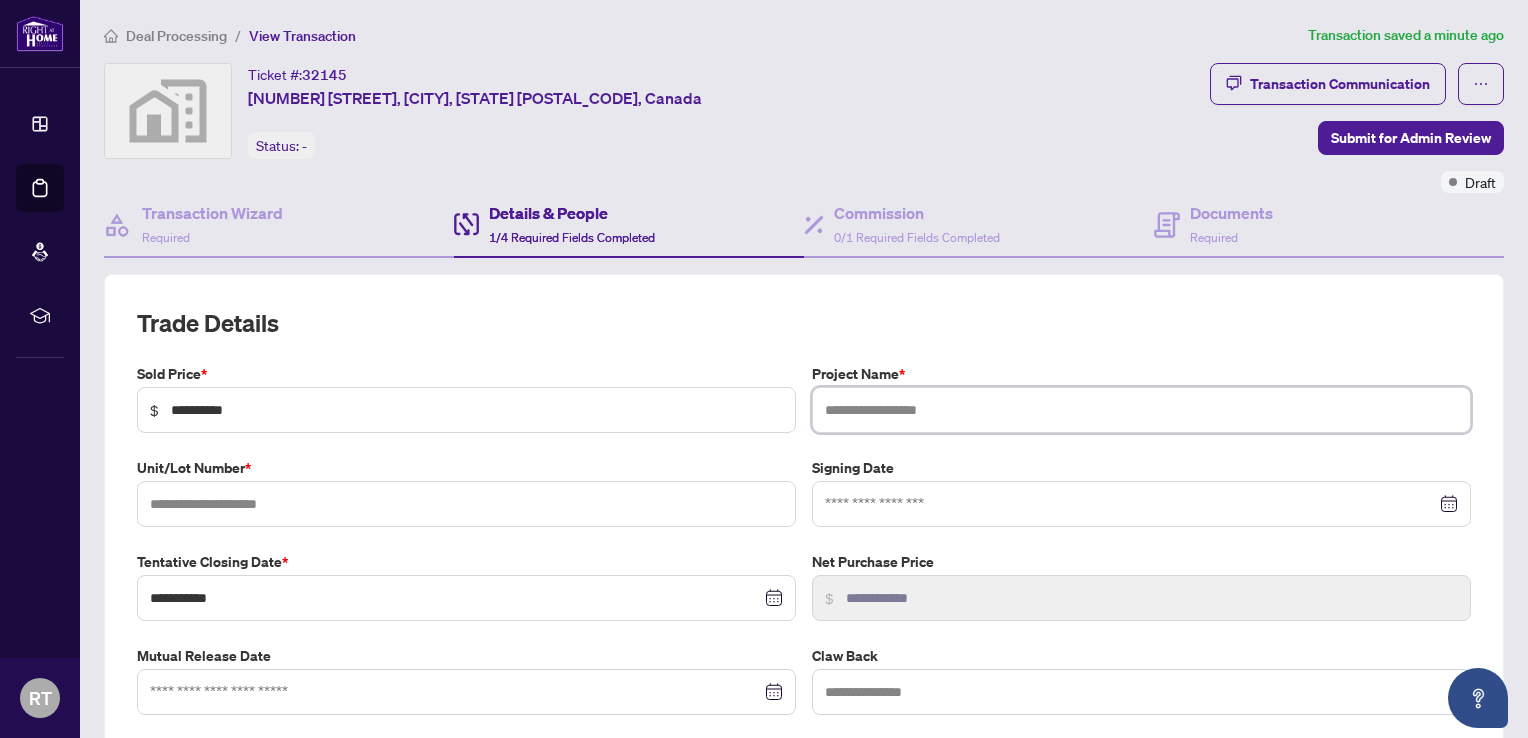 click at bounding box center [1141, 410] 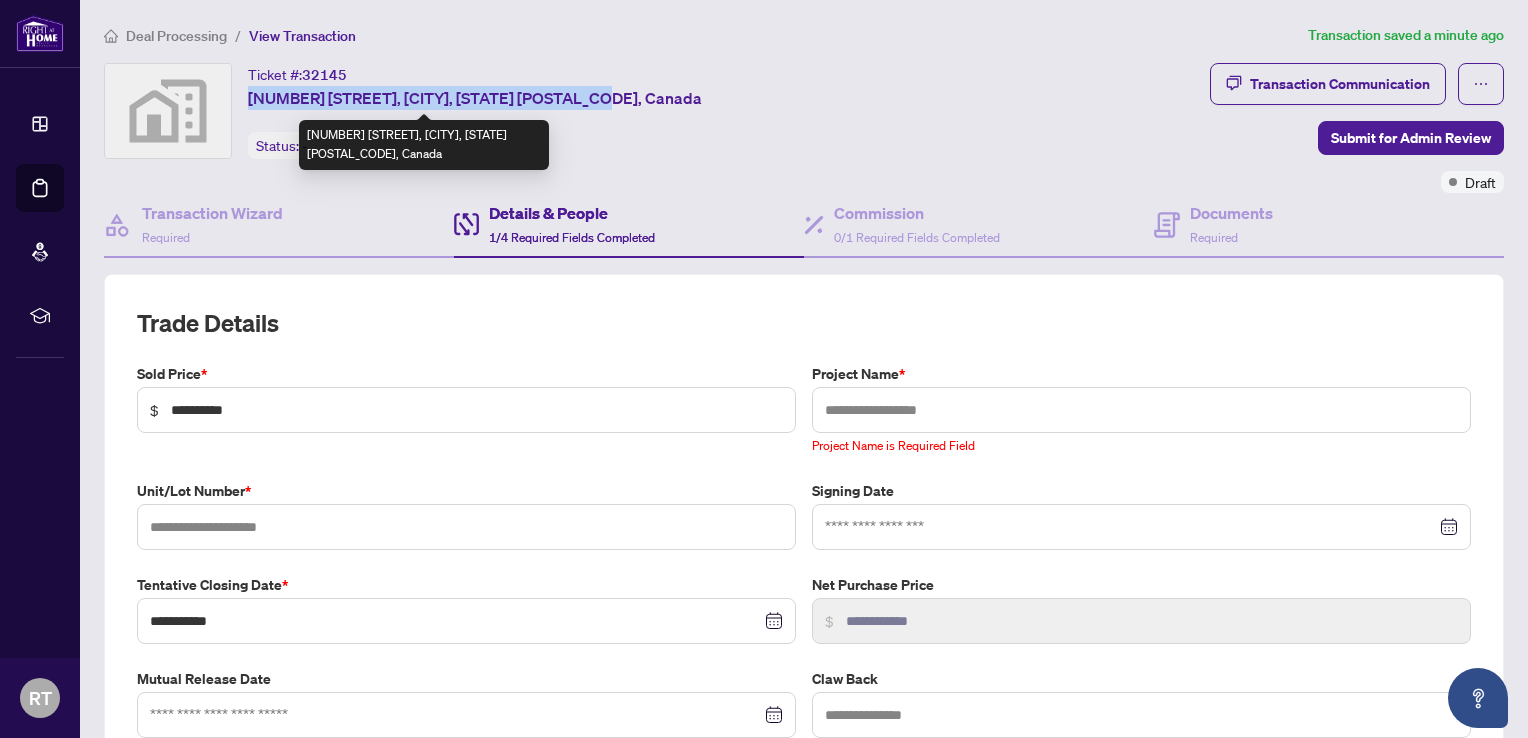 drag, startPoint x: 616, startPoint y: 101, endPoint x: 249, endPoint y: 102, distance: 367.00137 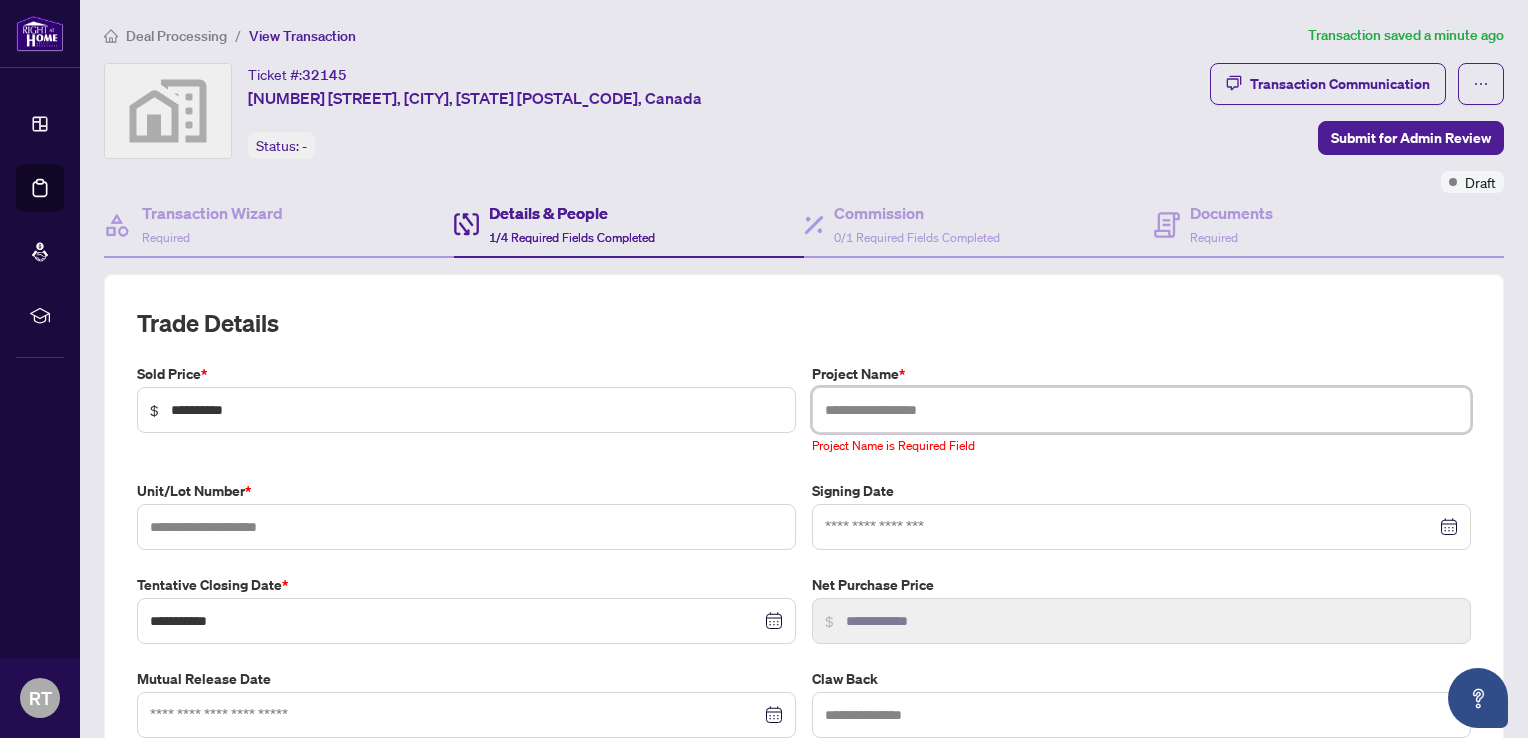 click at bounding box center [1141, 410] 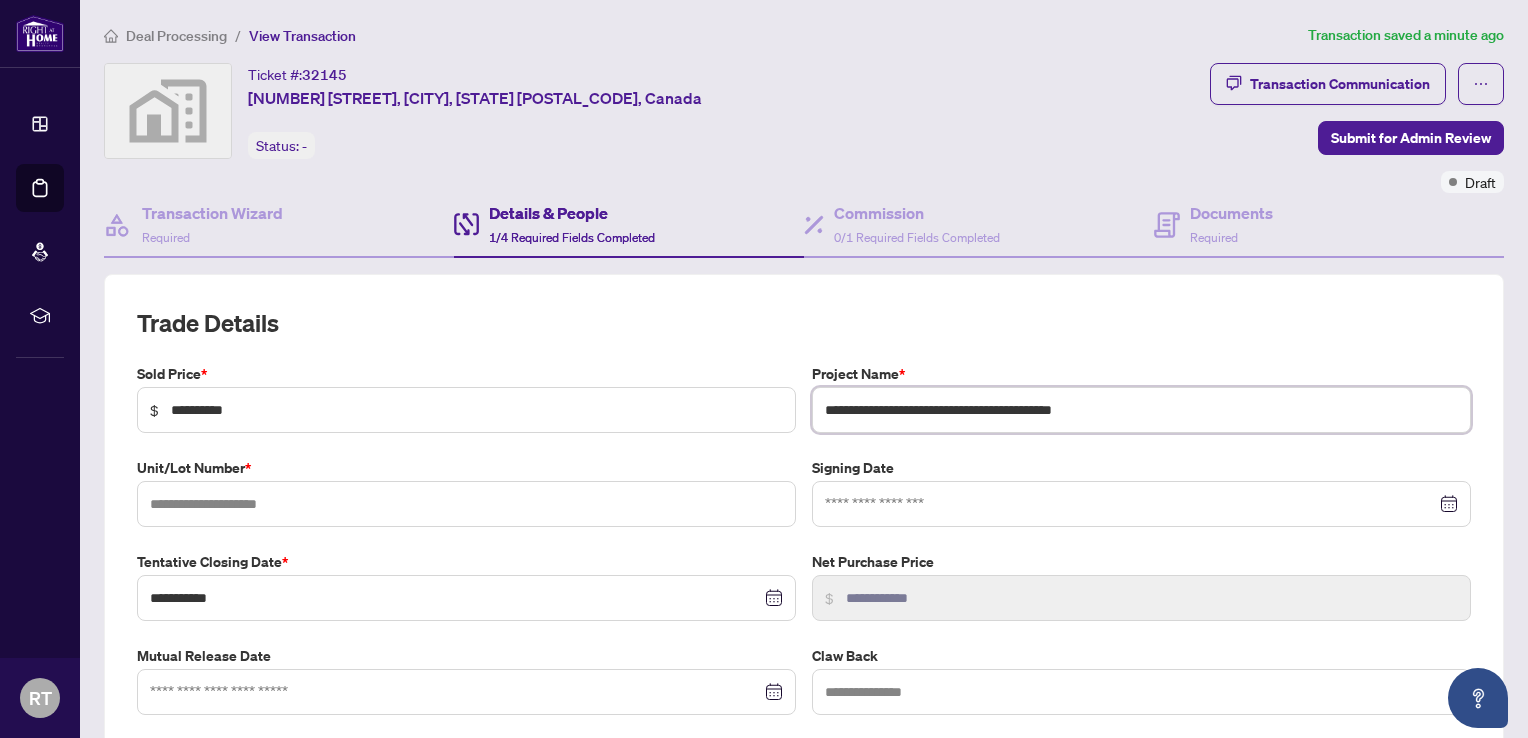type on "**********" 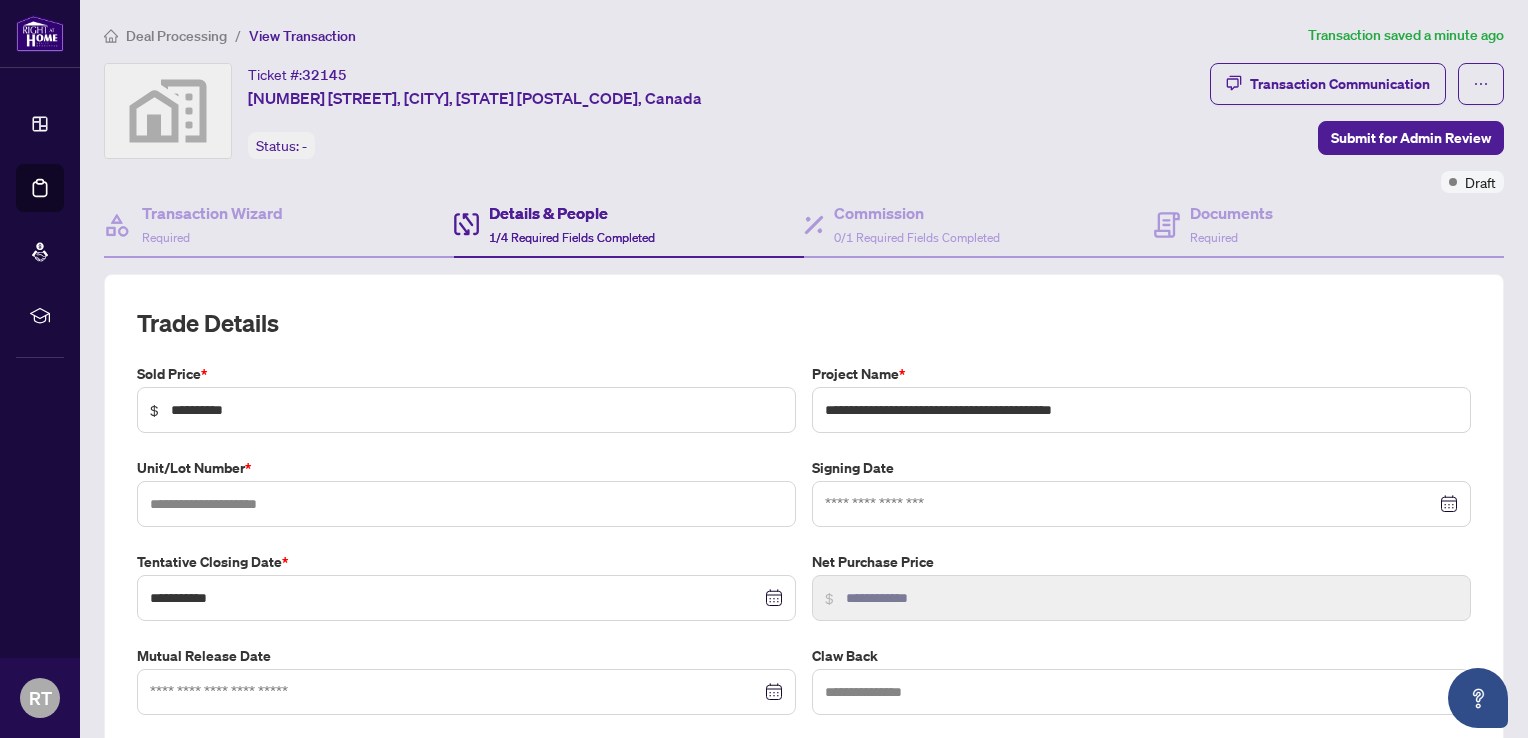 click on "**********" at bounding box center (804, 511) 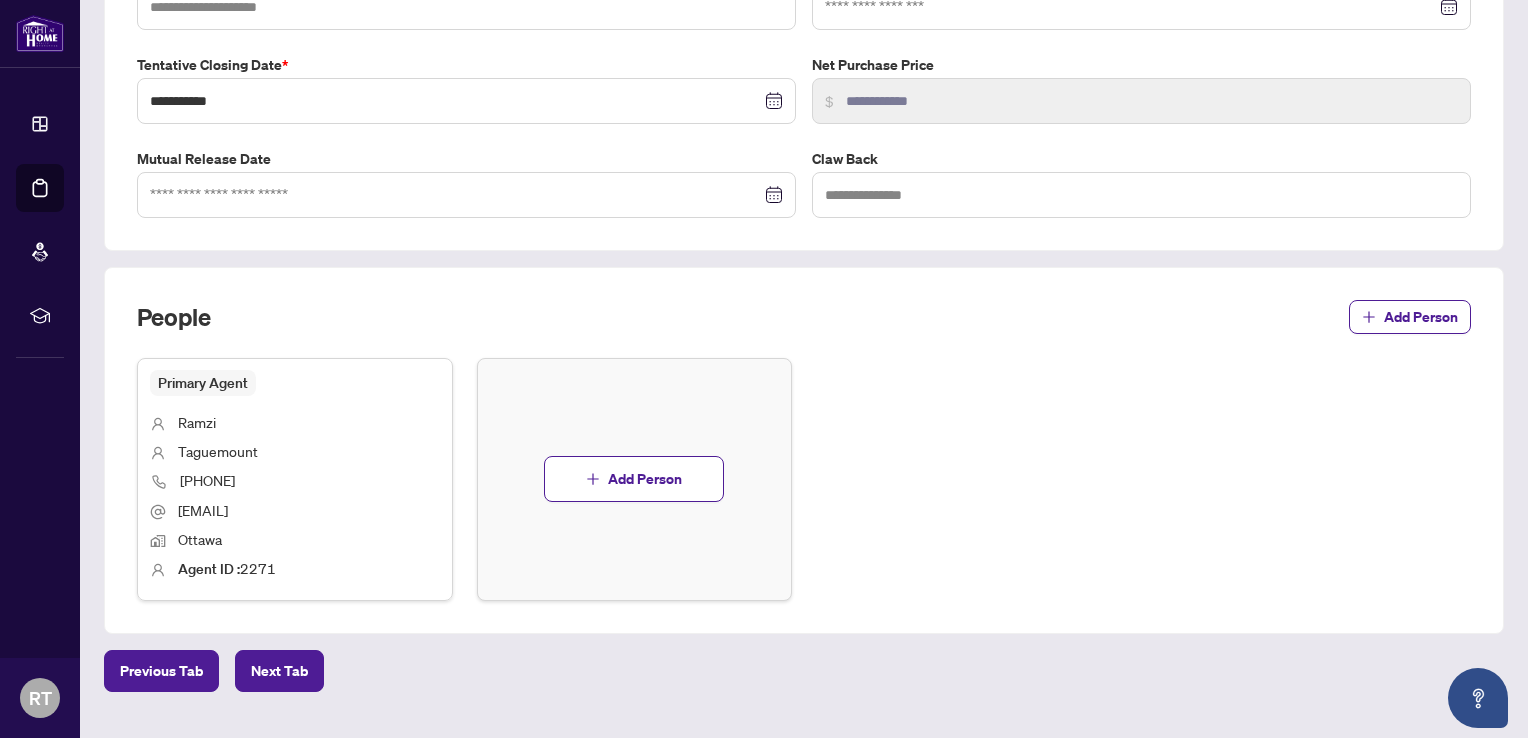scroll, scrollTop: 500, scrollLeft: 0, axis: vertical 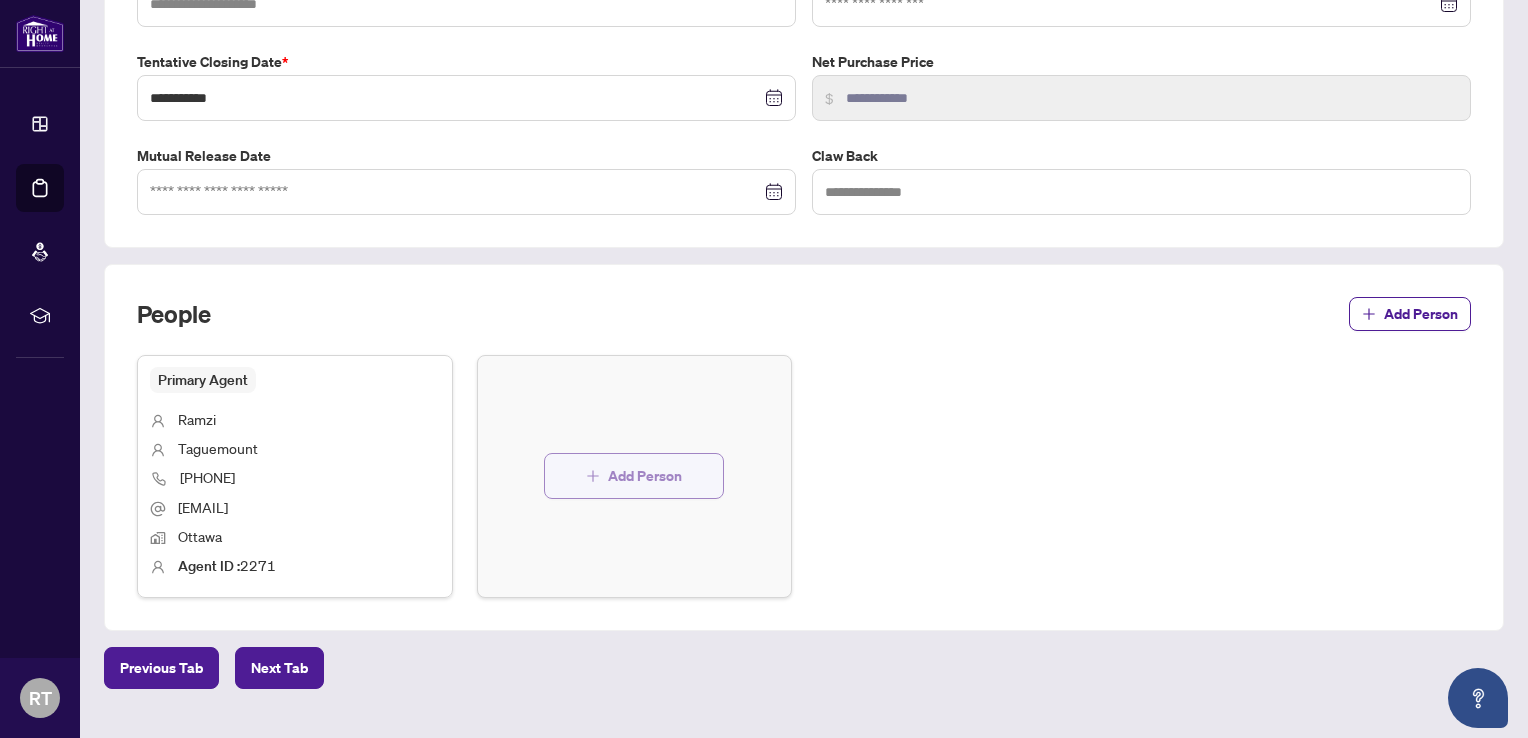 click on "Add Person" at bounding box center (645, 476) 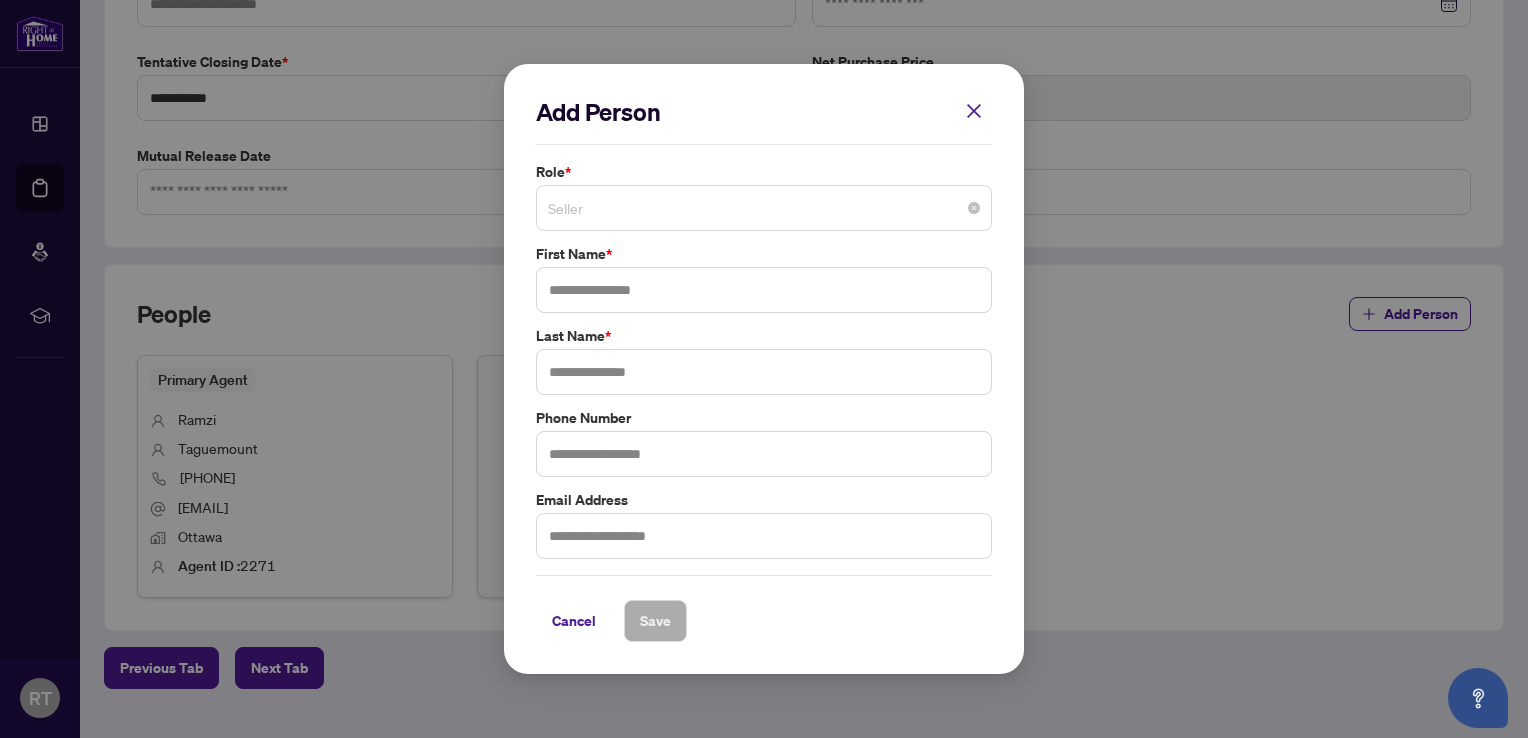 click on "Seller" at bounding box center [764, 208] 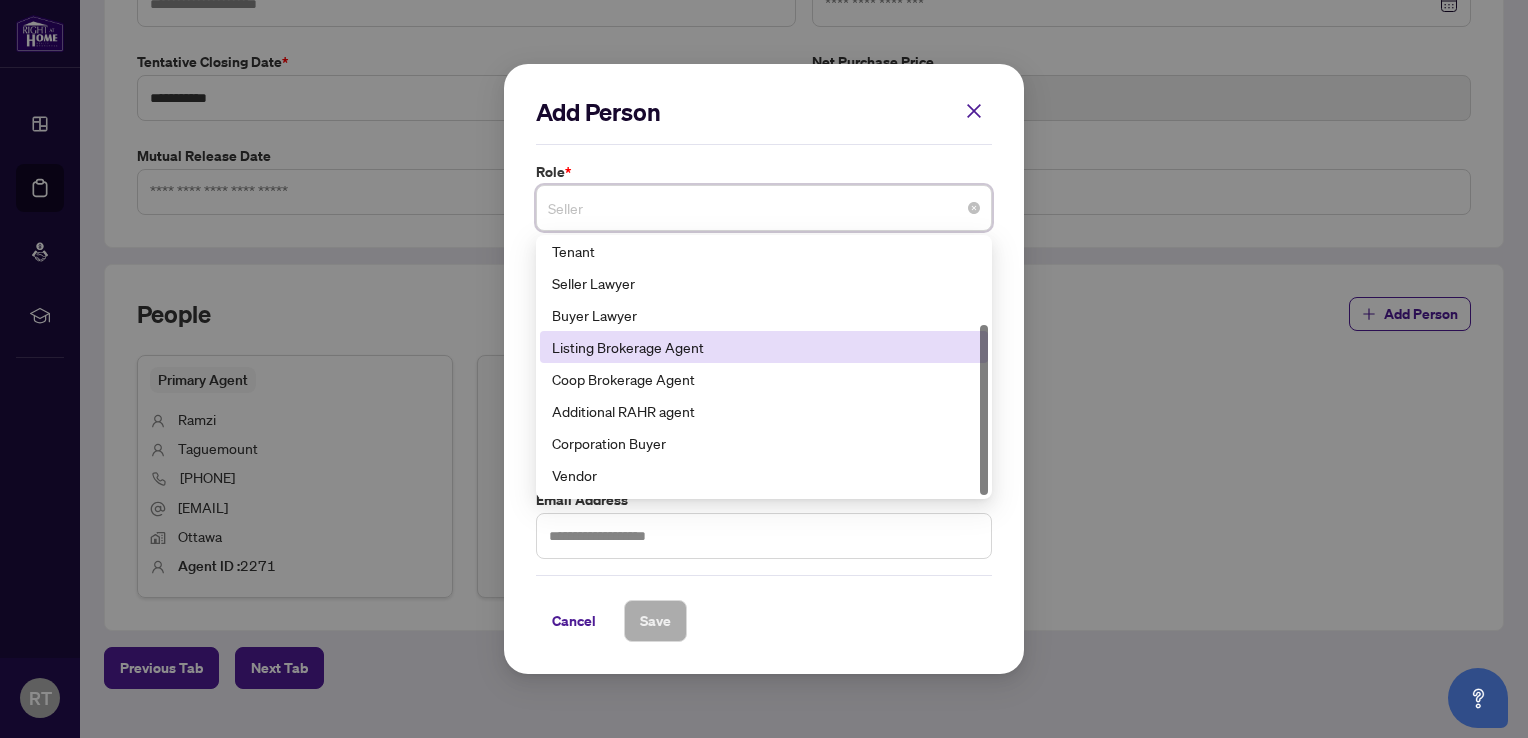 scroll, scrollTop: 128, scrollLeft: 0, axis: vertical 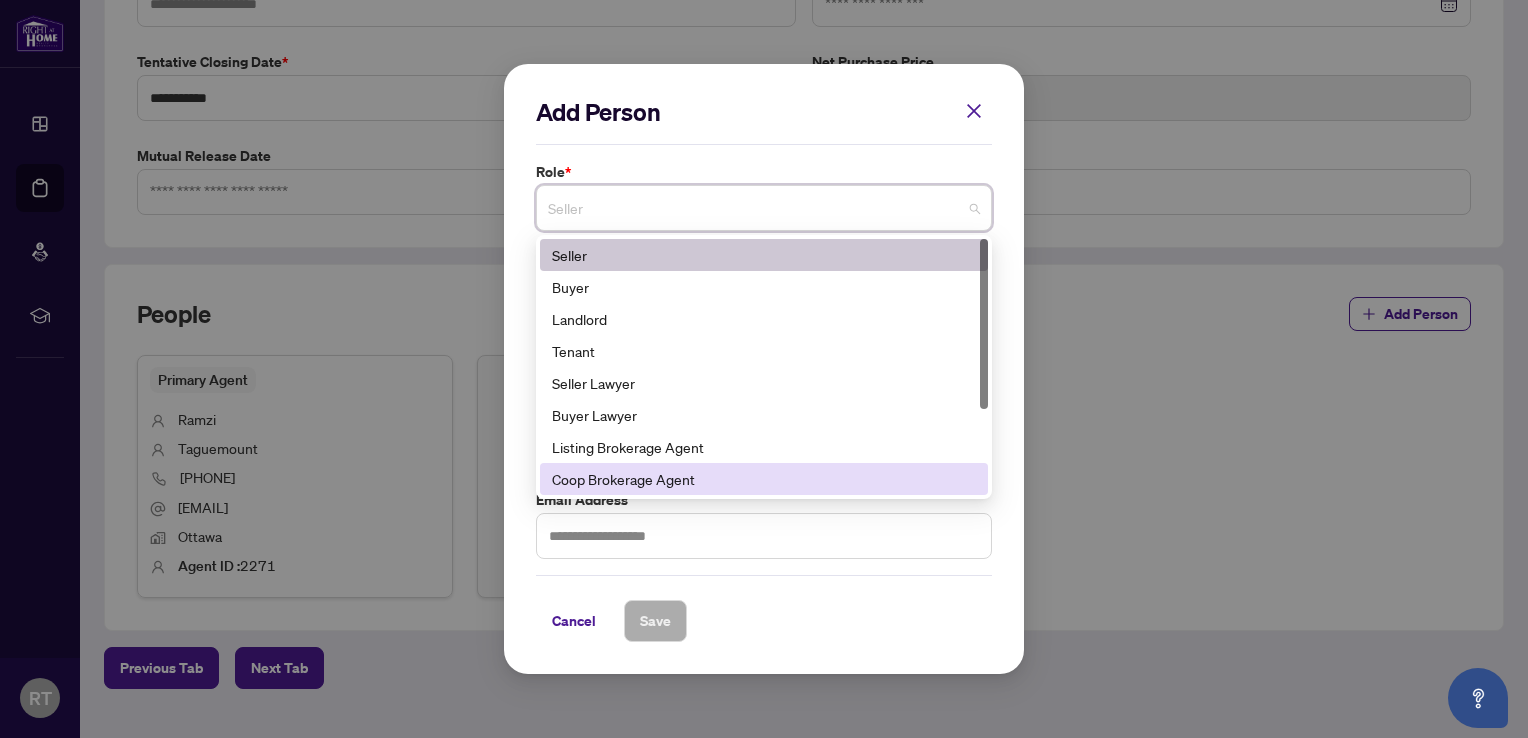 drag, startPoint x: 986, startPoint y: 386, endPoint x: 956, endPoint y: 171, distance: 217.08293 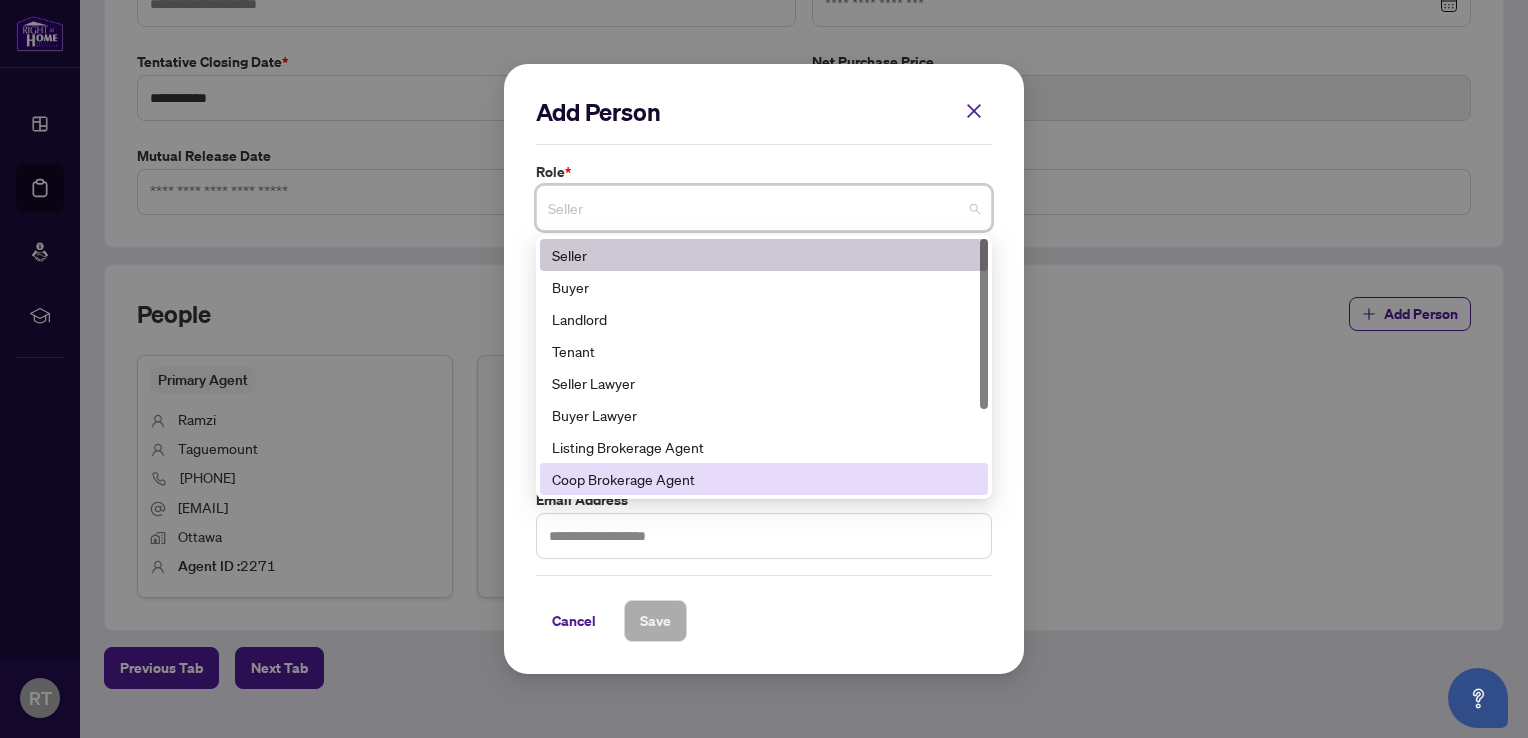 click on "Role * Seller 8 9 10 Seller Buyer Landlord Tenant Seller Lawyer Buyer Lawyer Listing Brokerage Agent Coop Brokerage Agent Additional RAHR agent Corporation Buyer" at bounding box center [764, 196] 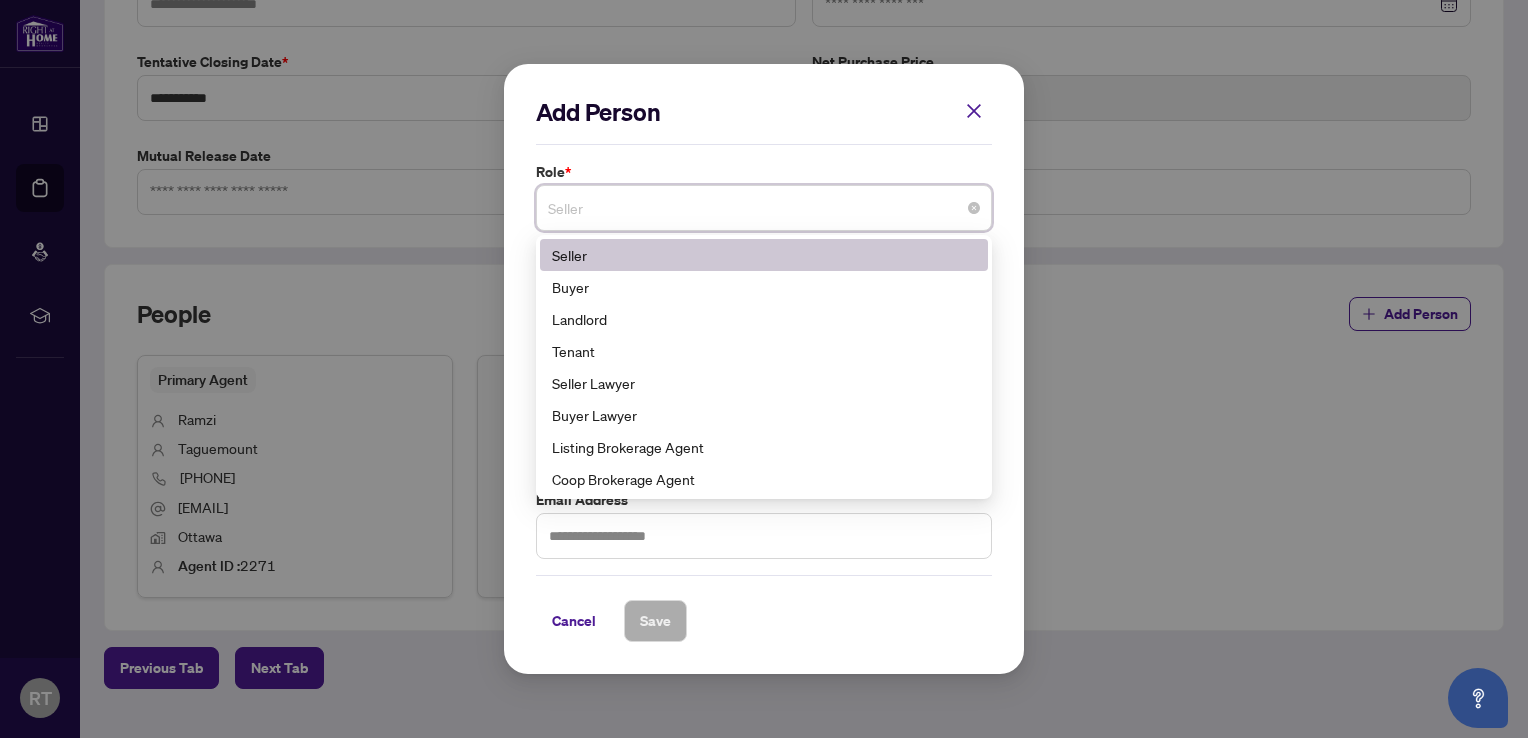 click on "Seller" at bounding box center (764, 255) 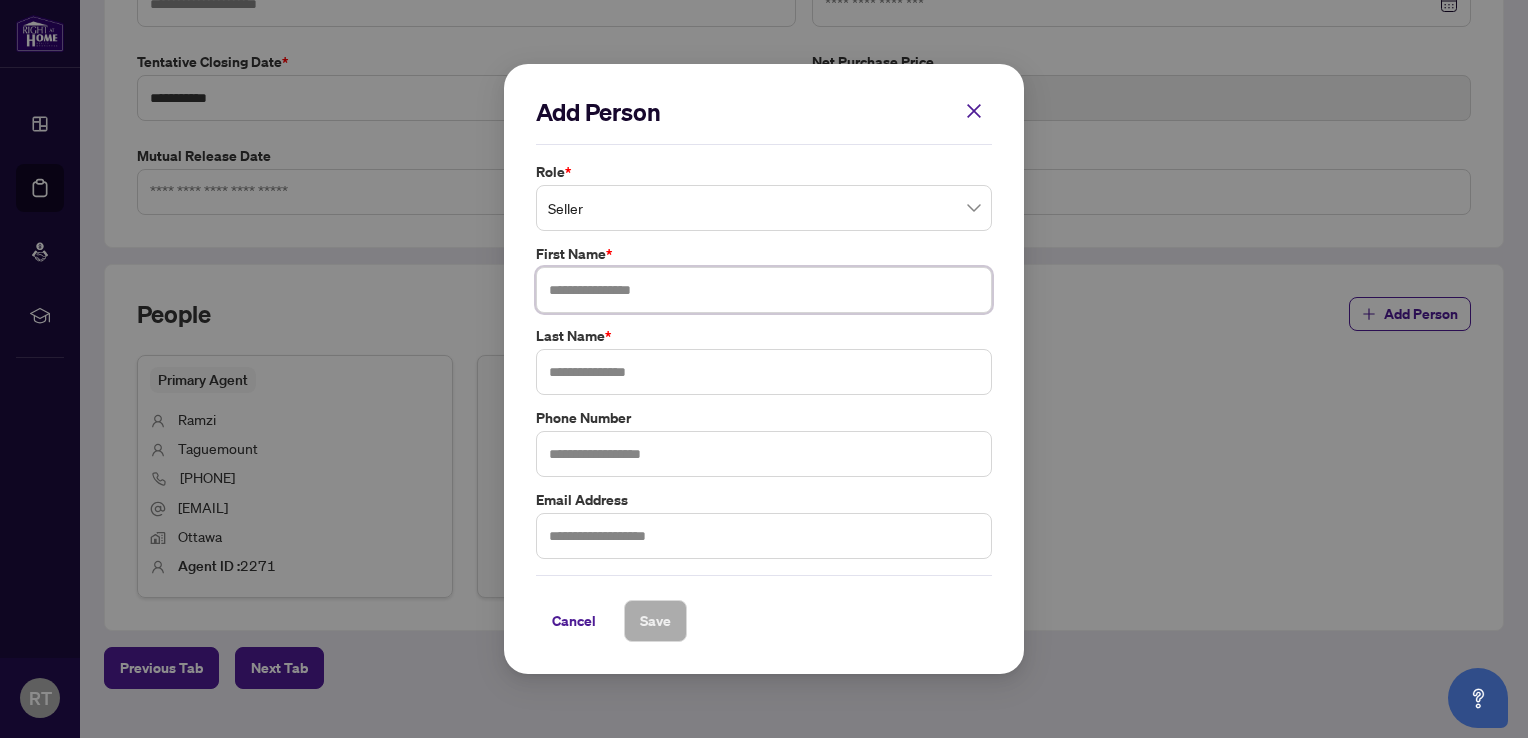 click at bounding box center (764, 290) 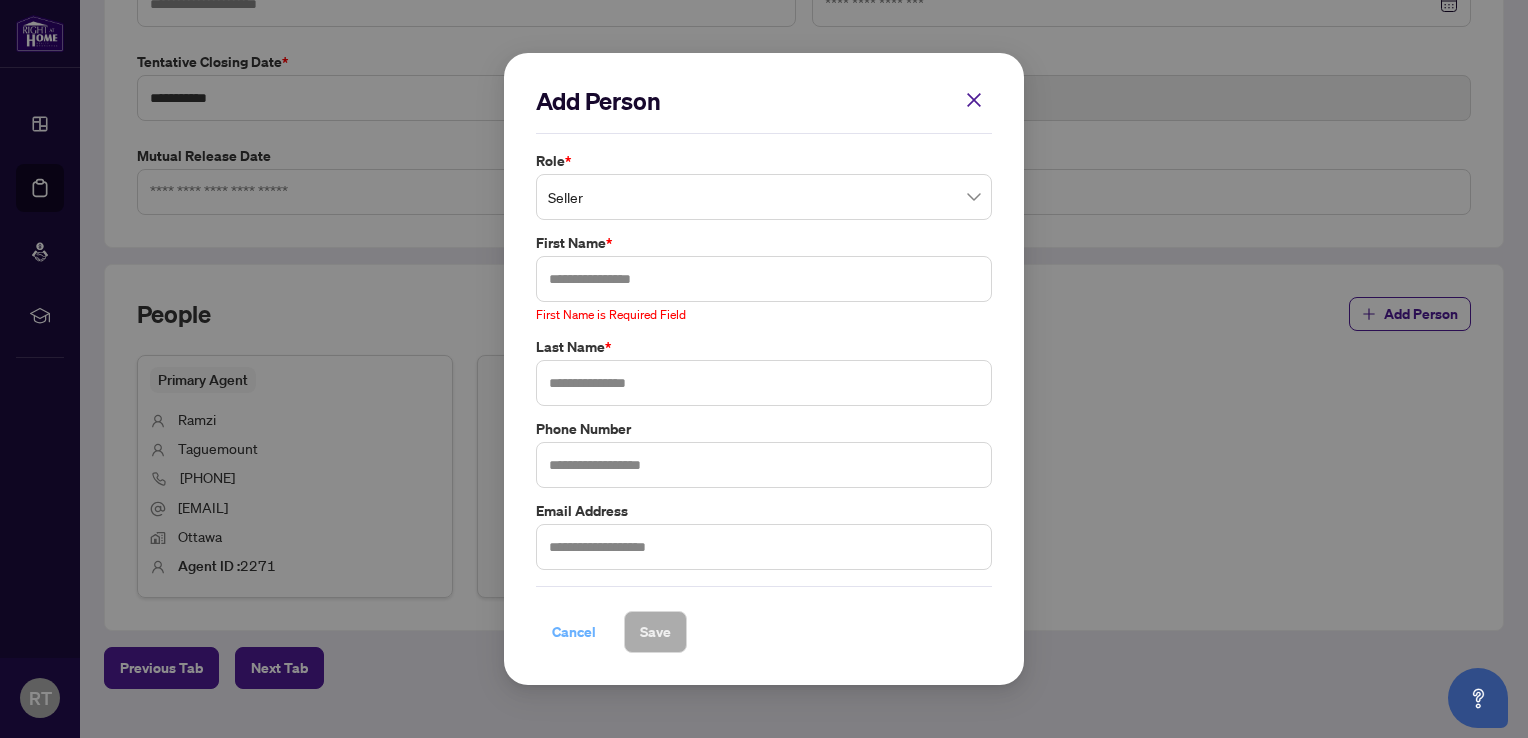 click on "Cancel" at bounding box center (574, 632) 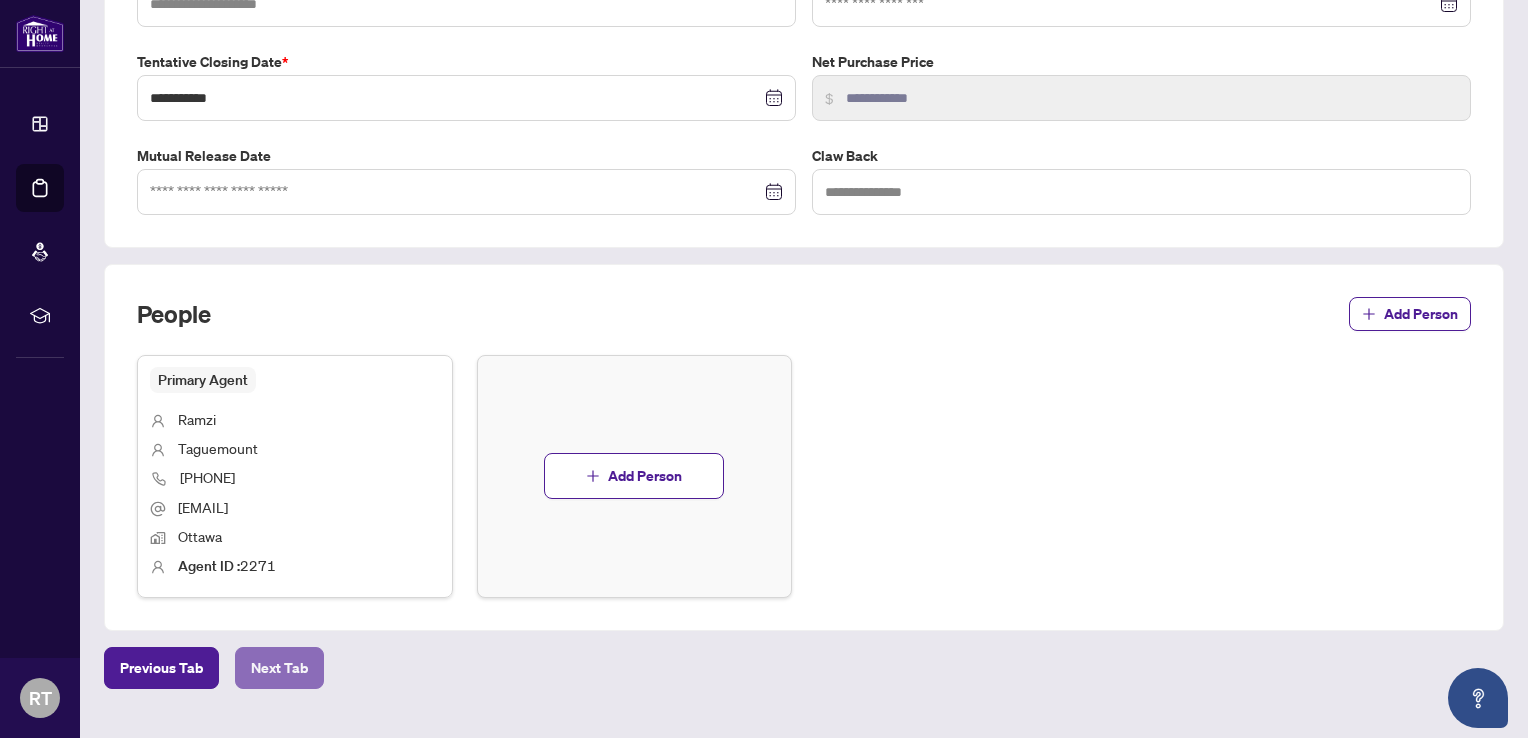 click on "Next Tab" at bounding box center [279, 668] 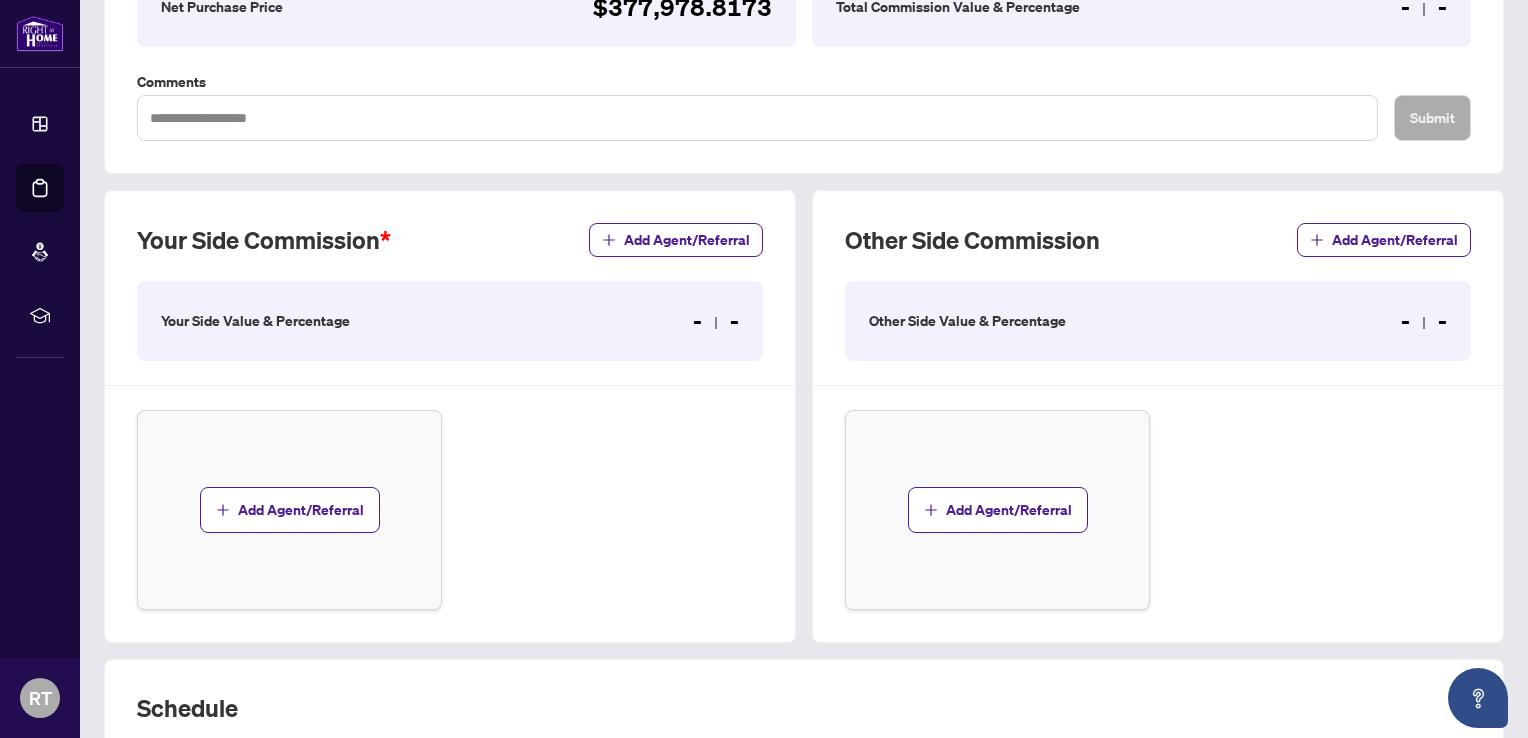scroll, scrollTop: 400, scrollLeft: 0, axis: vertical 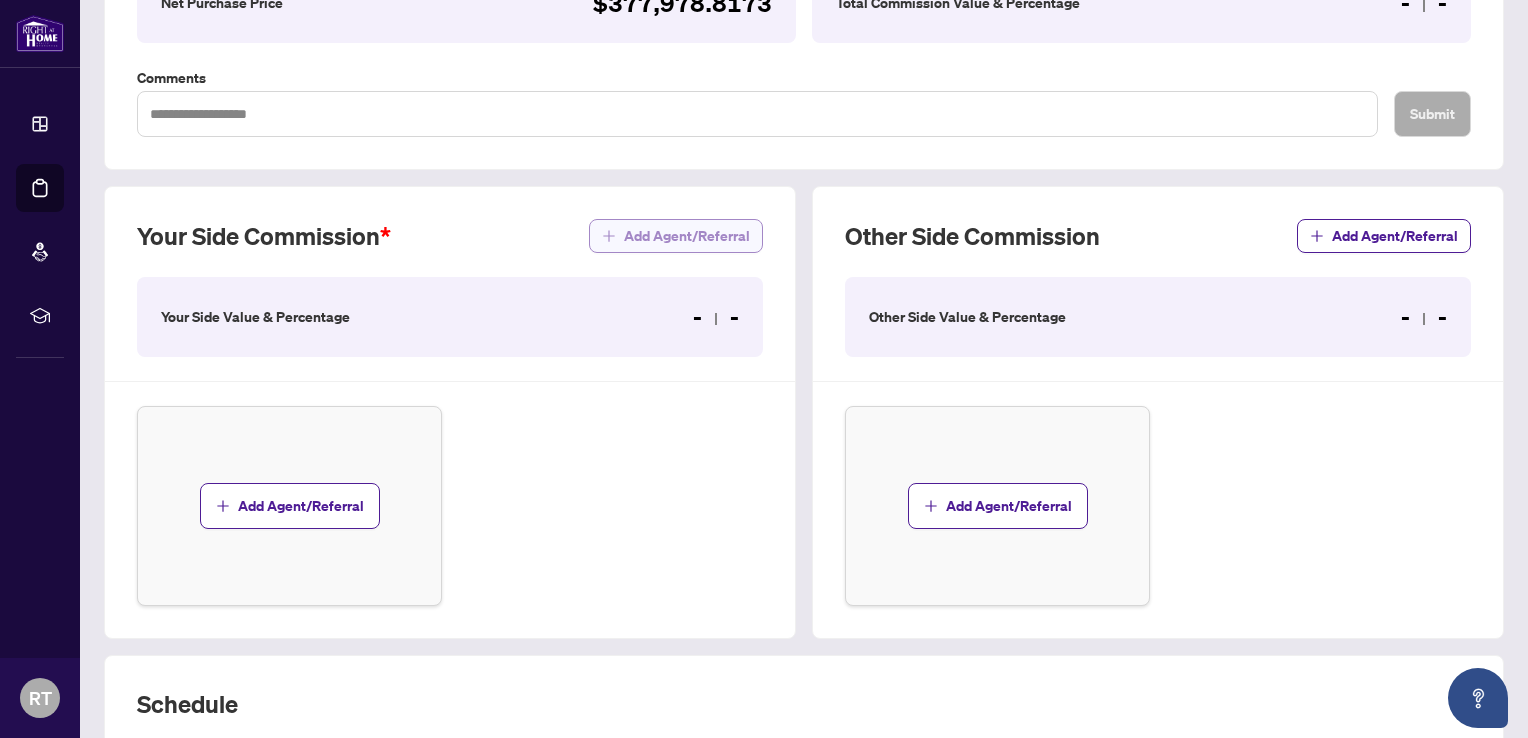 click on "Add Agent/Referral" at bounding box center [687, 236] 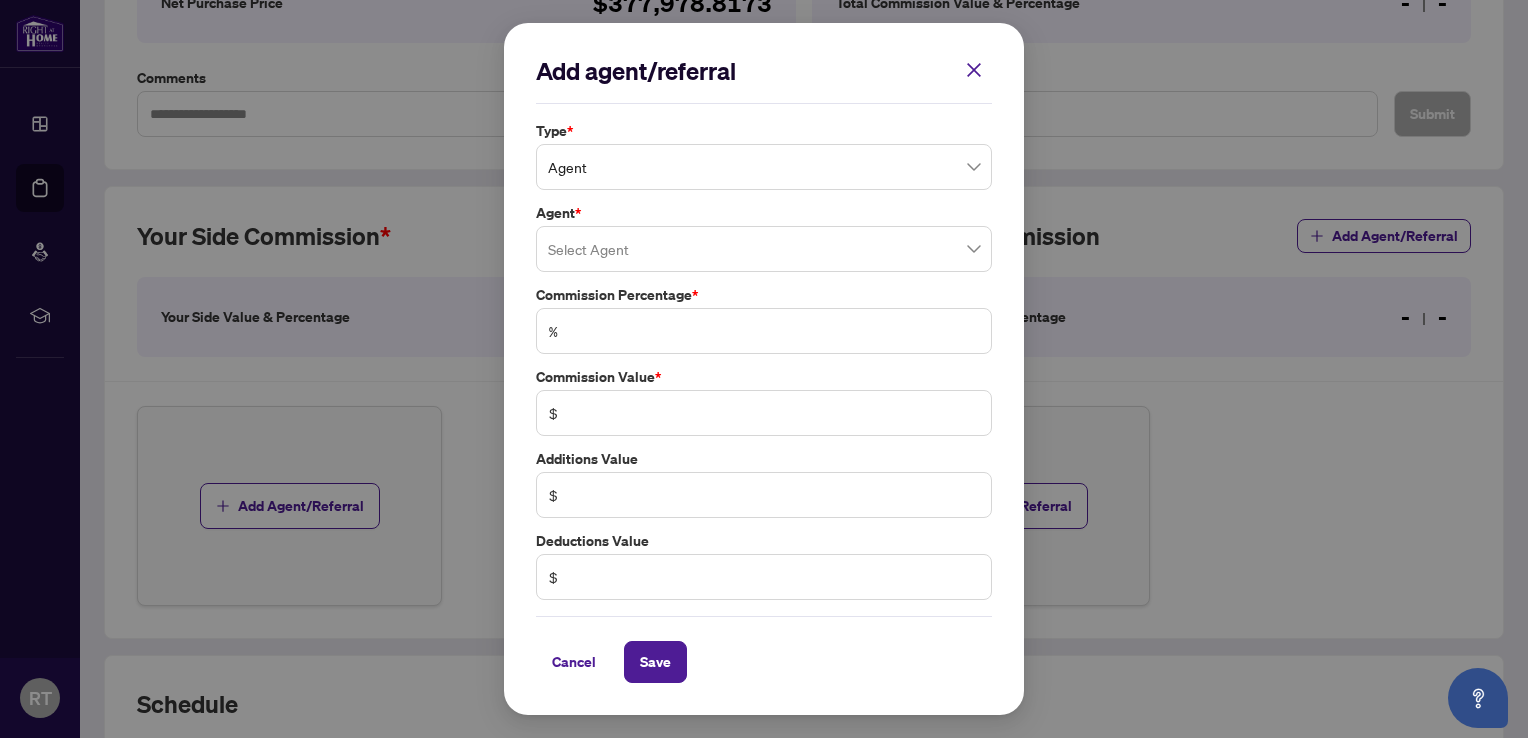 click at bounding box center [764, 249] 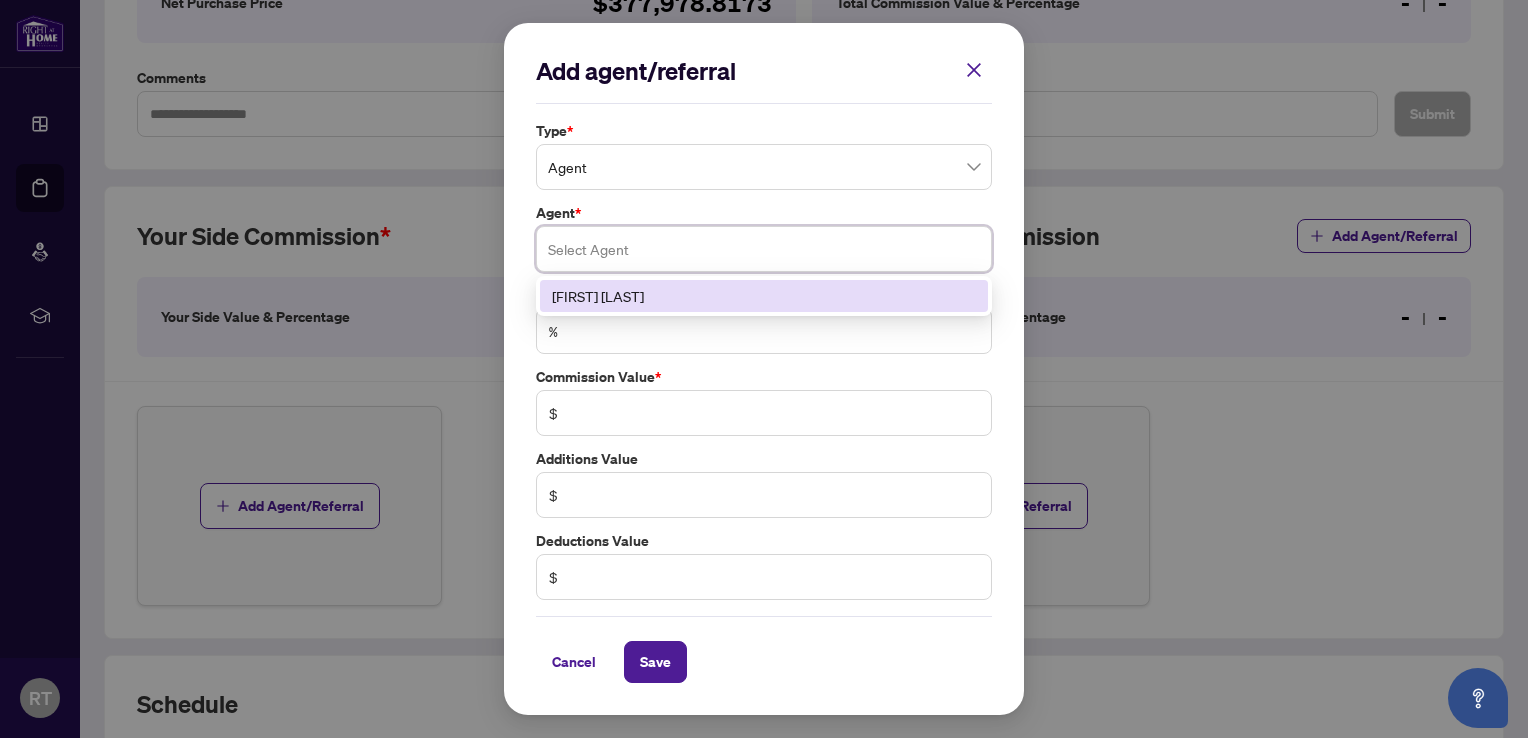 click on "[FIRST] [LAST]" at bounding box center (764, 296) 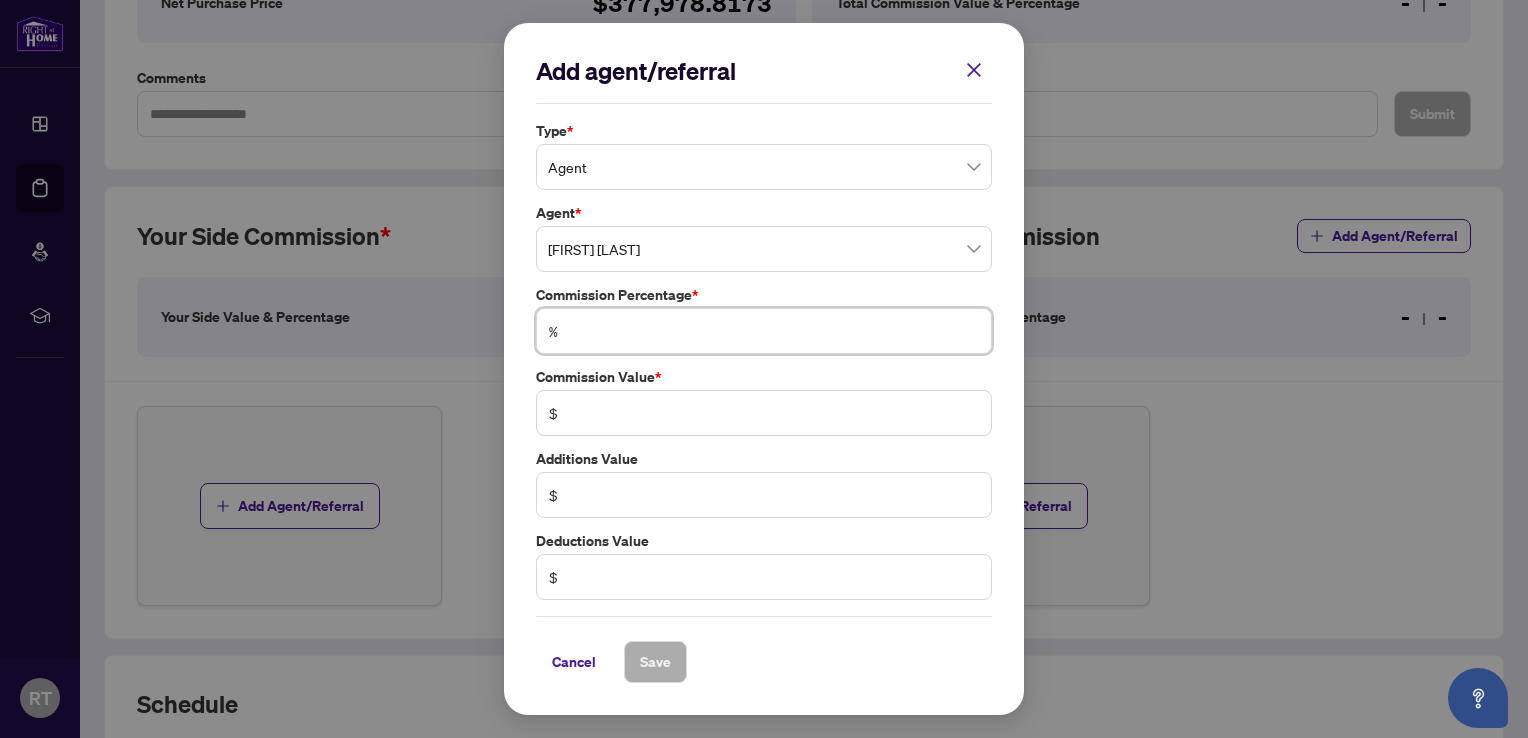click at bounding box center (774, 331) 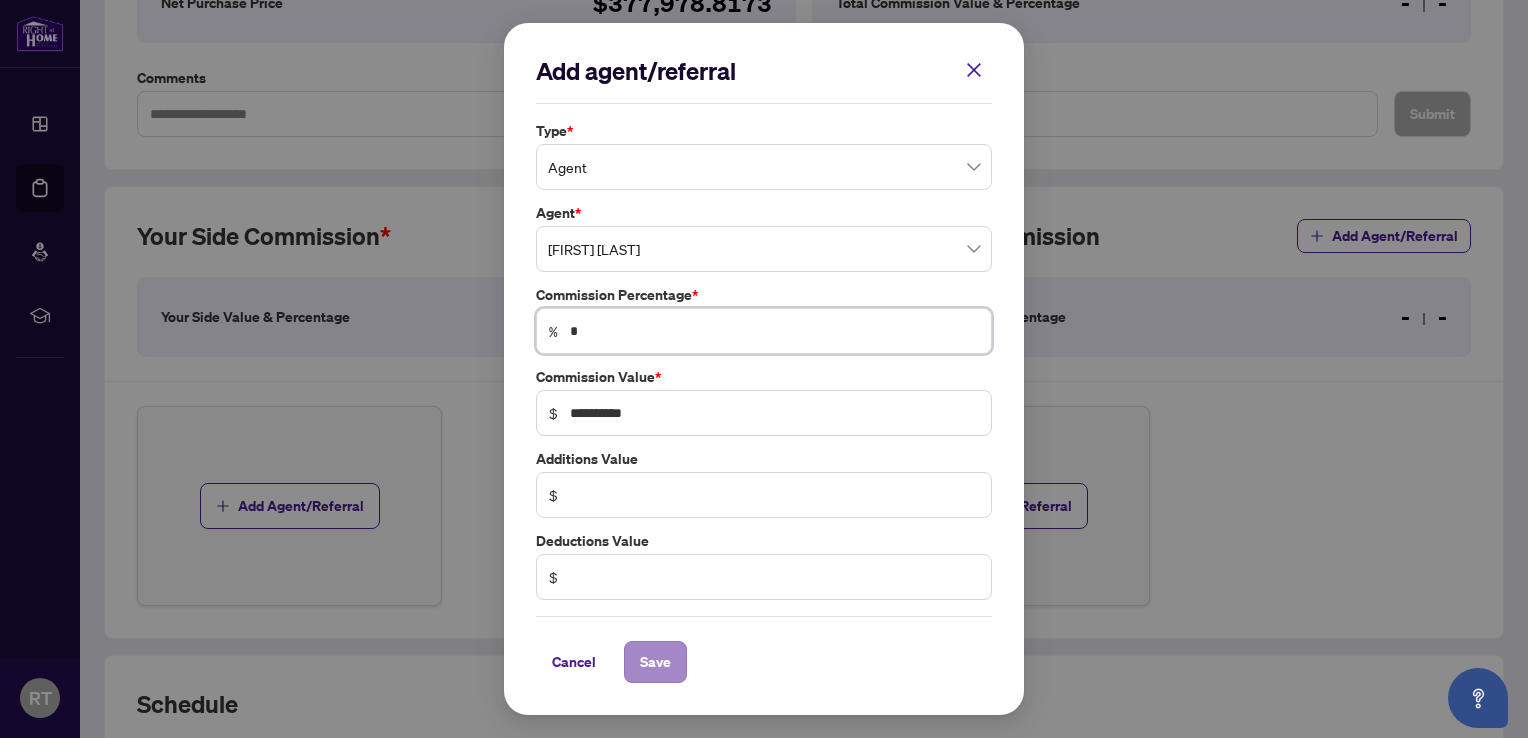 type on "*" 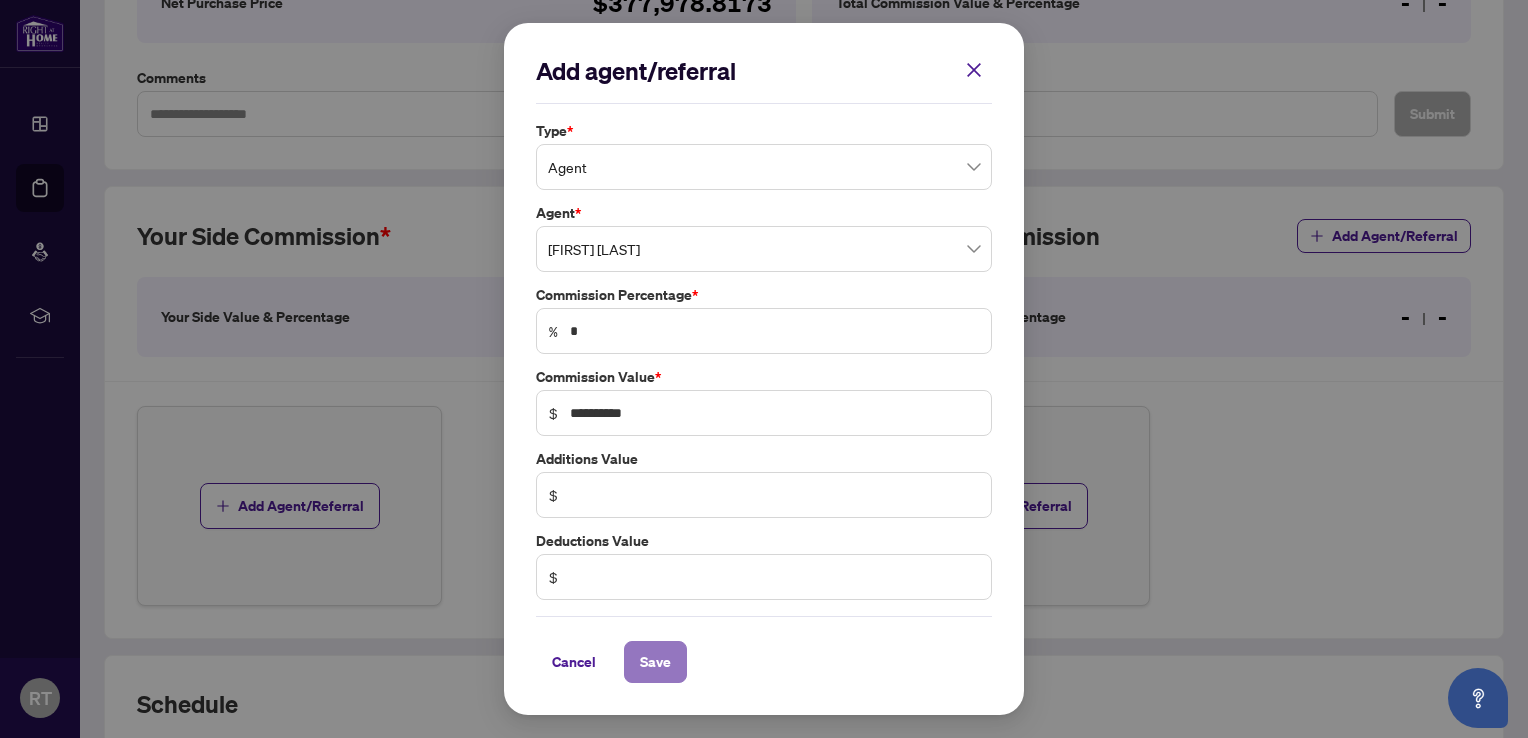 click on "Save" at bounding box center [655, 662] 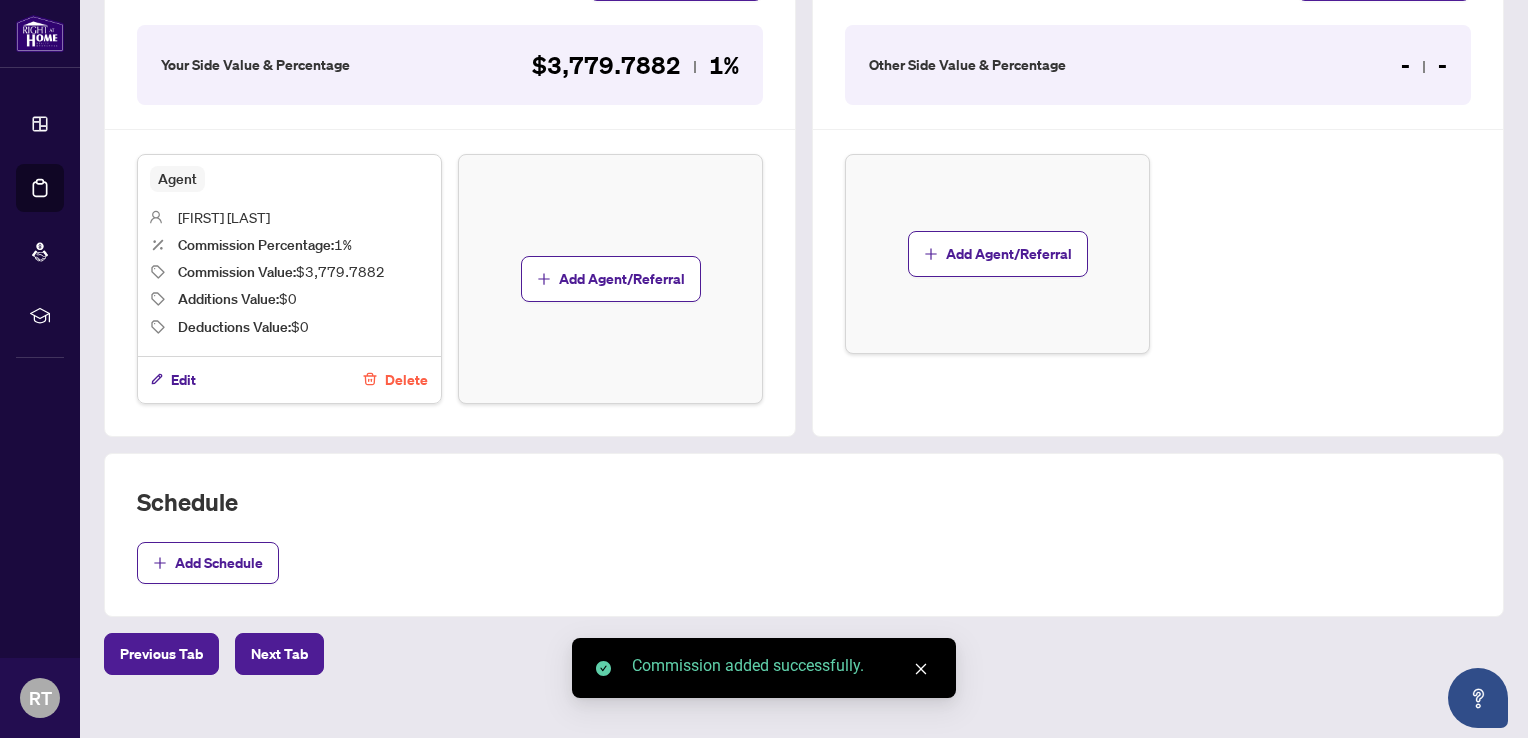 scroll, scrollTop: 671, scrollLeft: 0, axis: vertical 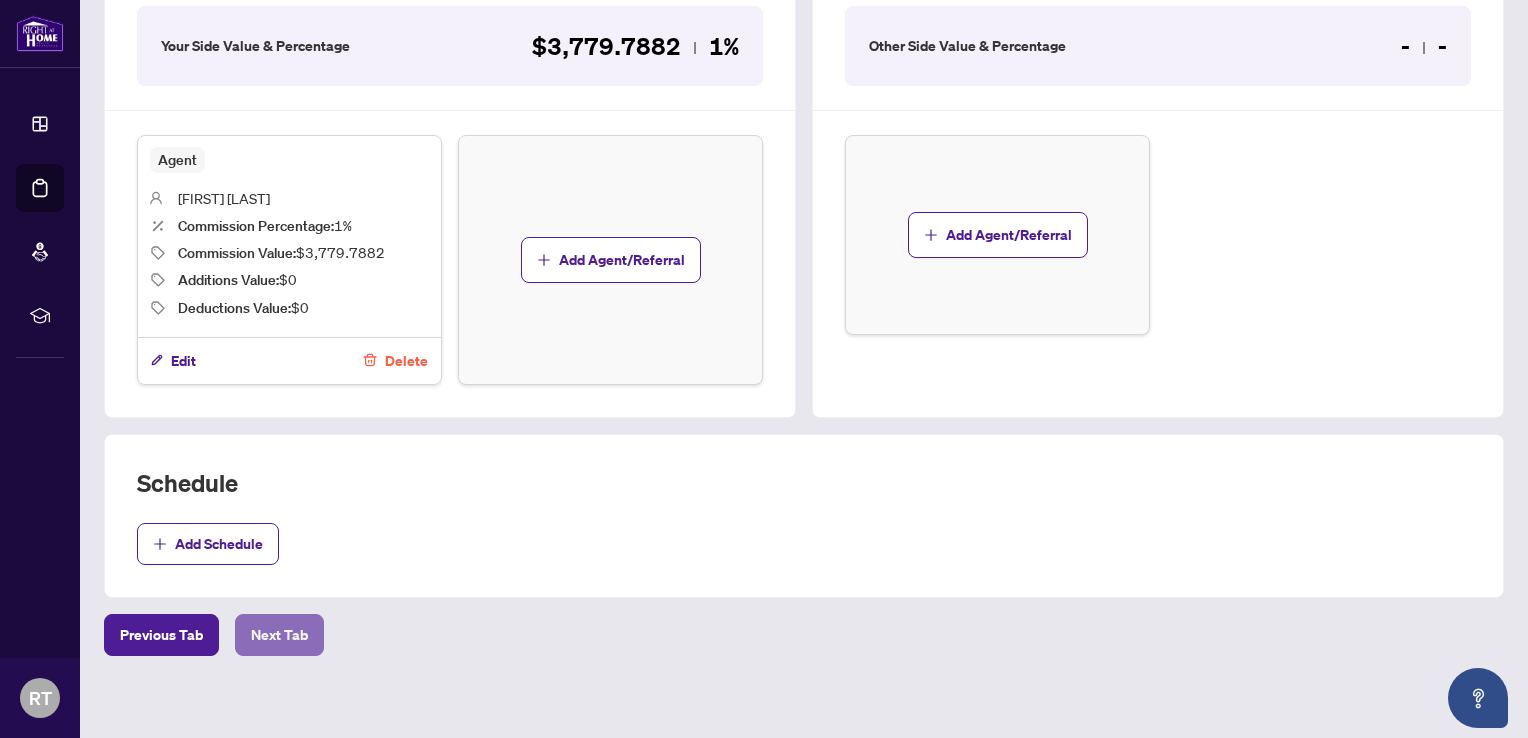 click on "Next Tab" at bounding box center (279, 635) 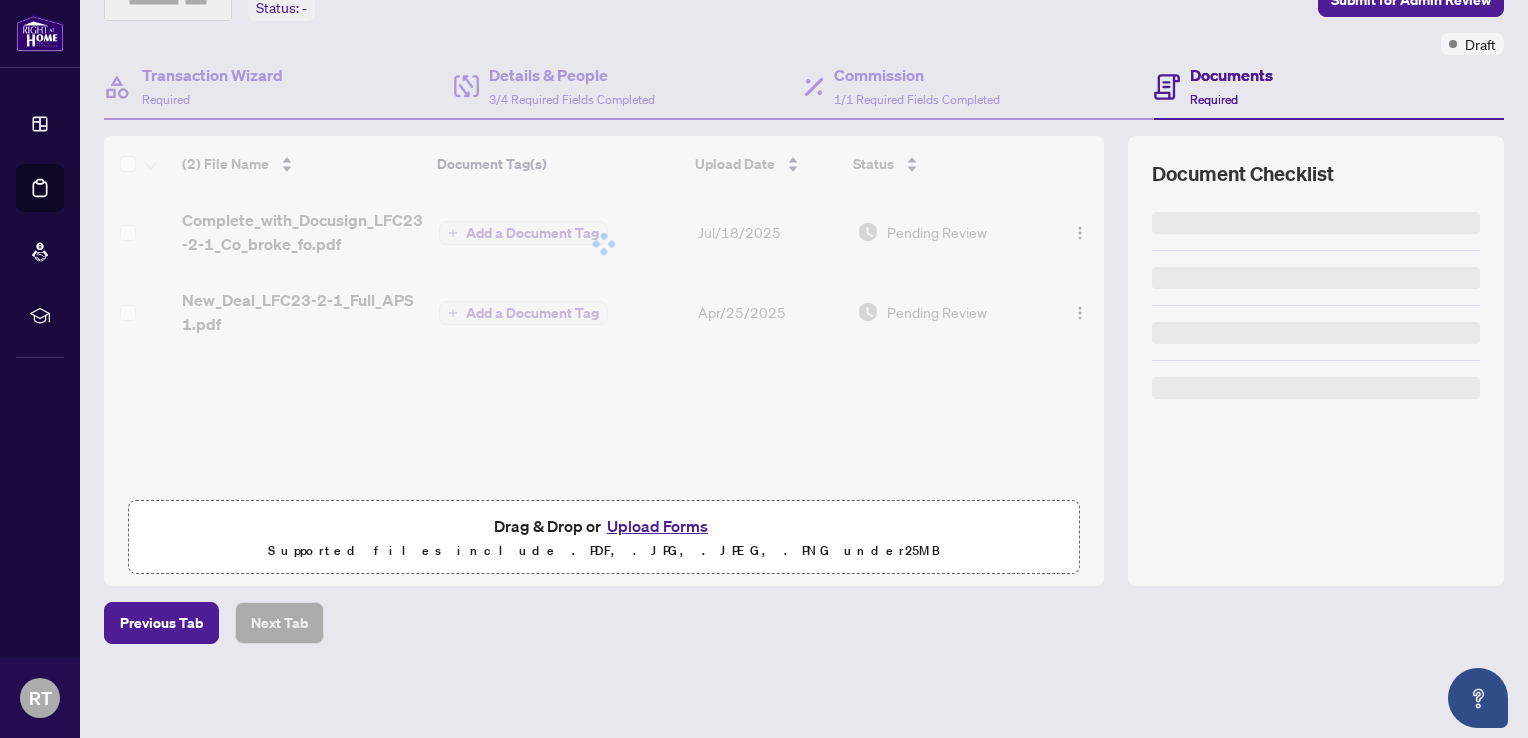 scroll, scrollTop: 0, scrollLeft: 0, axis: both 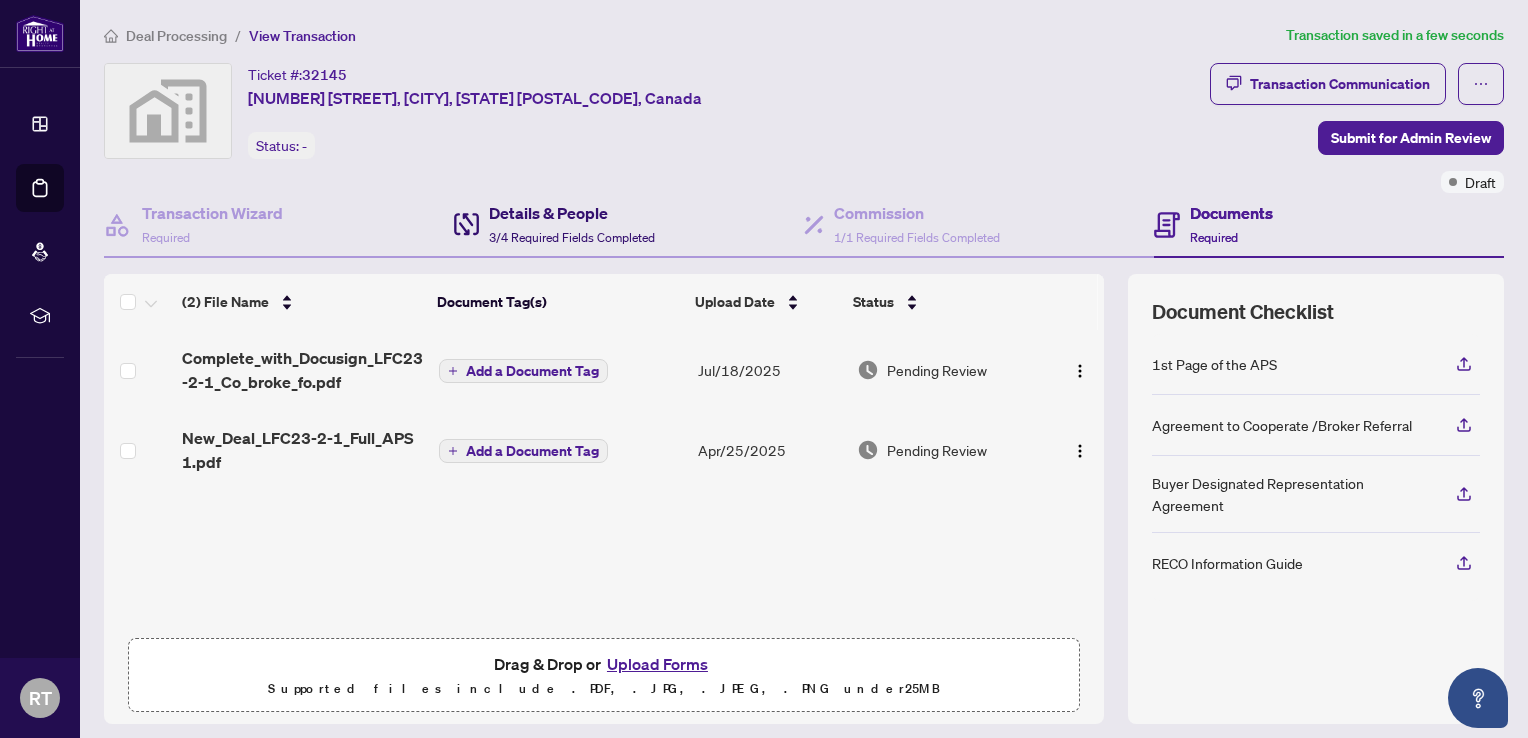 click on "3/4 Required Fields Completed" at bounding box center [572, 237] 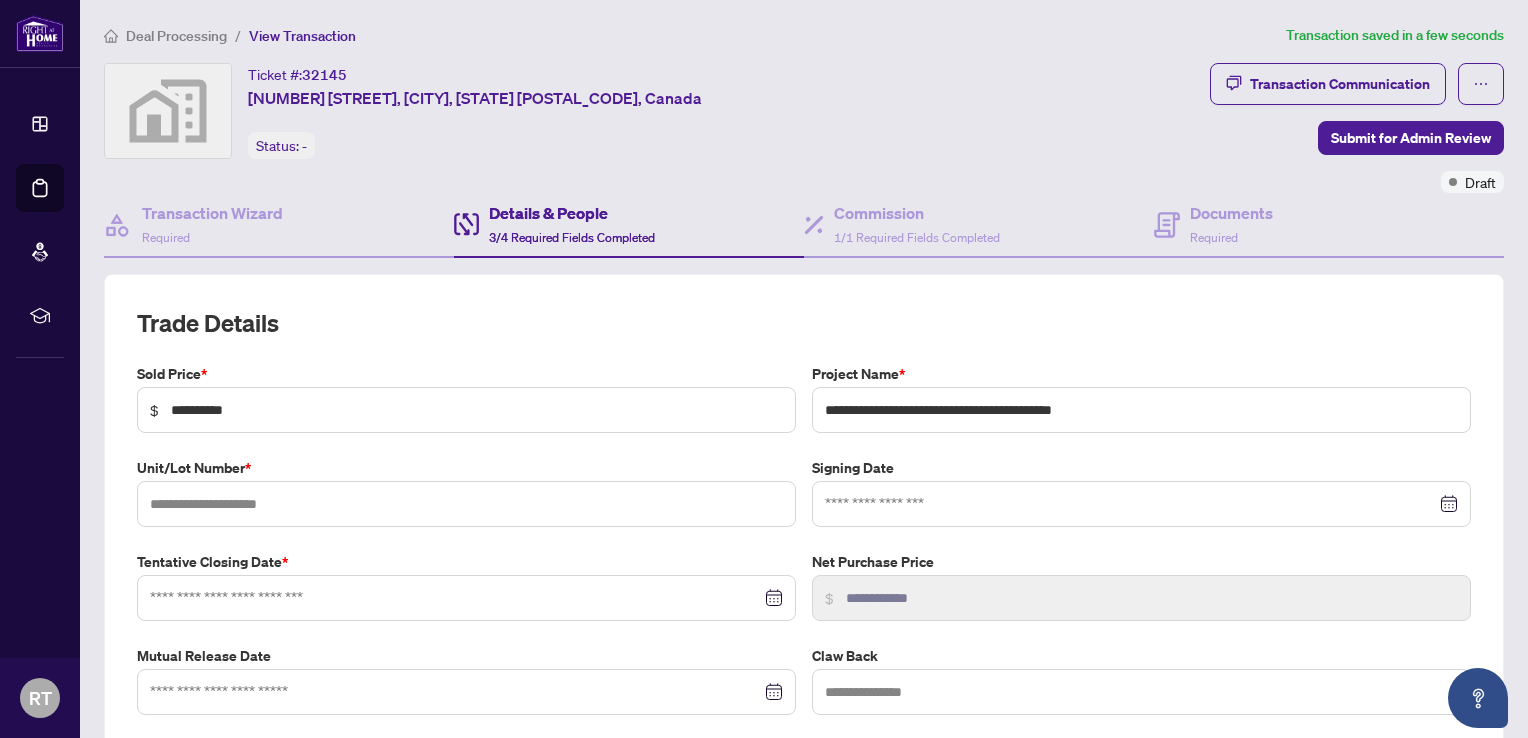 type on "**********" 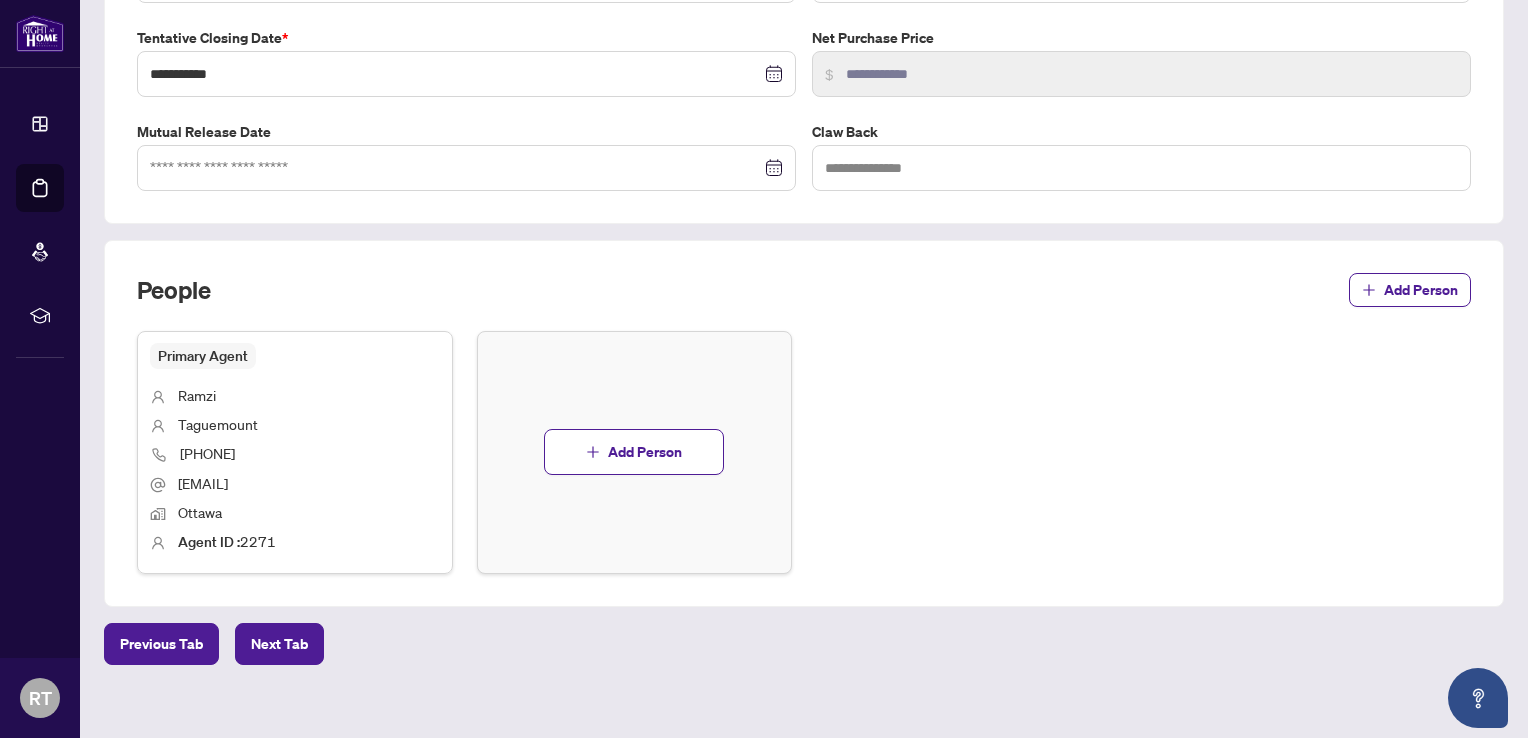 scroll, scrollTop: 537, scrollLeft: 0, axis: vertical 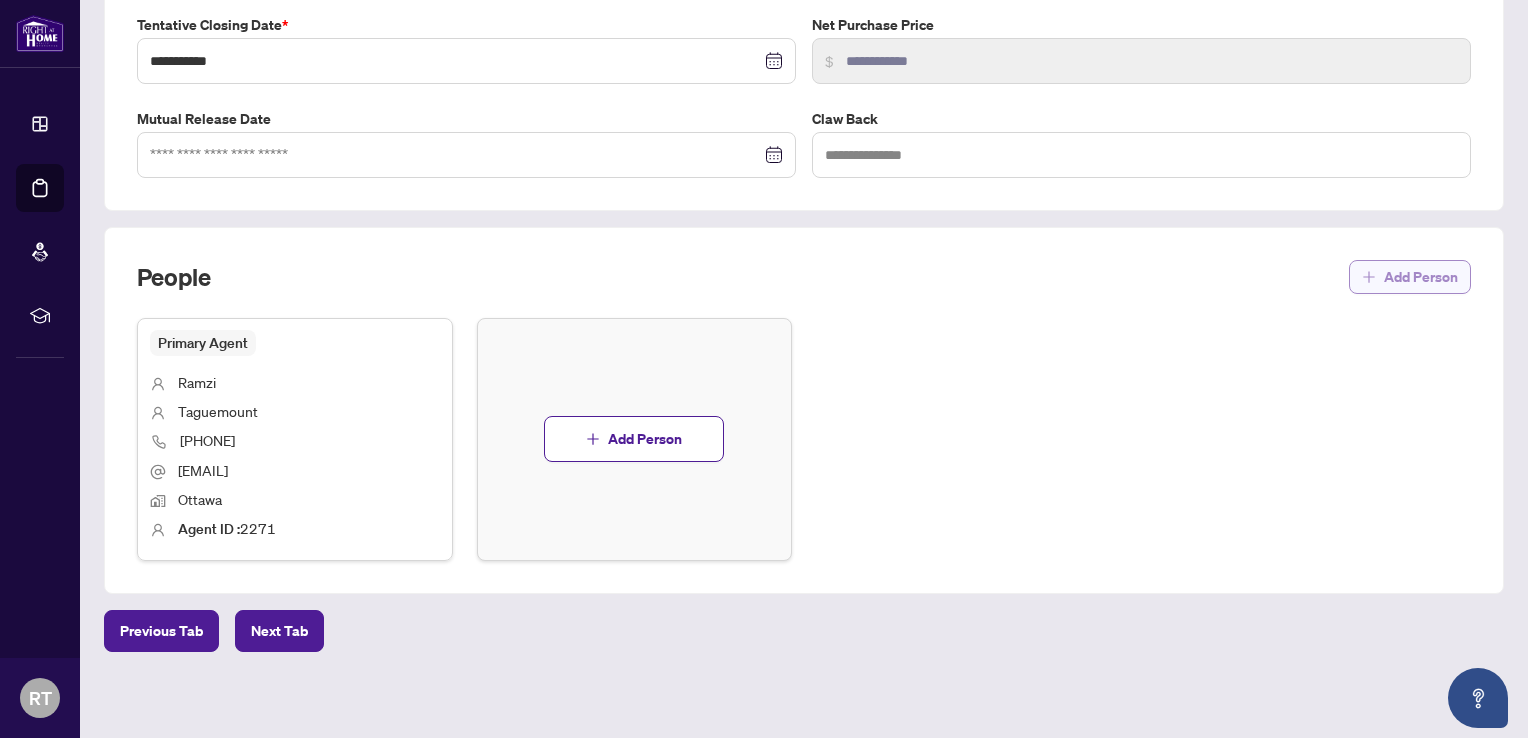 click on "Add Person" at bounding box center (1421, 277) 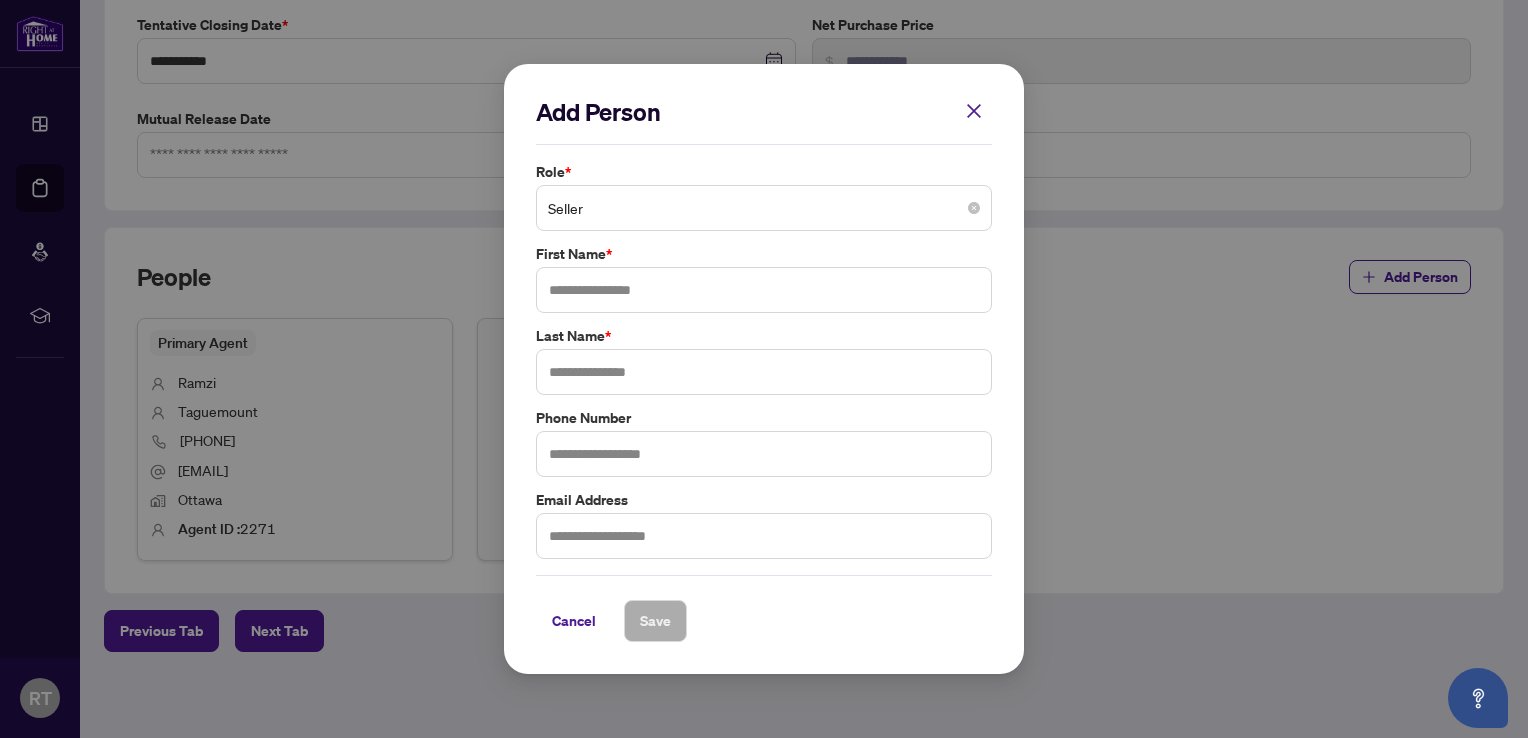 click on "Seller" at bounding box center [764, 208] 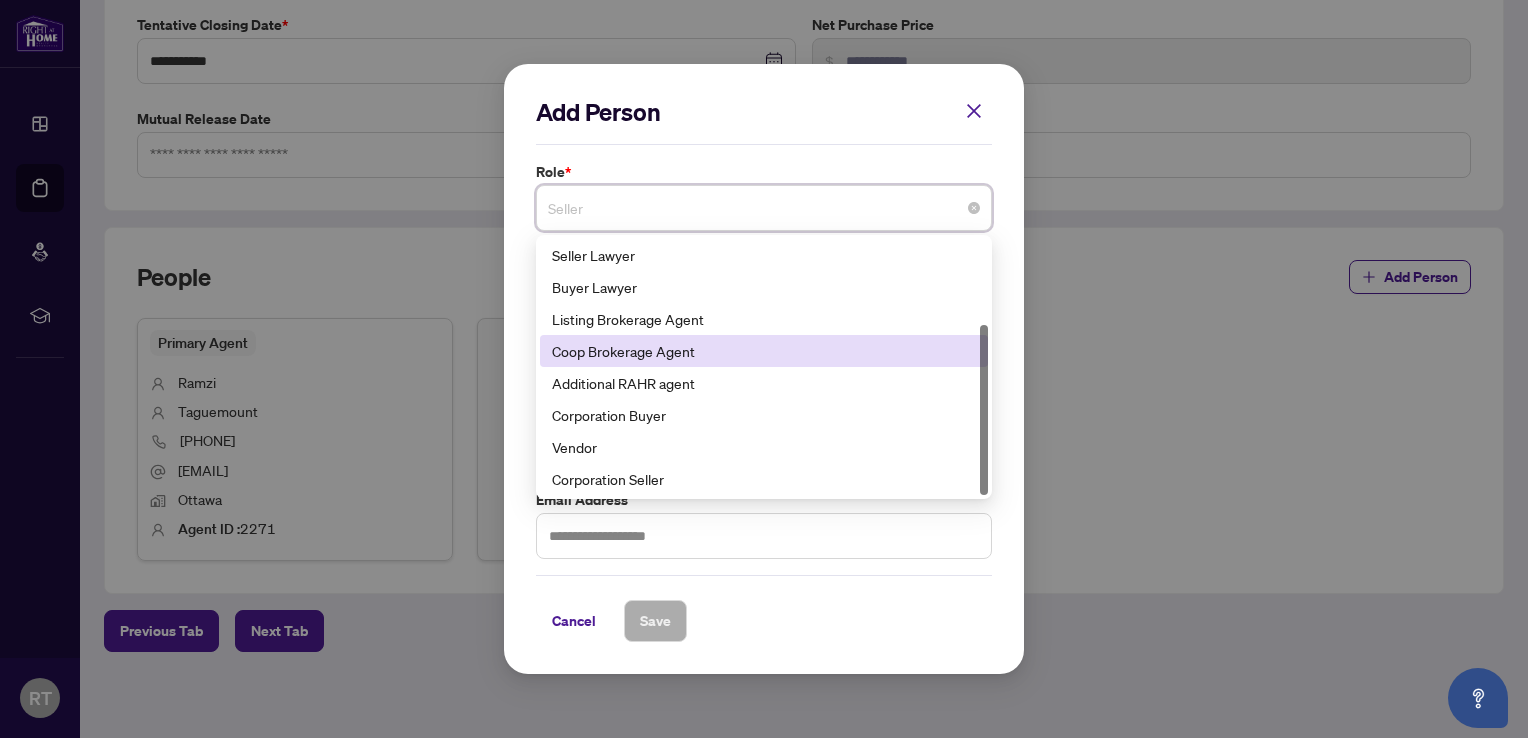 scroll, scrollTop: 0, scrollLeft: 0, axis: both 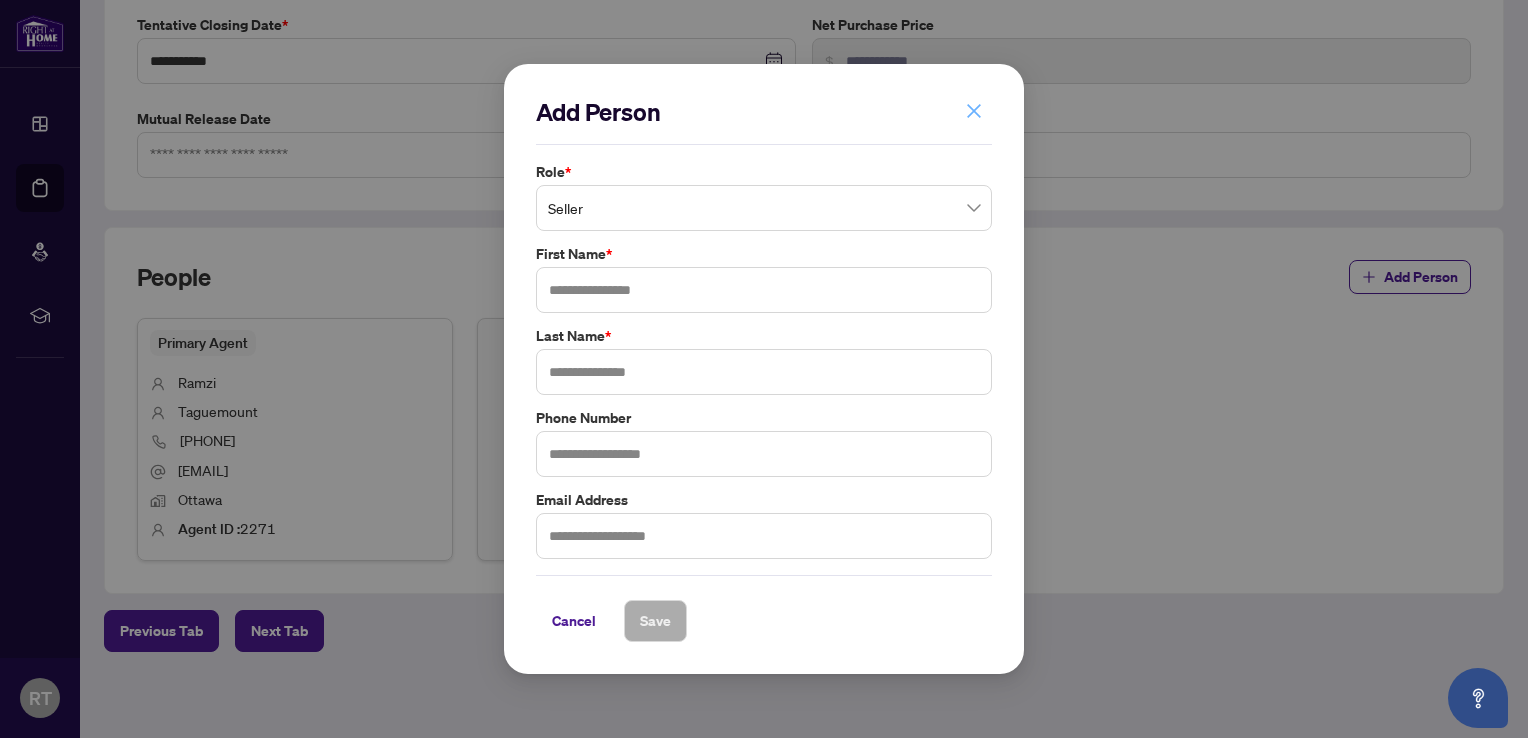 click 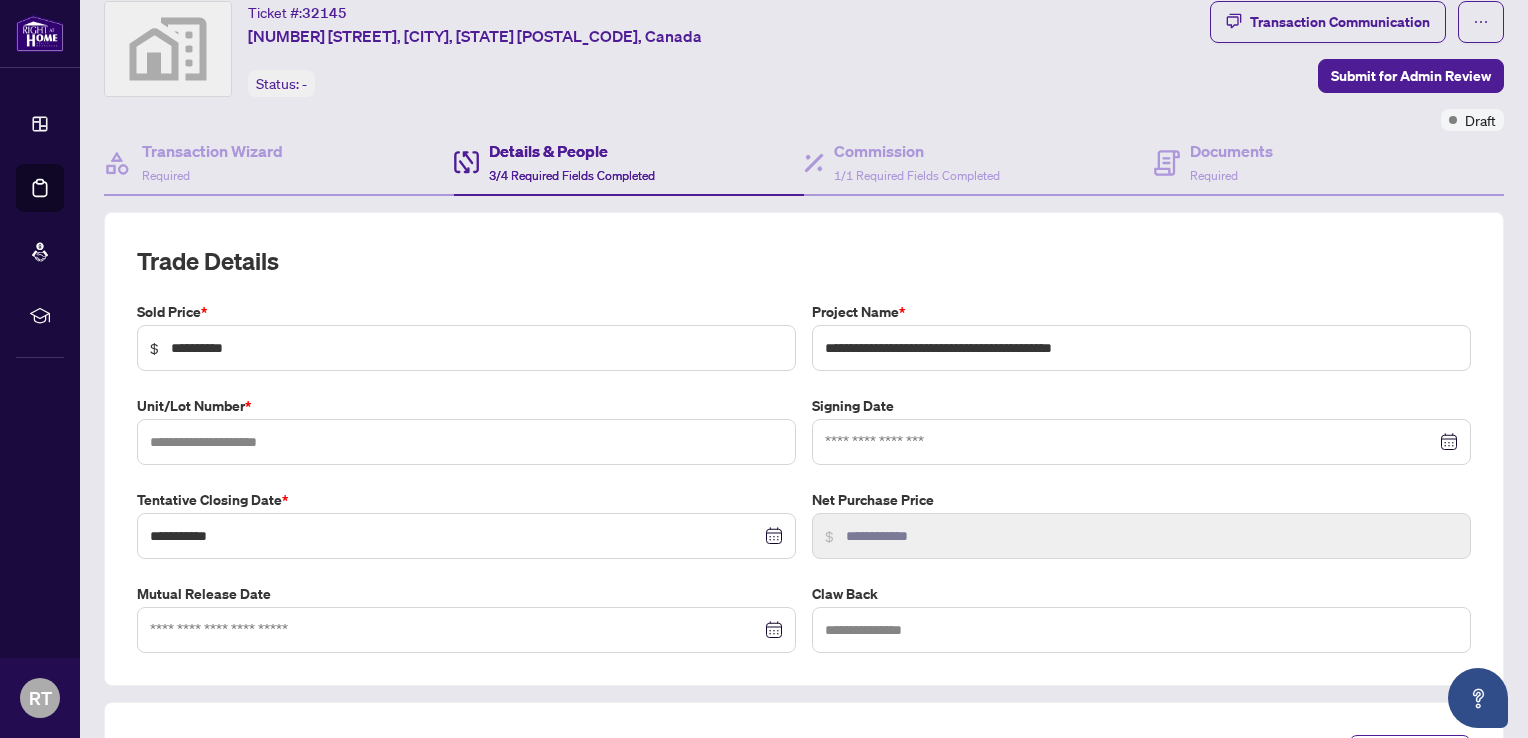 scroll, scrollTop: 0, scrollLeft: 0, axis: both 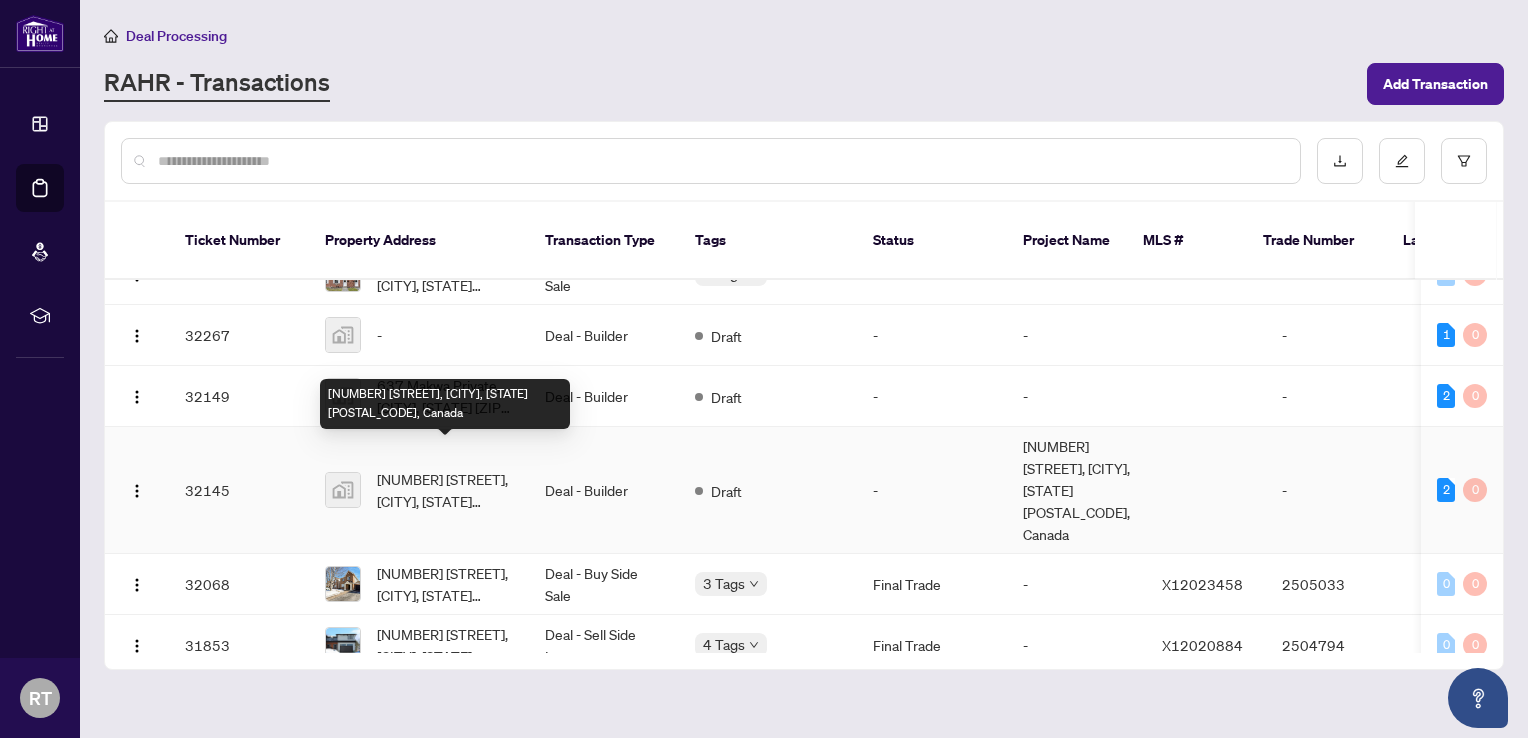 click on "[NUMBER] [STREET], [CITY], [STATE] [POSTAL_CODE], Canada" at bounding box center (445, 490) 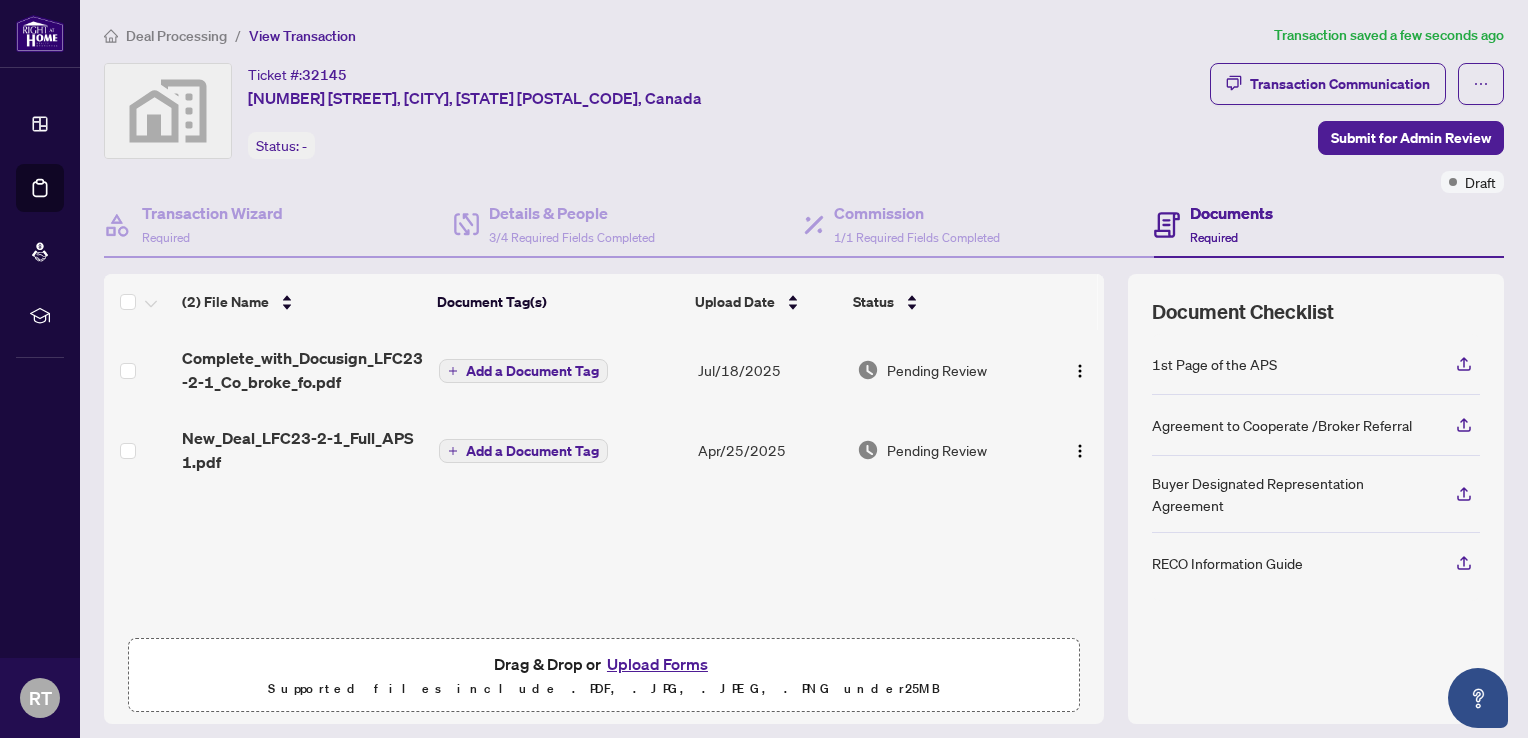 click on "Documents Required" at bounding box center [1231, 224] 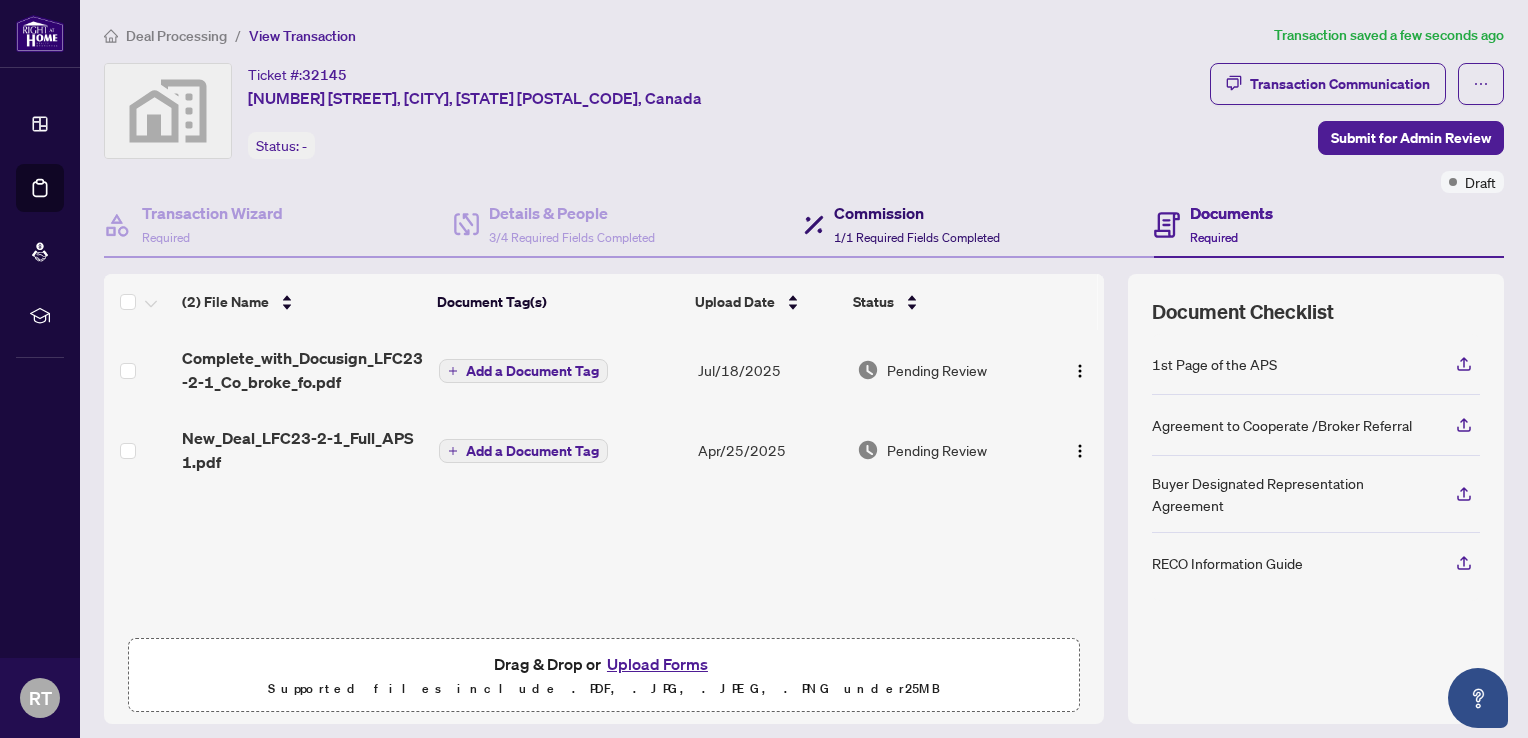 click on "1/1 Required Fields Completed" at bounding box center [917, 237] 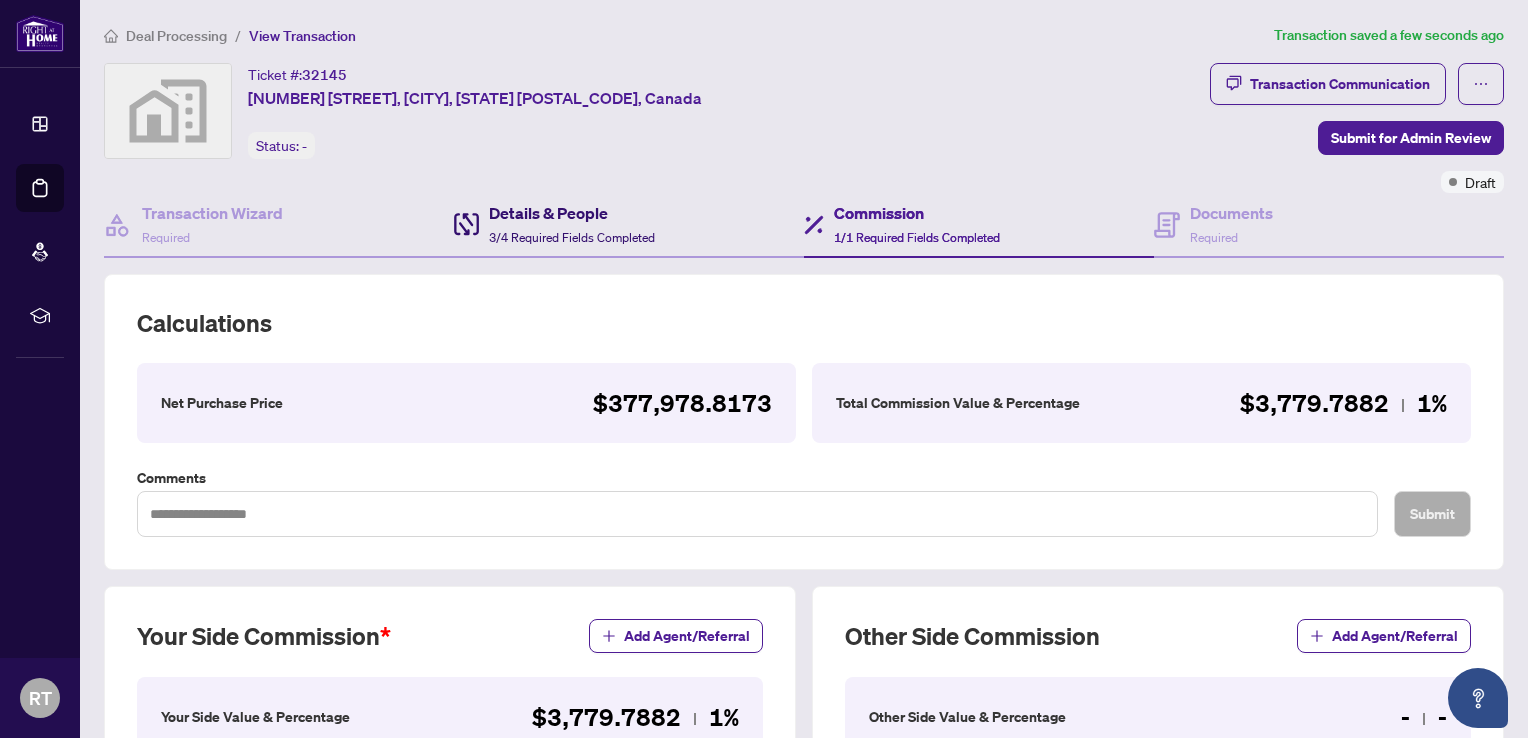 click on "Details & People" at bounding box center (572, 213) 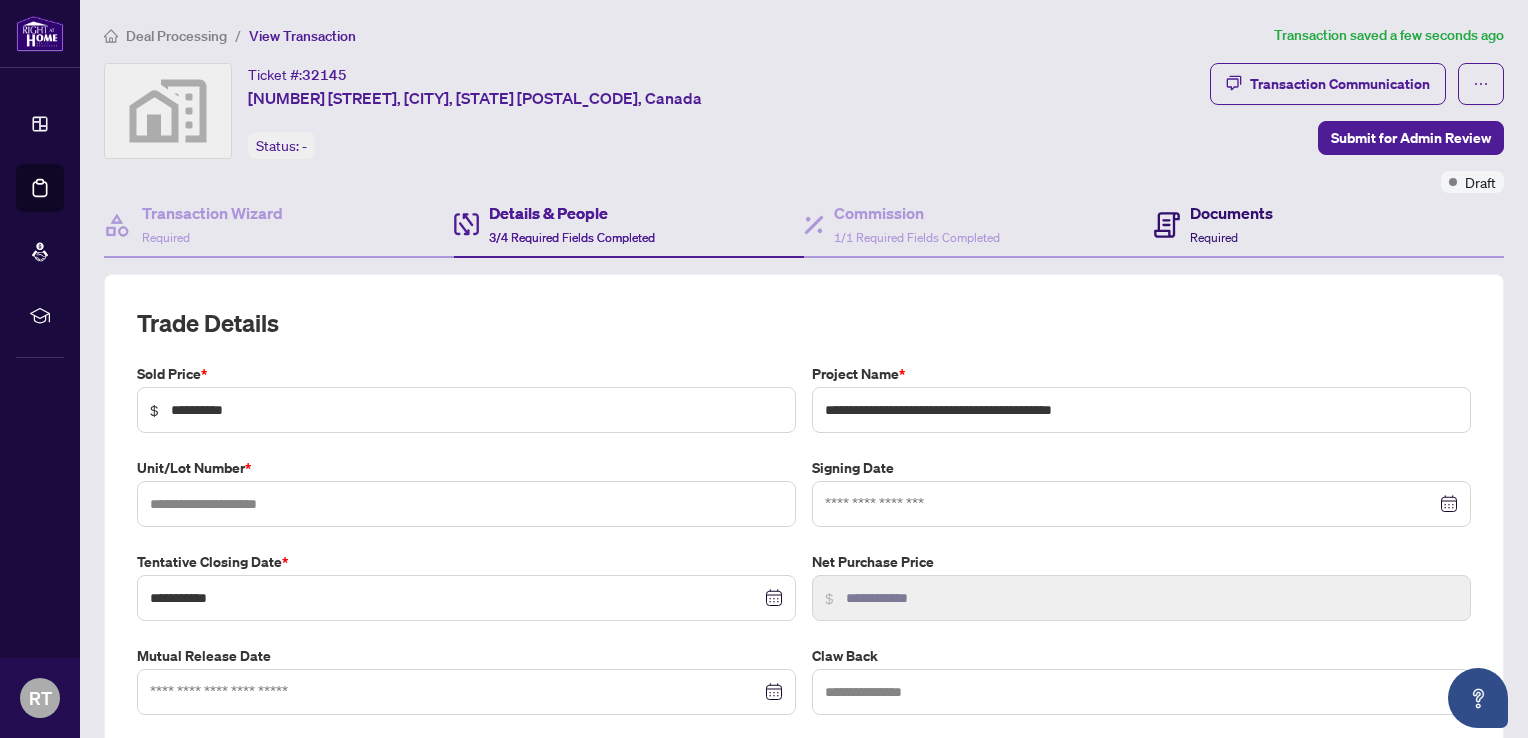click on "Required" at bounding box center (1214, 237) 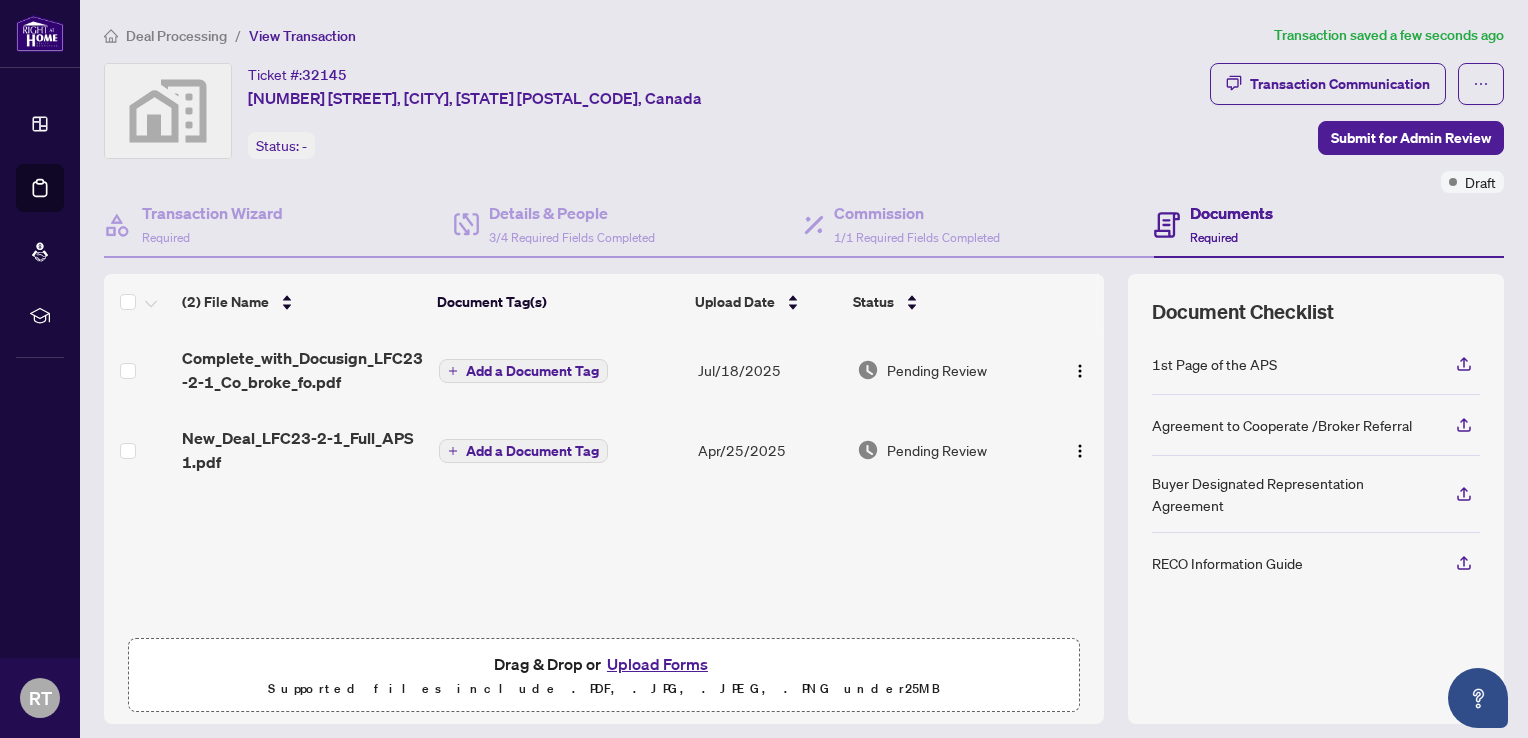 click on "New_Deal_LFC23-2-1_Full_APS 1.pdf" at bounding box center (302, 450) 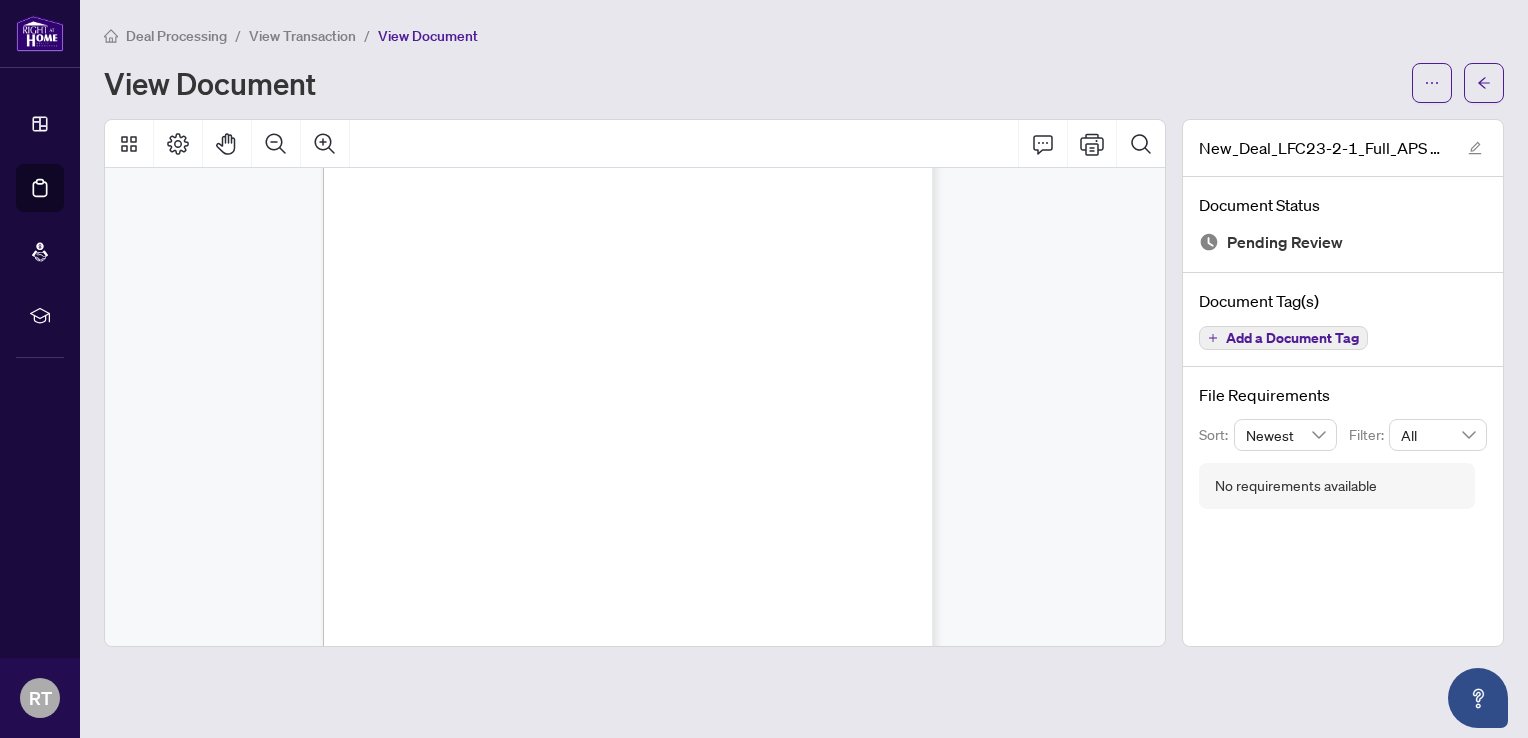 scroll, scrollTop: 1400, scrollLeft: 0, axis: vertical 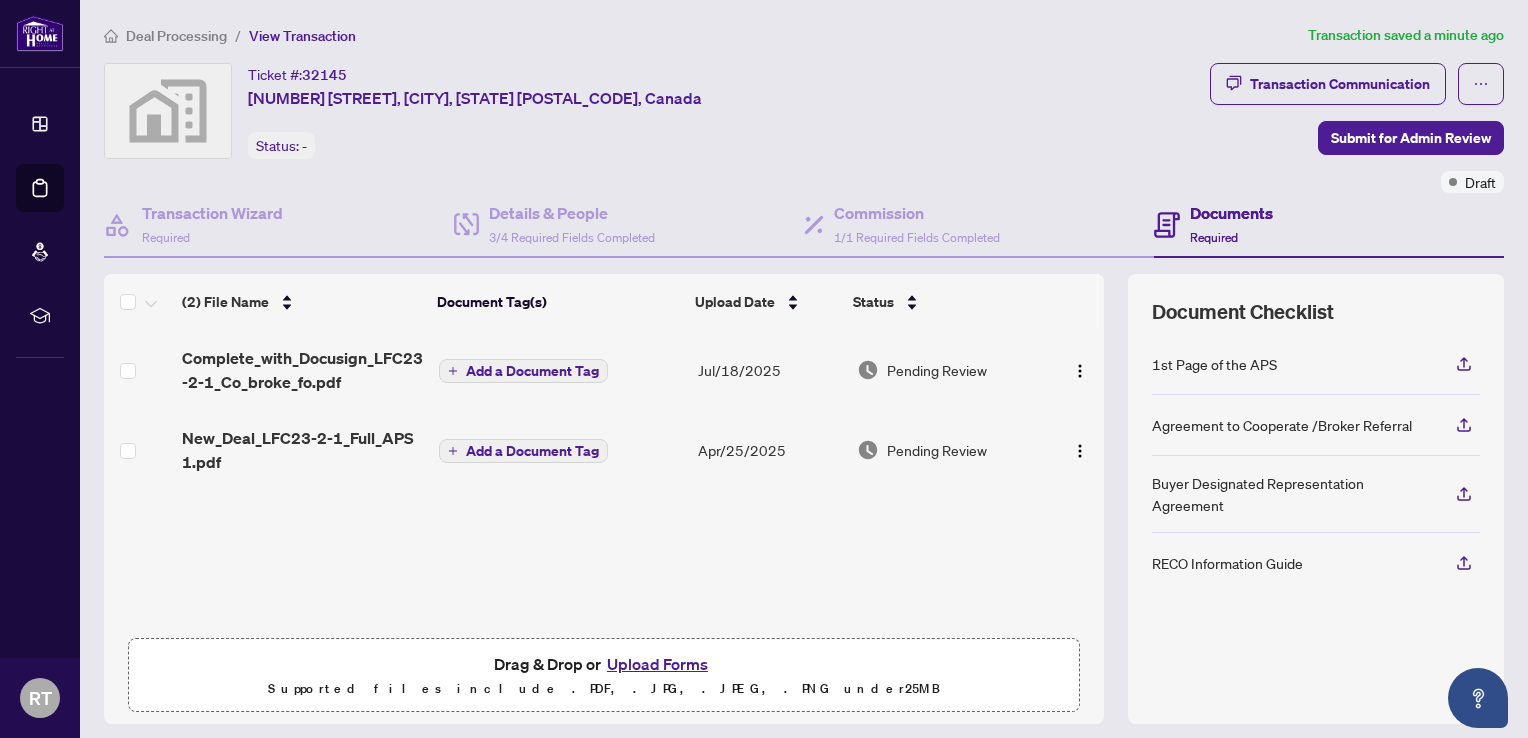 click on "Complete_with_Docusign_LFC23-2-1_Co_broke_fo.pdf" at bounding box center (302, 370) 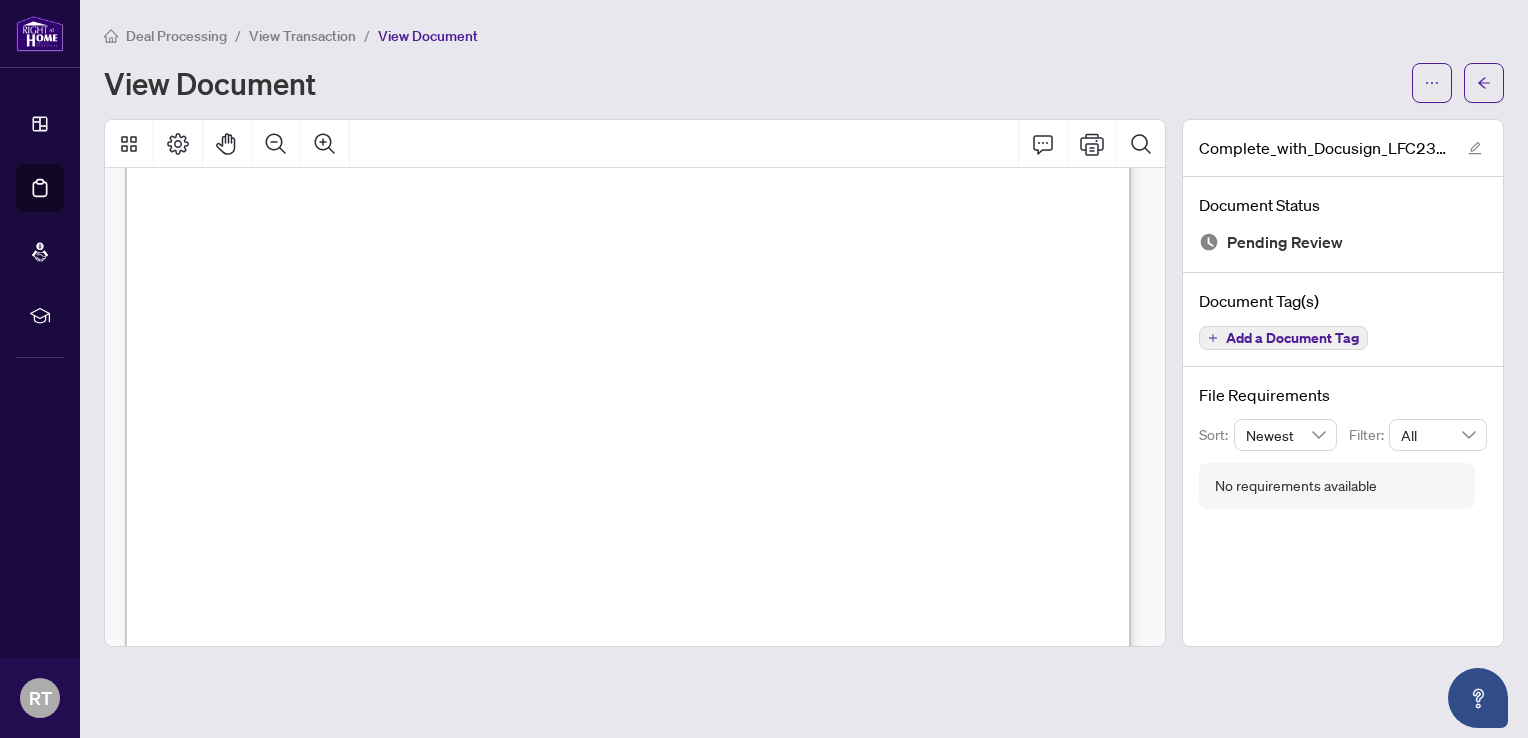 scroll, scrollTop: 400, scrollLeft: 0, axis: vertical 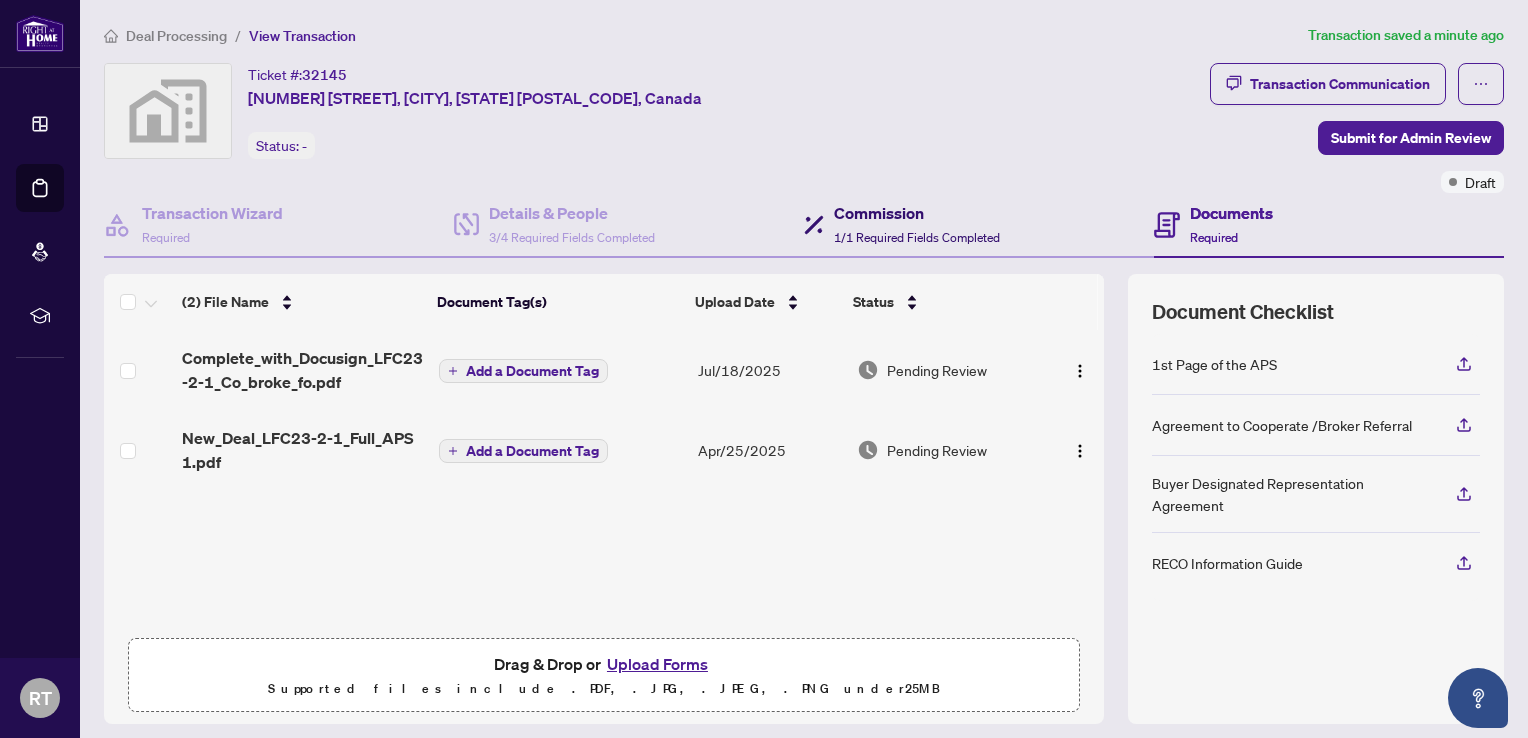 click on "1/1 Required Fields Completed" at bounding box center [917, 237] 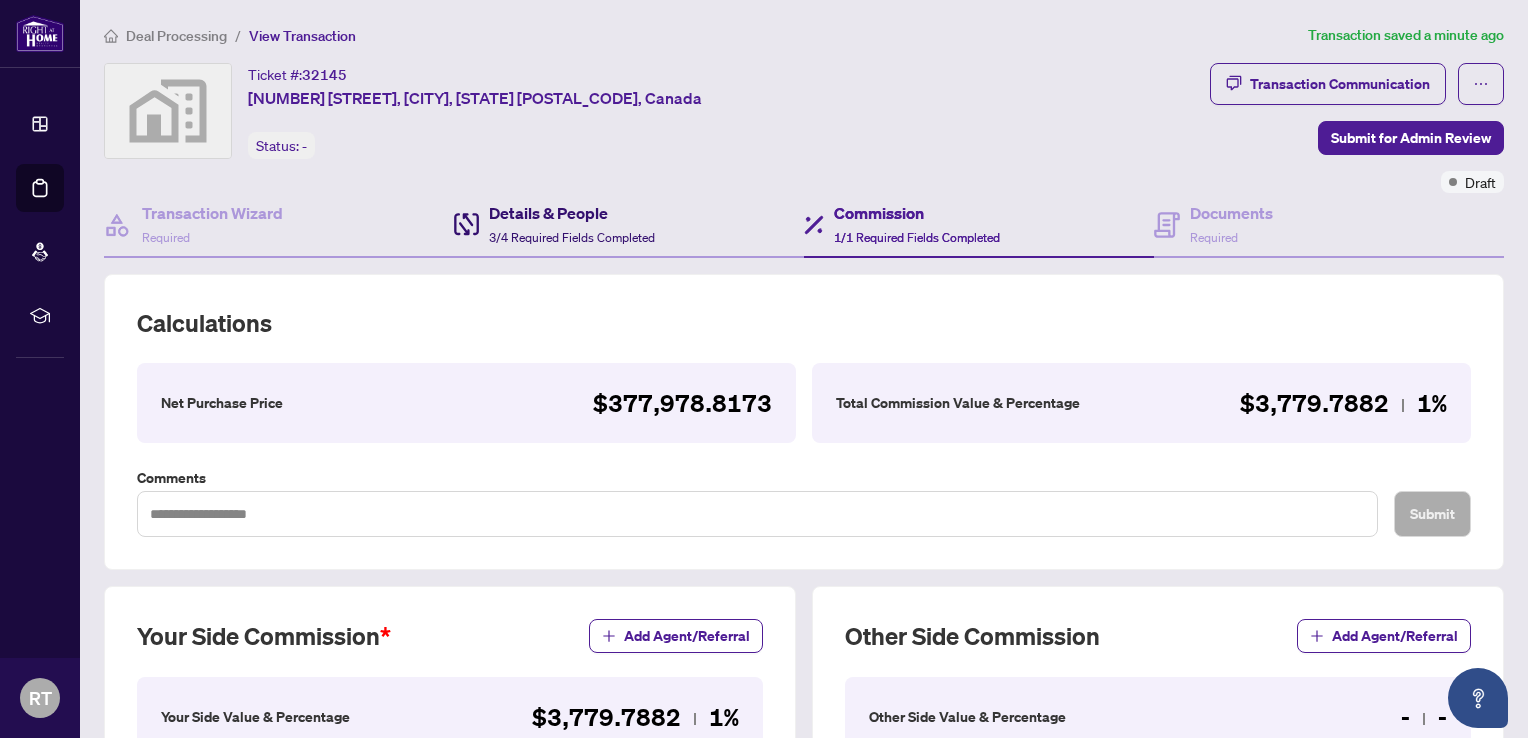 click on "3/4 Required Fields Completed" at bounding box center (572, 237) 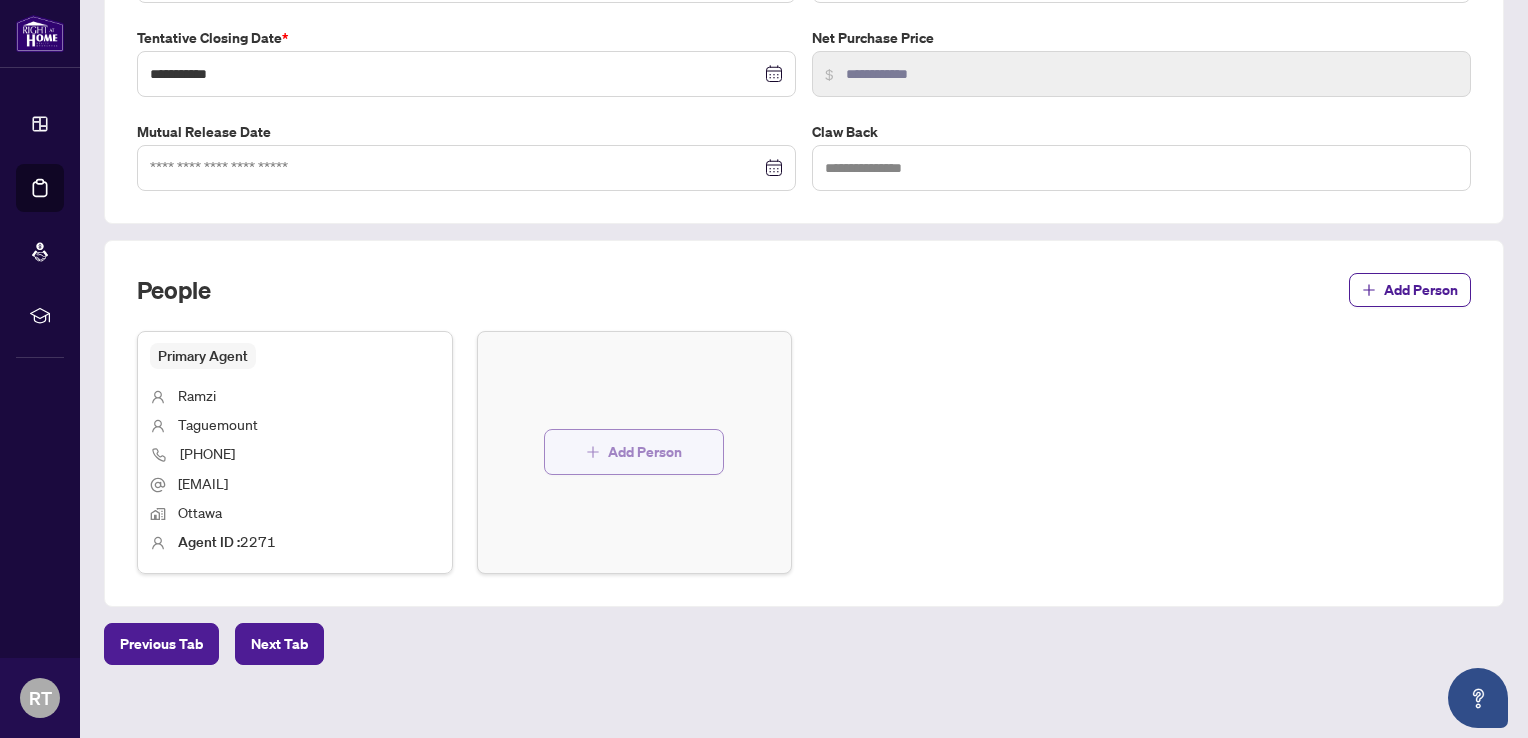 scroll, scrollTop: 537, scrollLeft: 0, axis: vertical 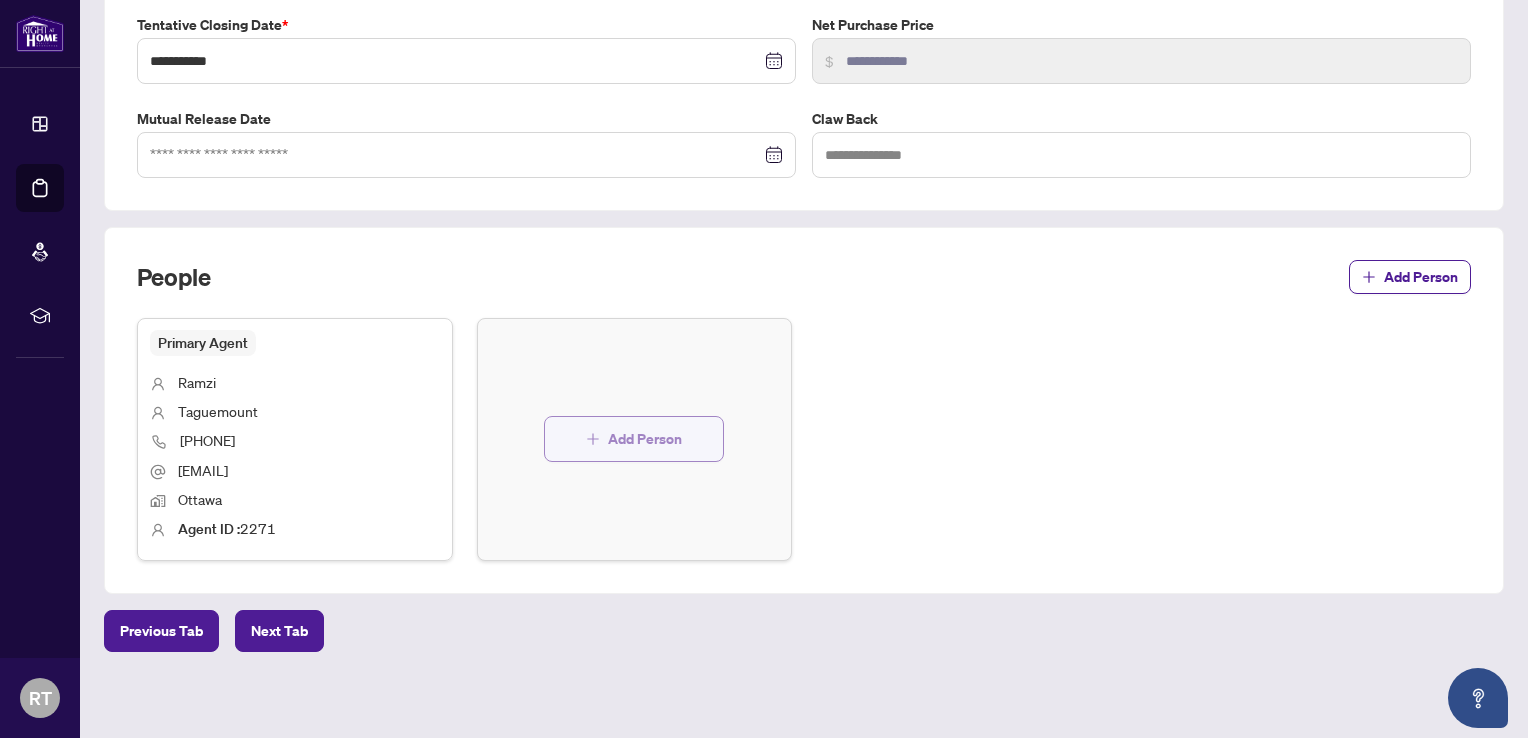 click 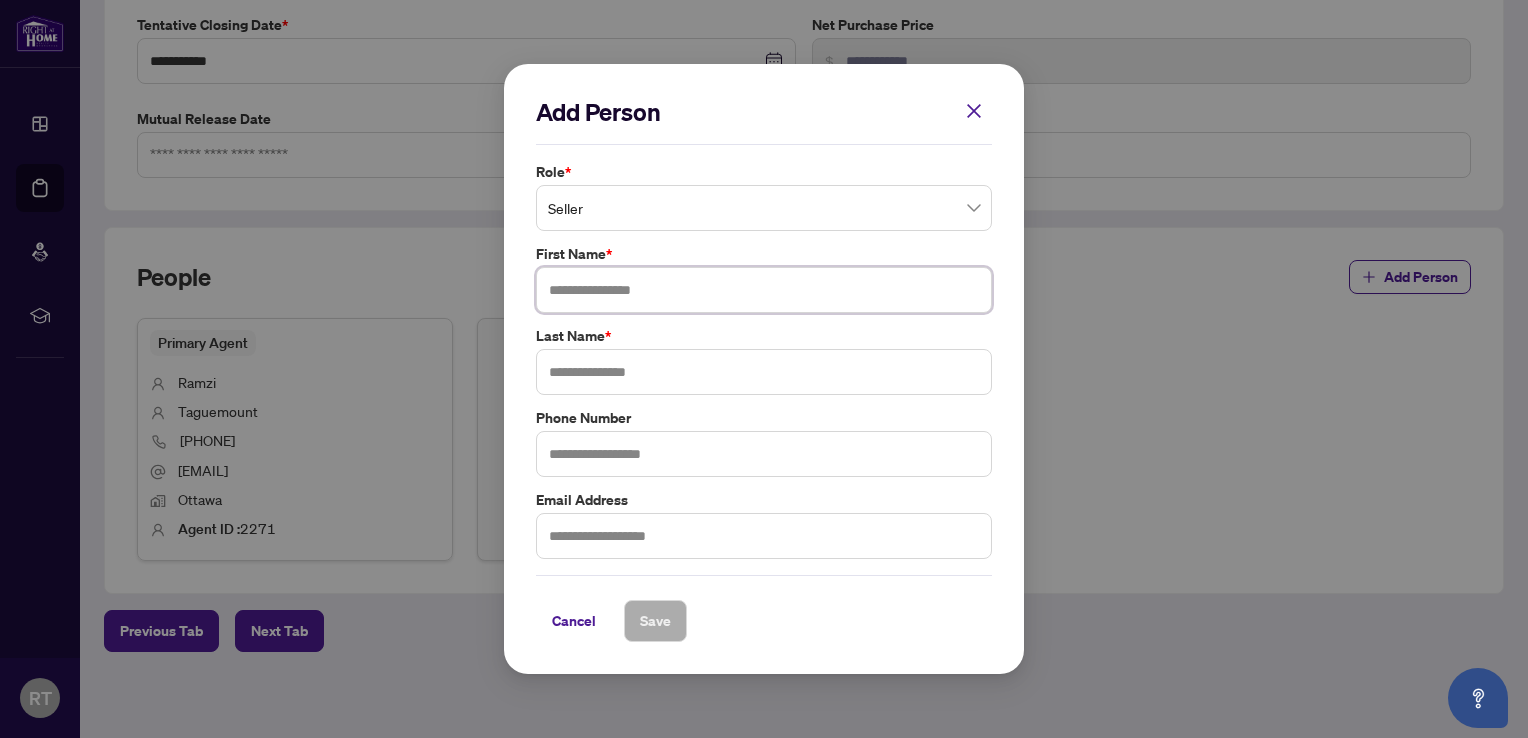 click at bounding box center [764, 290] 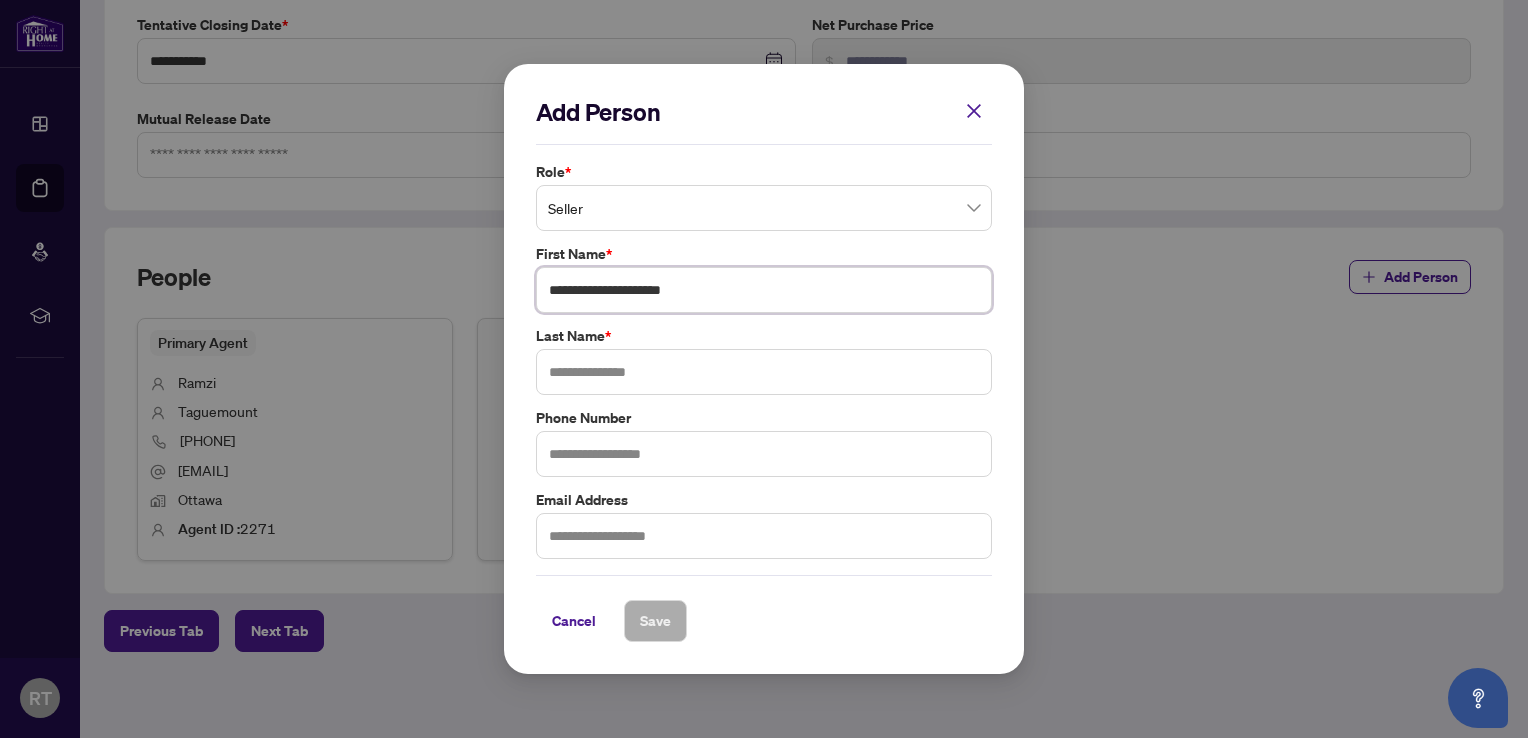 drag, startPoint x: 709, startPoint y: 290, endPoint x: 290, endPoint y: 268, distance: 419.57718 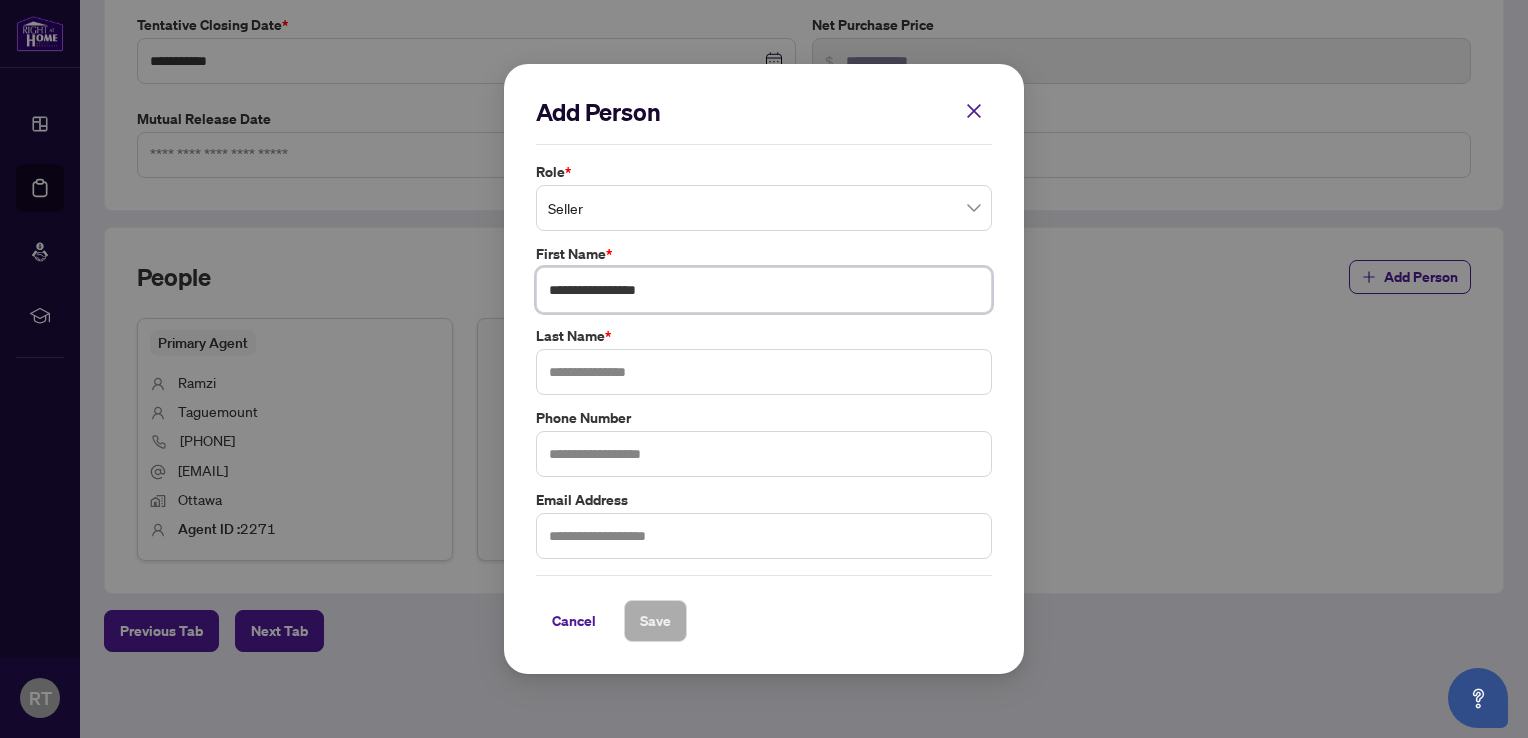 drag, startPoint x: 640, startPoint y: 274, endPoint x: 477, endPoint y: 294, distance: 164.22241 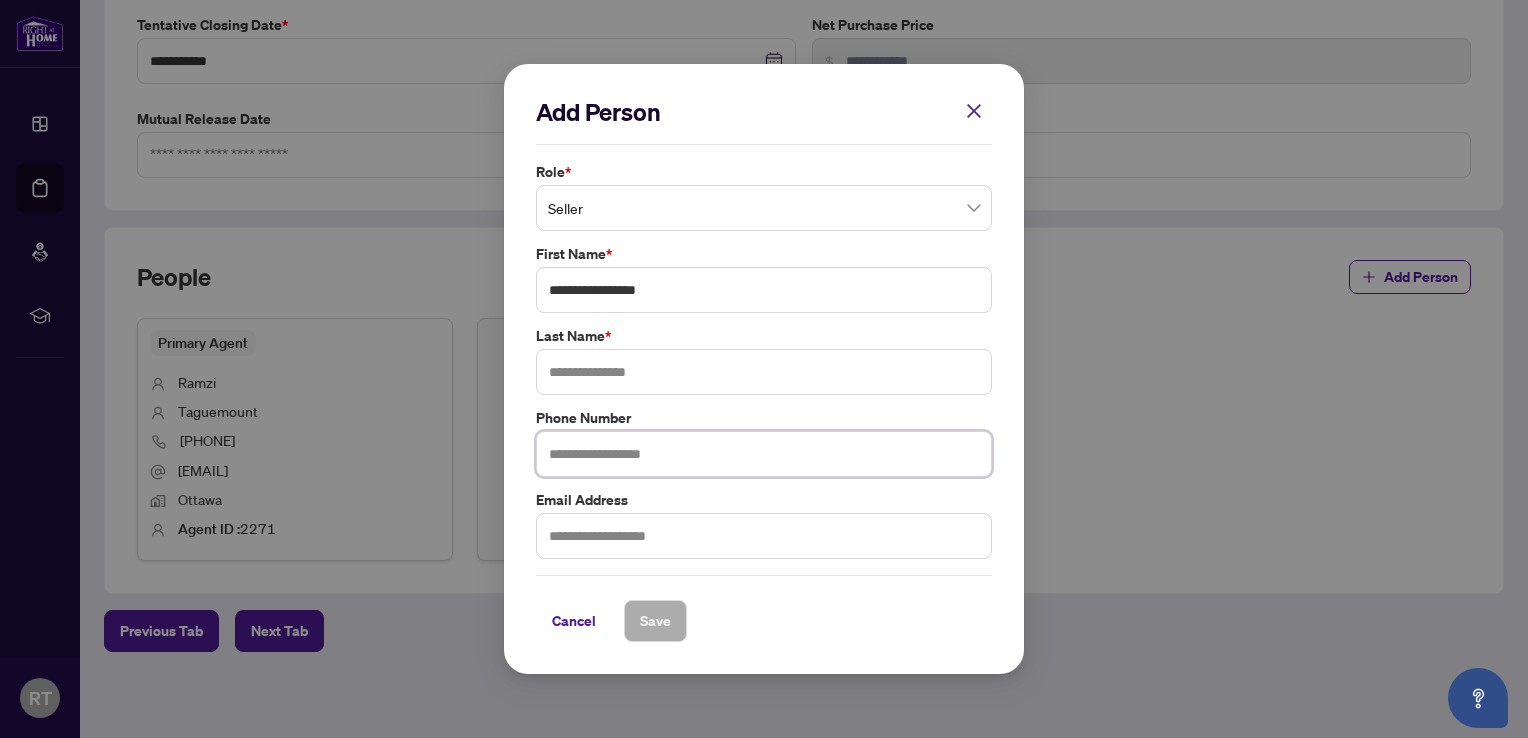 click at bounding box center (764, 454) 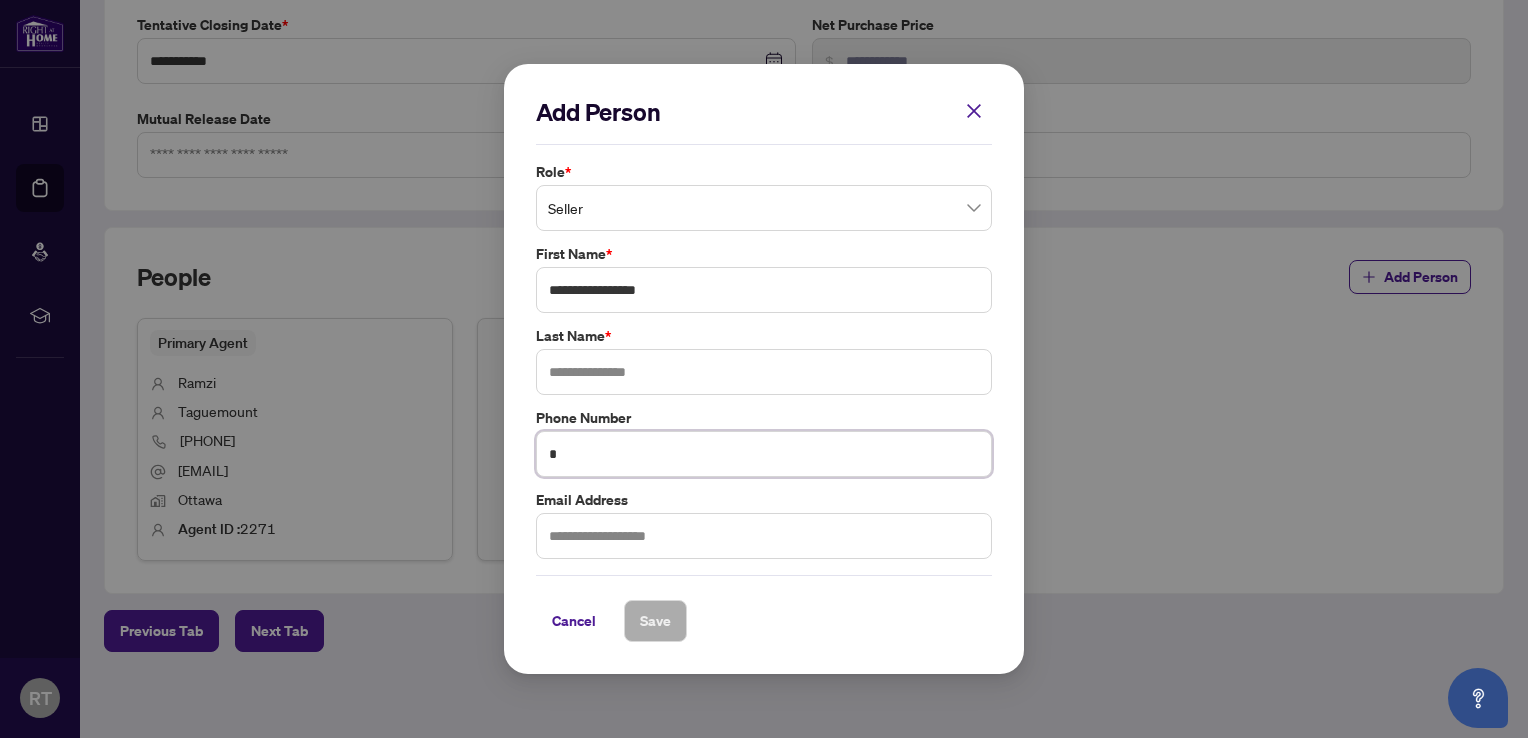 drag, startPoint x: 413, startPoint y: 456, endPoint x: 400, endPoint y: 454, distance: 13.152946 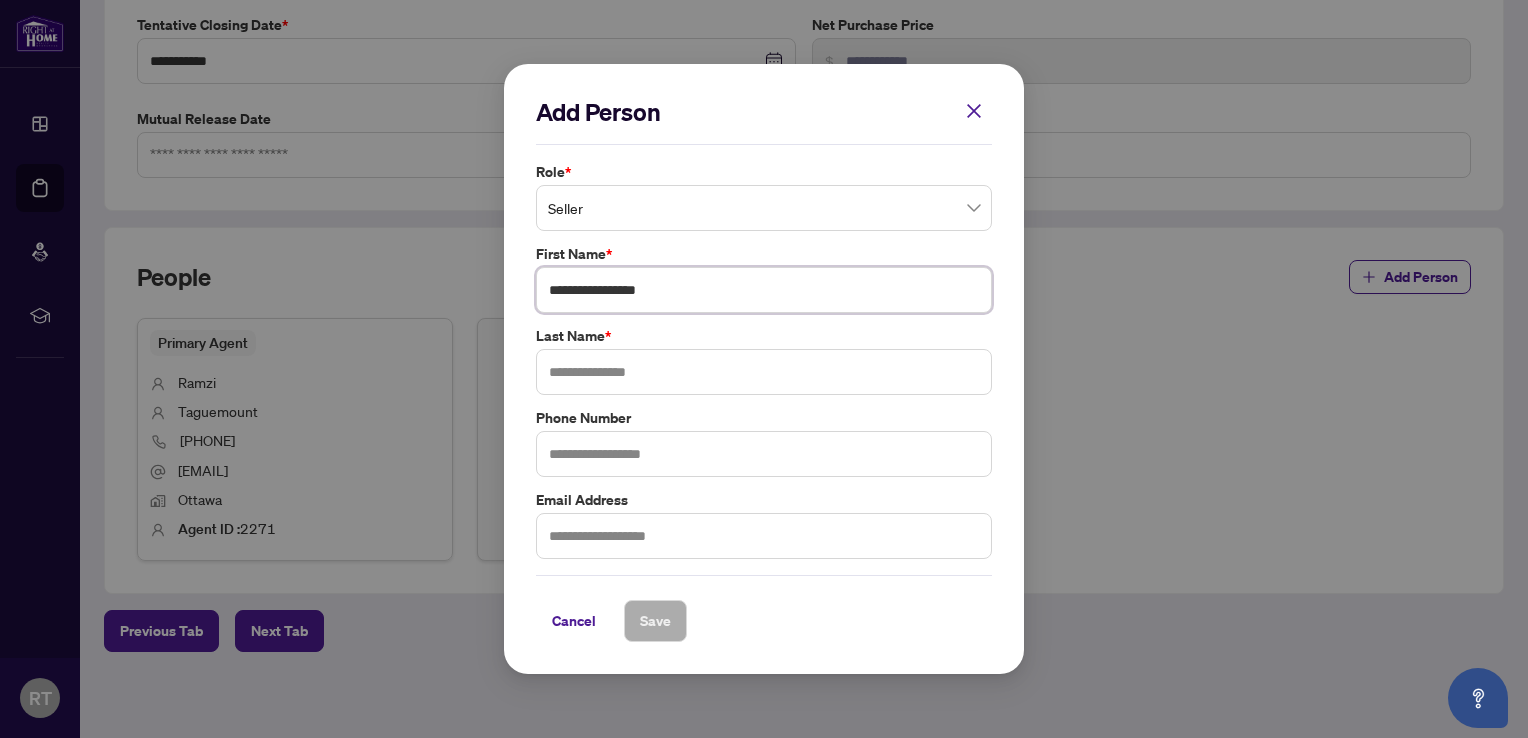 drag, startPoint x: 723, startPoint y: 286, endPoint x: 260, endPoint y: 271, distance: 463.24292 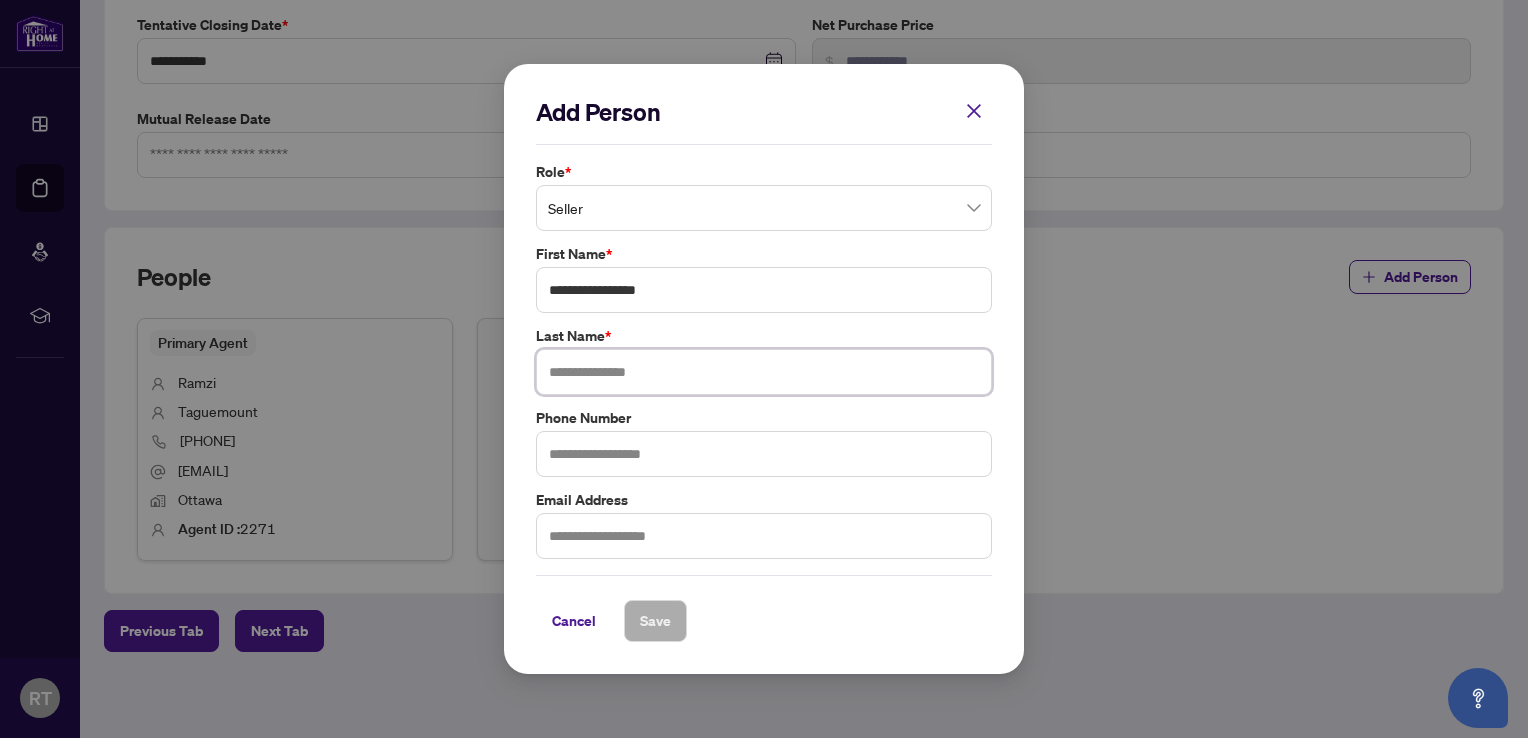 click at bounding box center (764, 372) 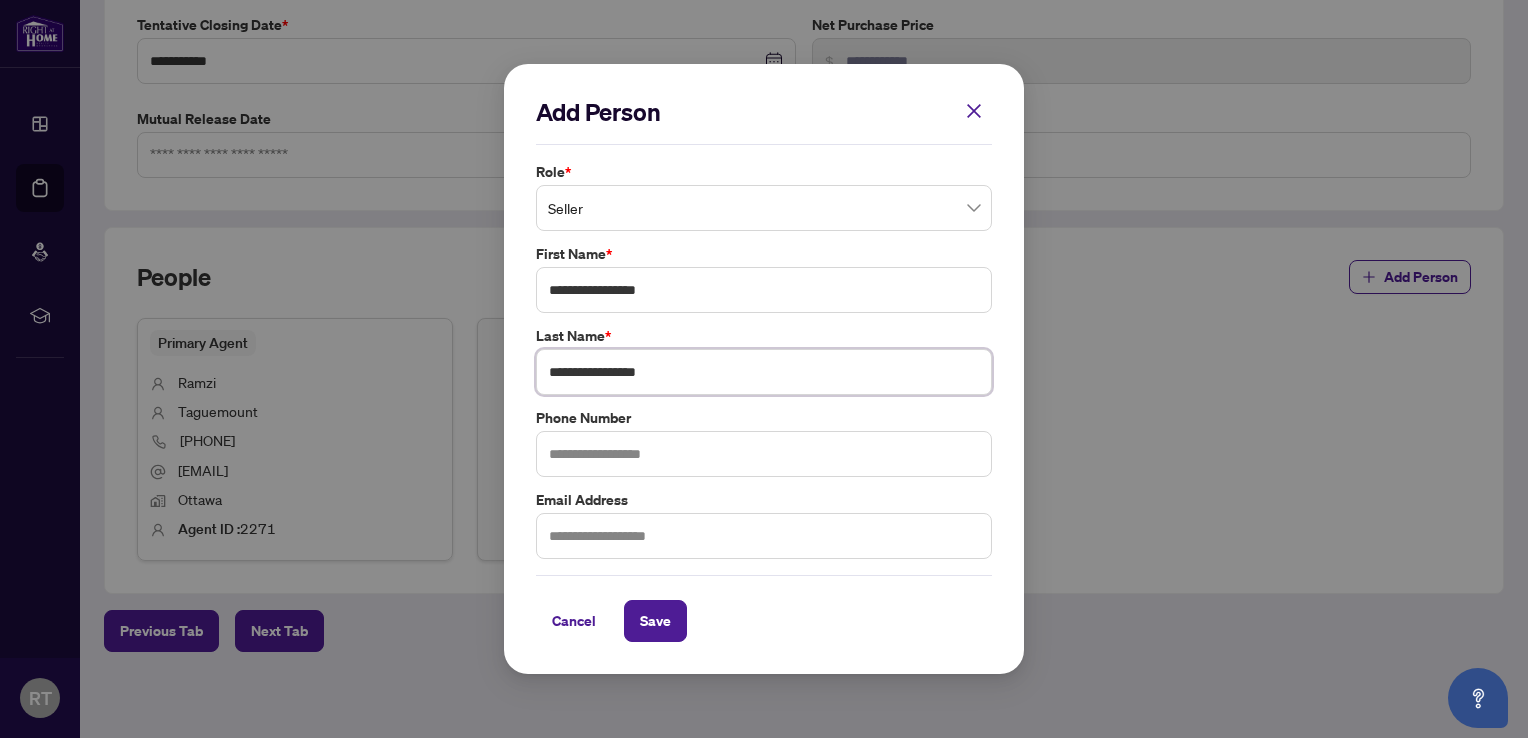 type on "**********" 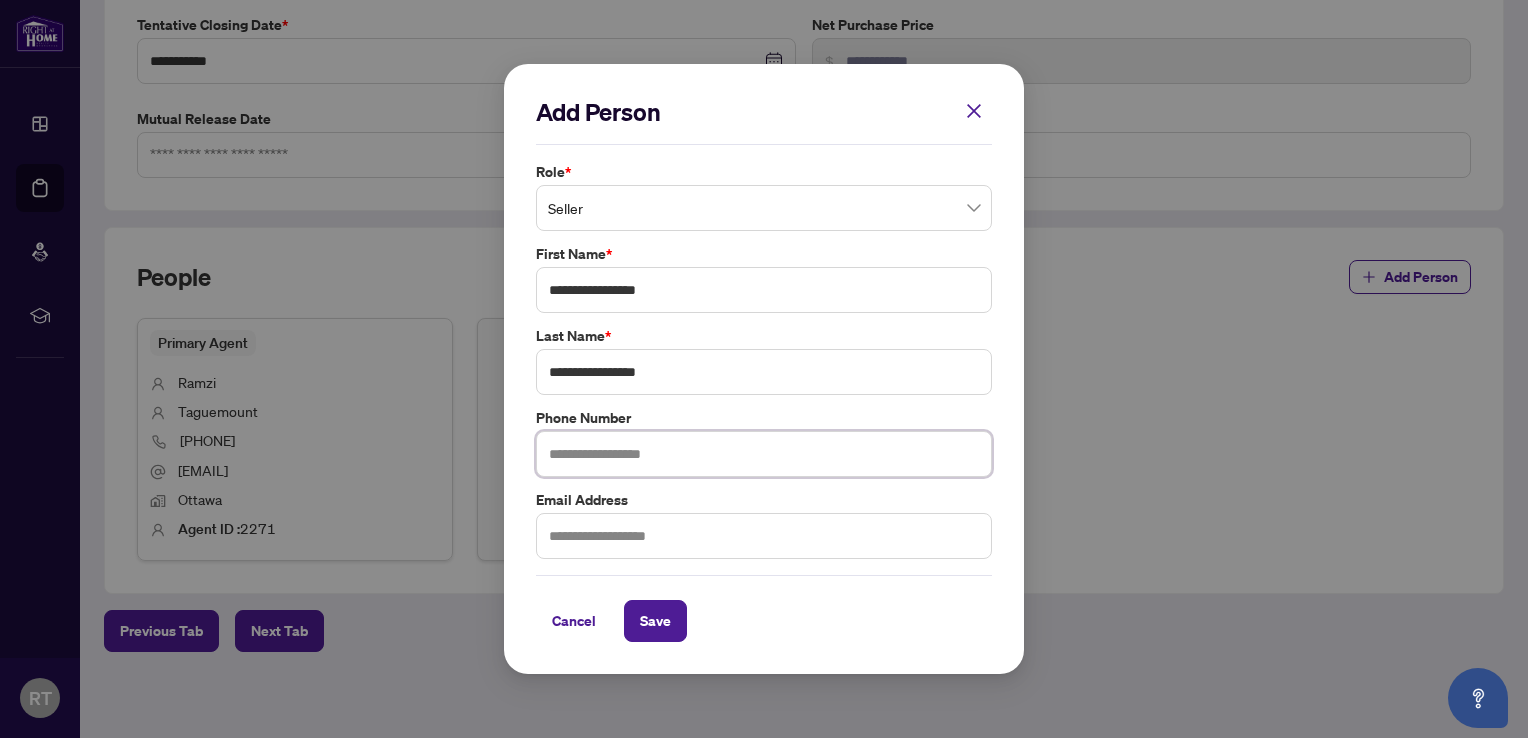 click at bounding box center (764, 454) 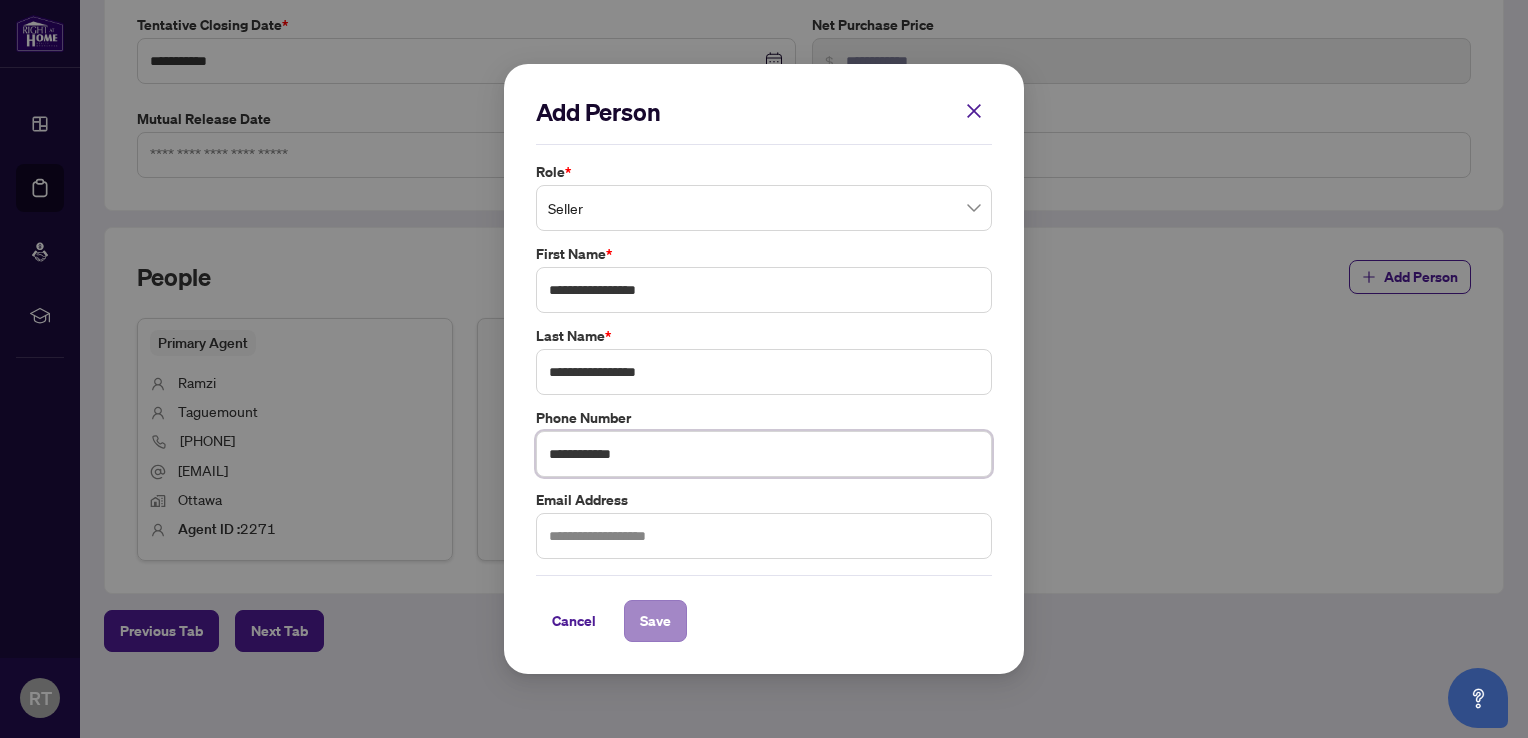 type on "**********" 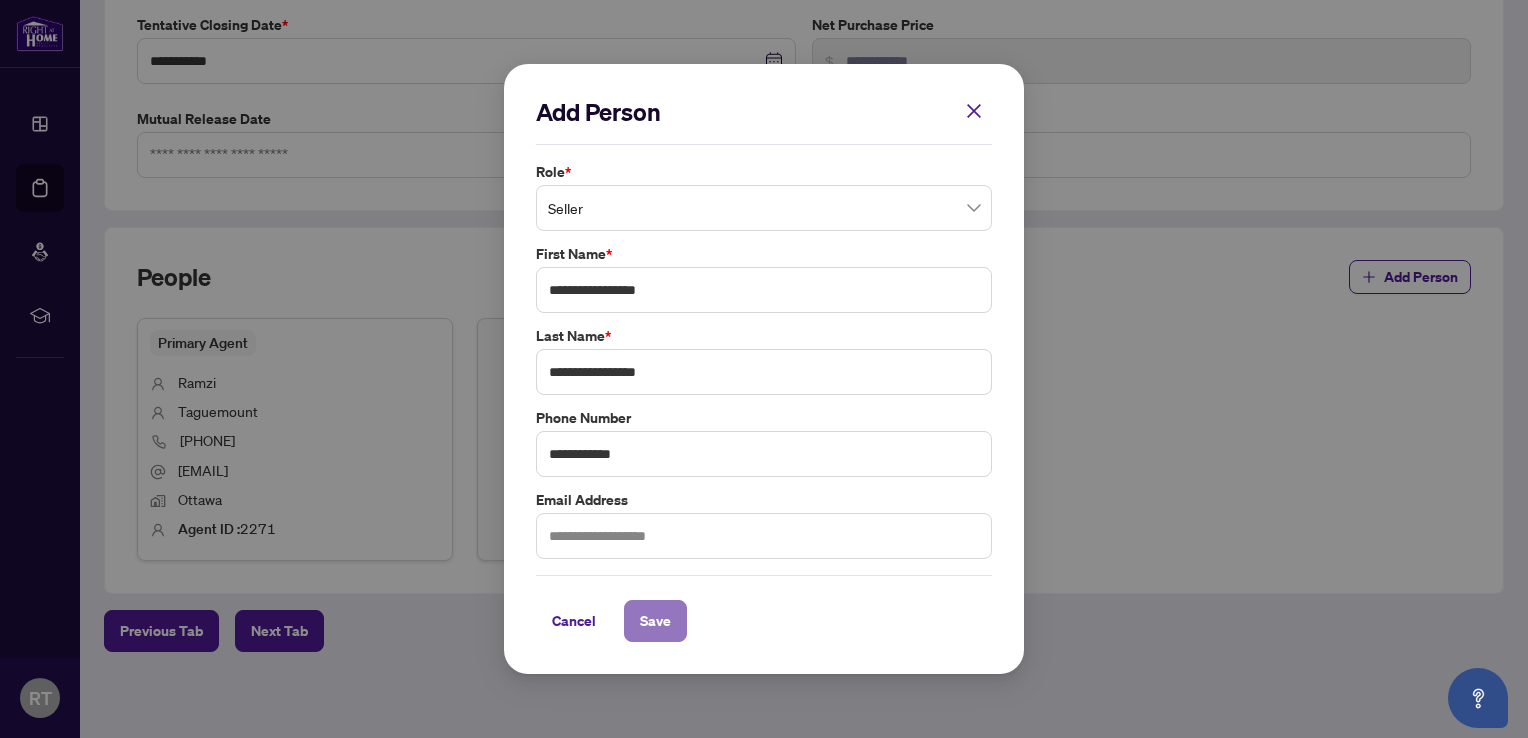 click on "Save" at bounding box center (655, 621) 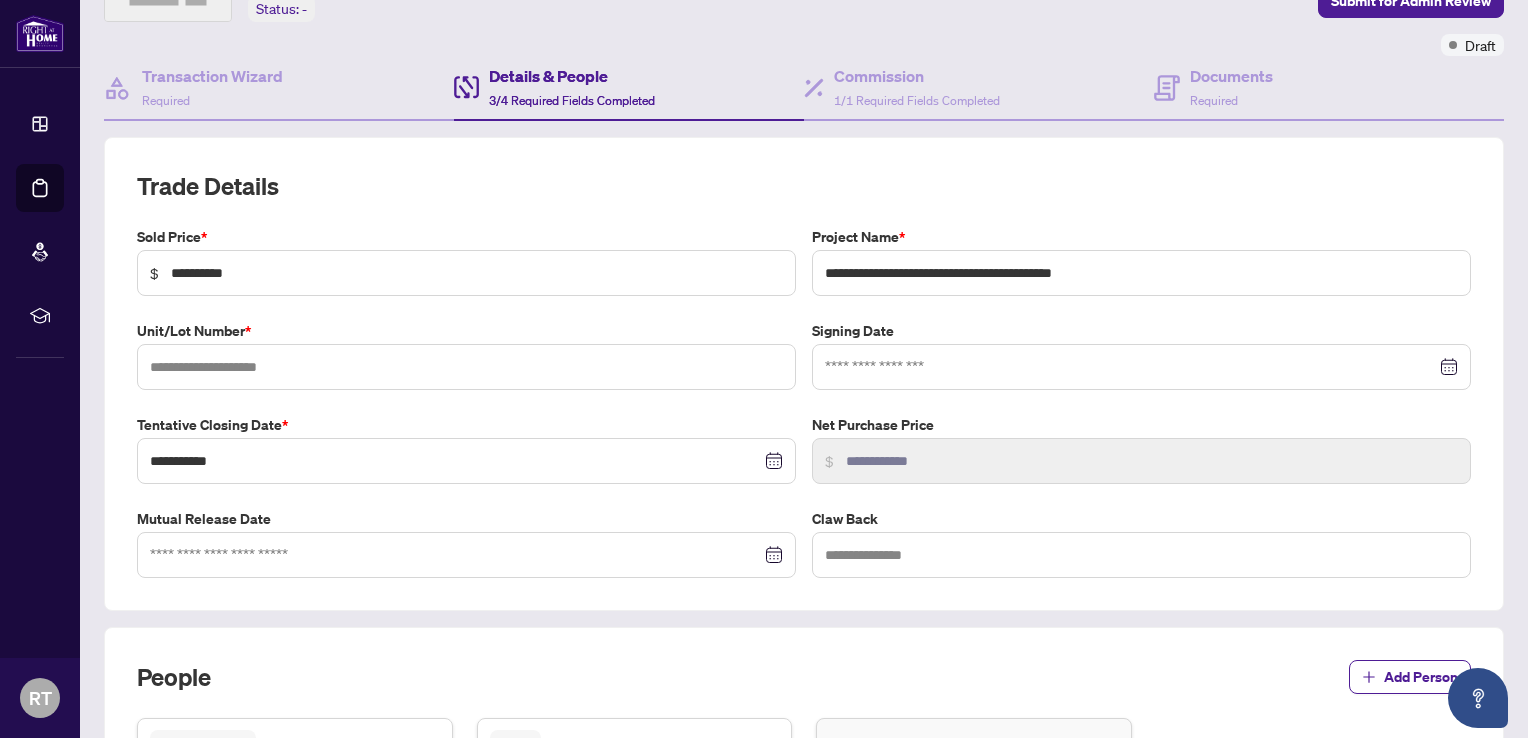 scroll, scrollTop: 0, scrollLeft: 0, axis: both 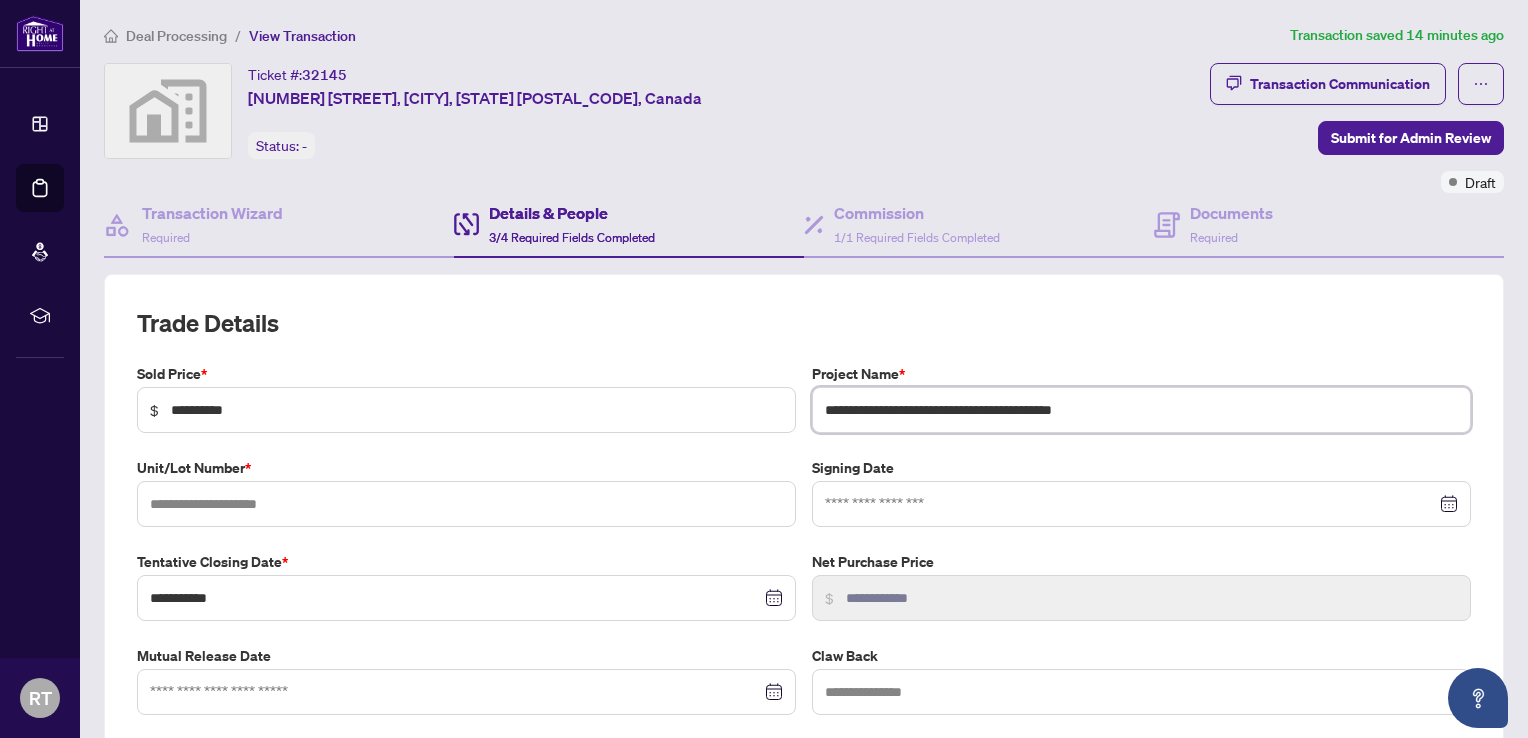 drag, startPoint x: 795, startPoint y: 401, endPoint x: 502, endPoint y: 400, distance: 293.0017 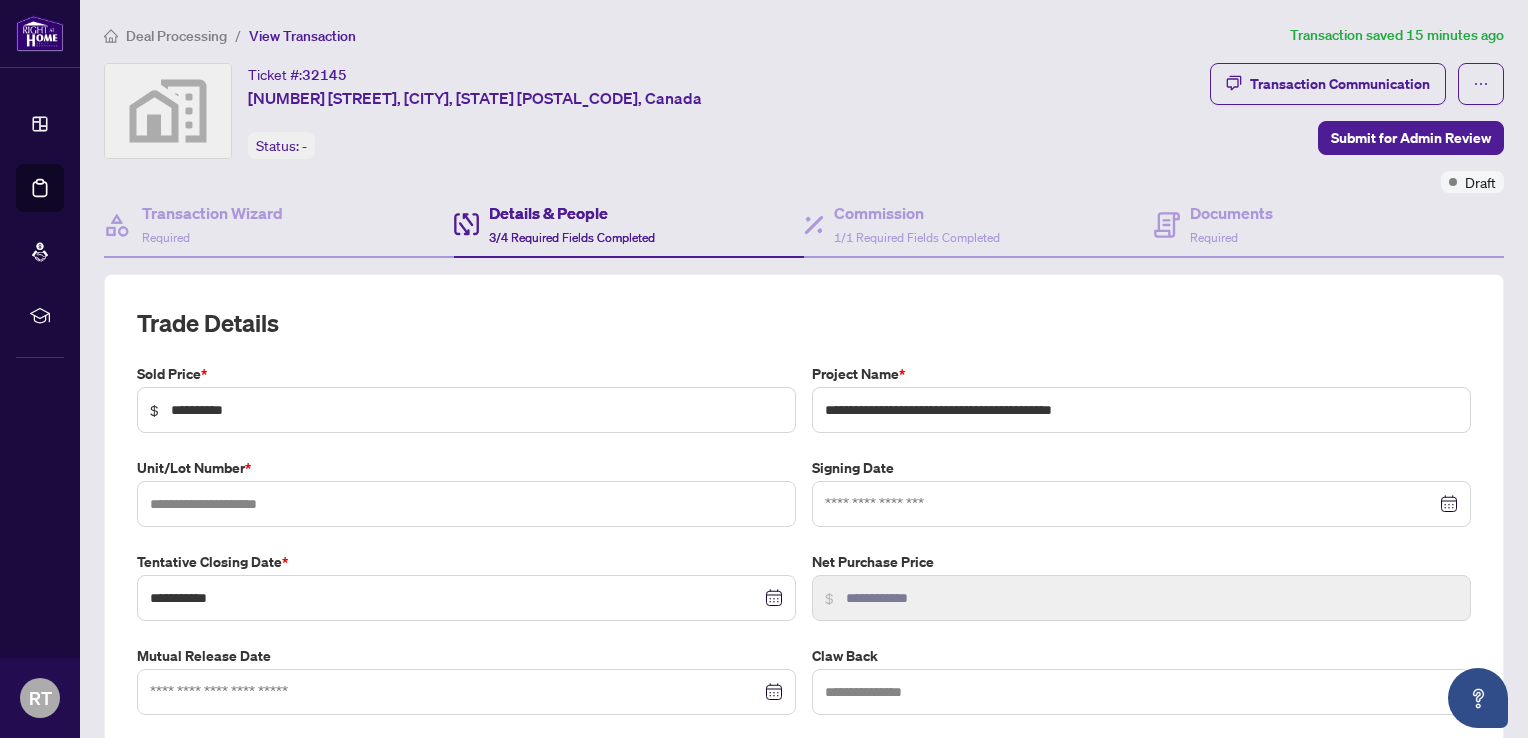 click on "Details & People" at bounding box center [572, 213] 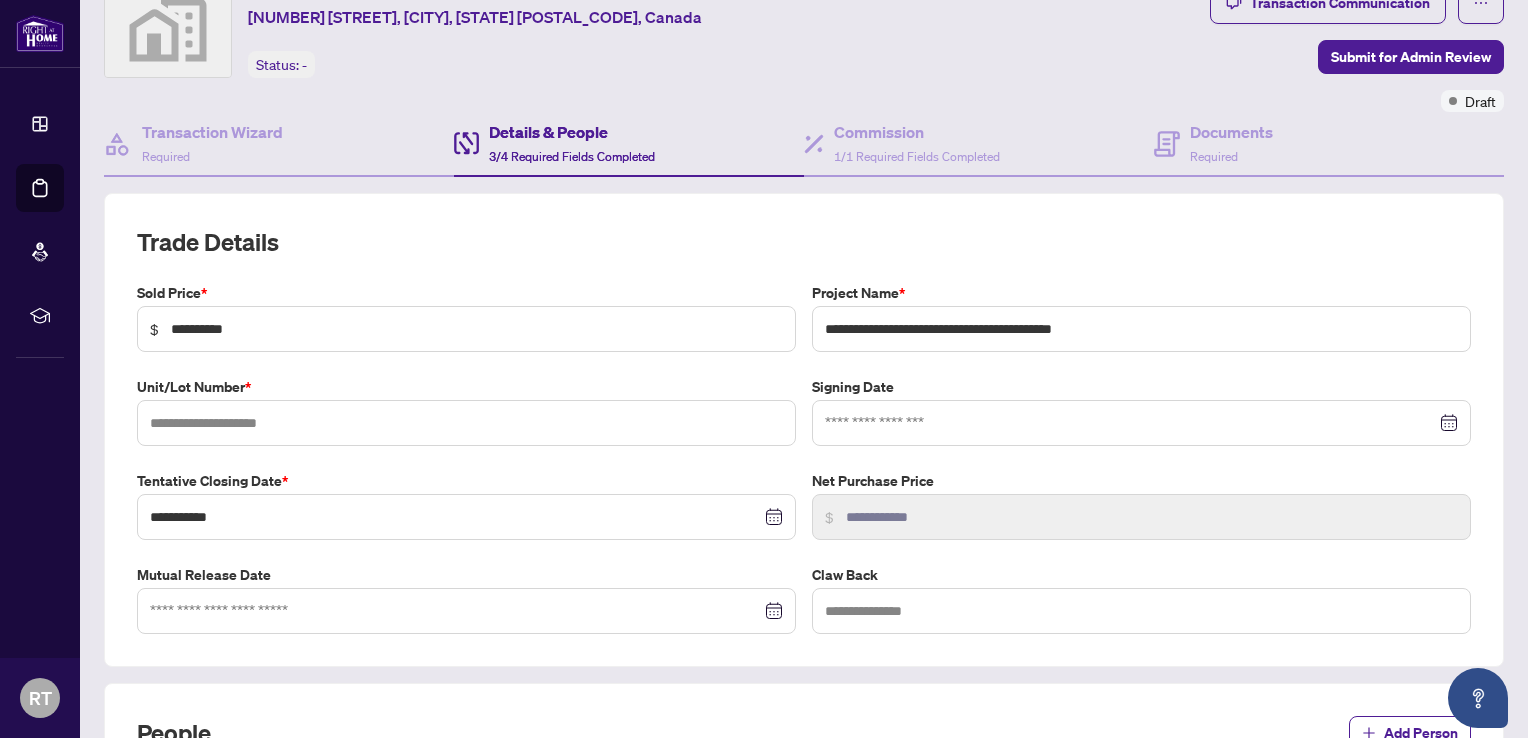 scroll, scrollTop: 0, scrollLeft: 0, axis: both 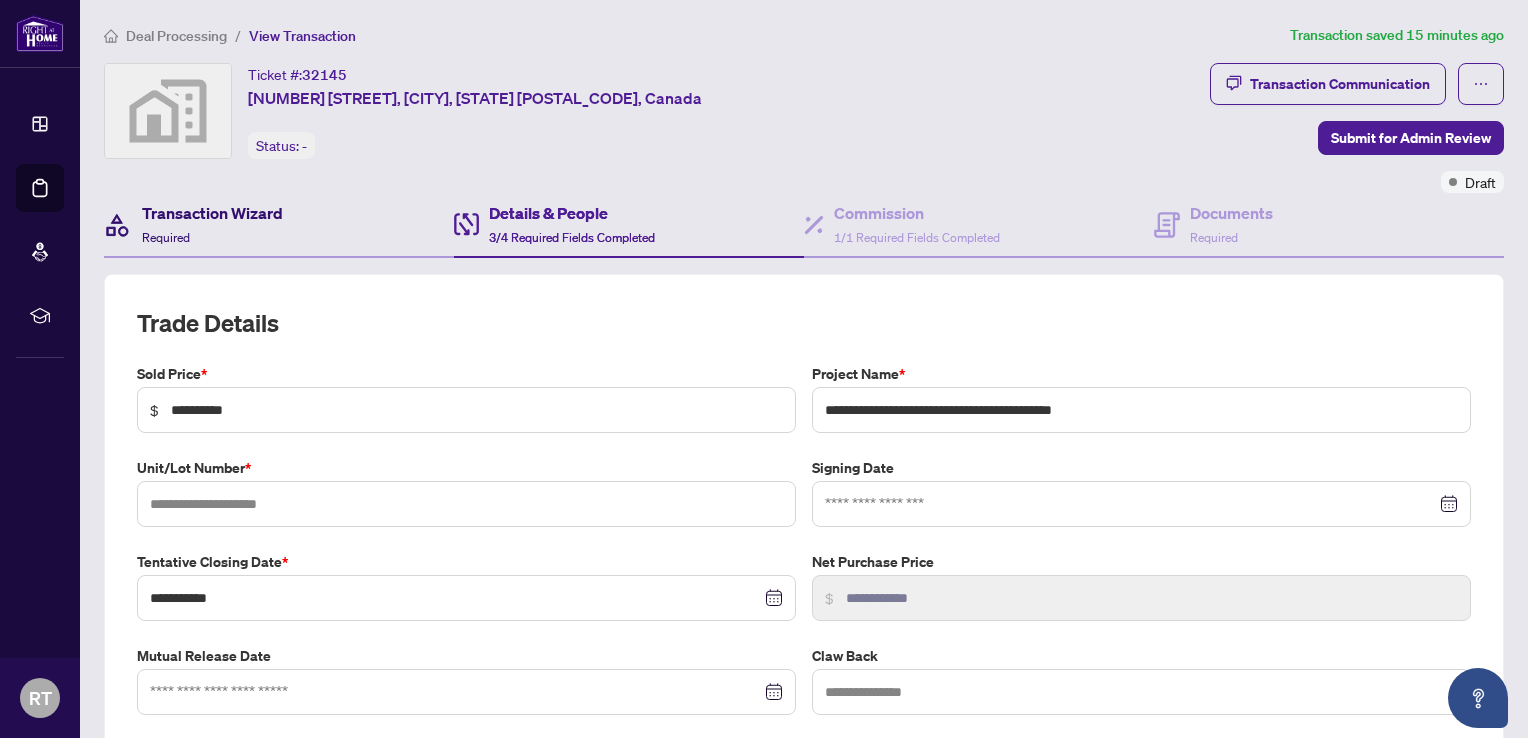 click on "Transaction Wizard" at bounding box center [212, 213] 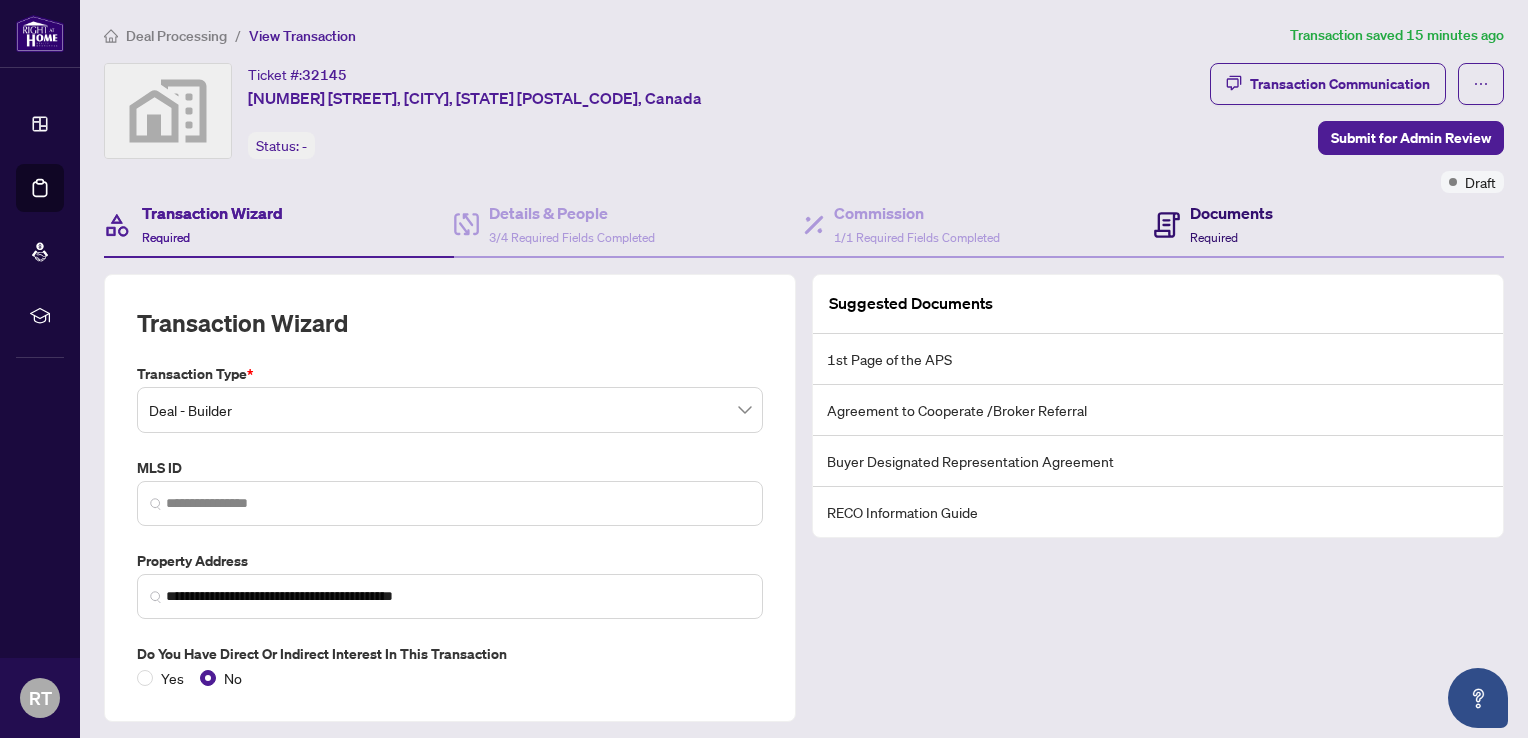 click on "Documents" at bounding box center (1231, 213) 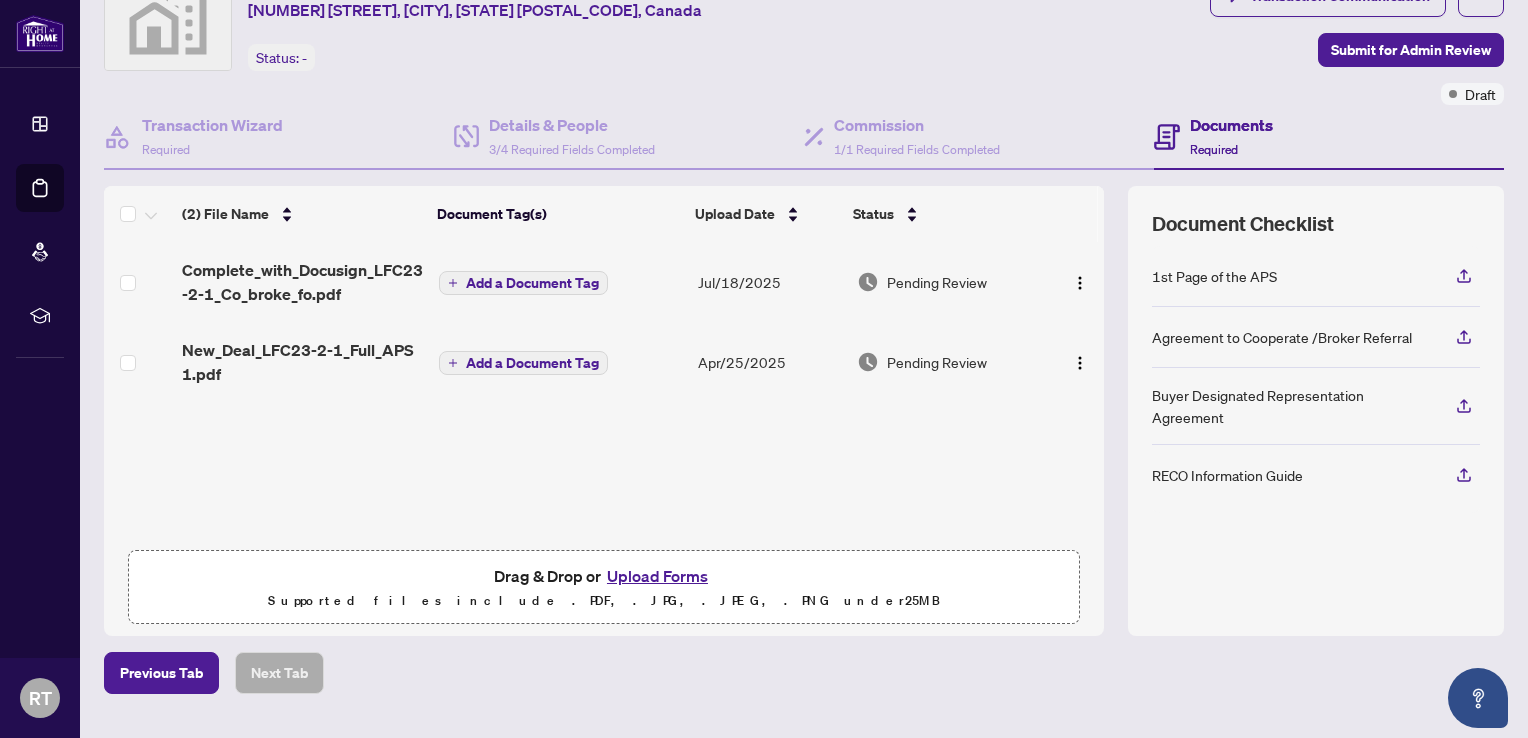 scroll, scrollTop: 134, scrollLeft: 0, axis: vertical 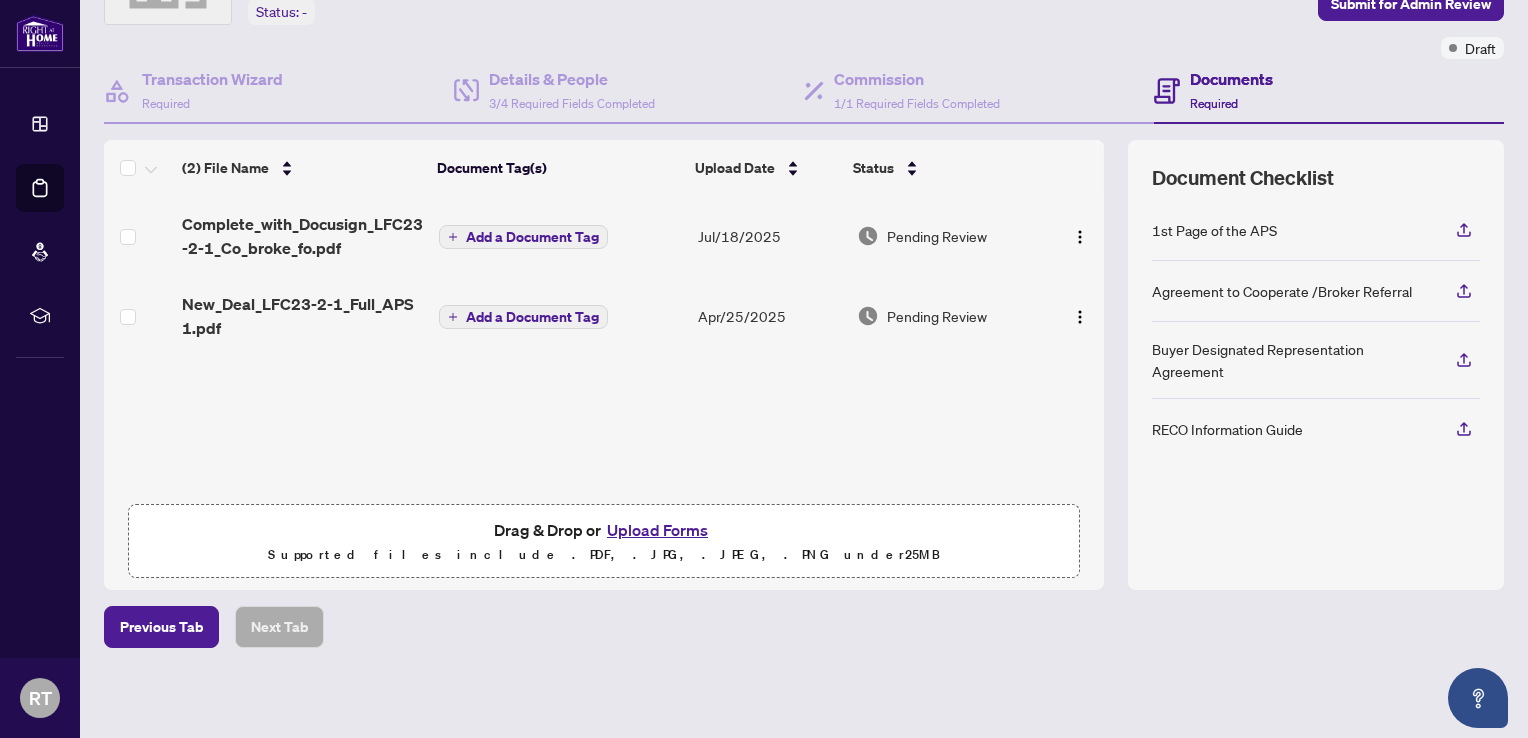 click on "Upload Forms" at bounding box center (657, 530) 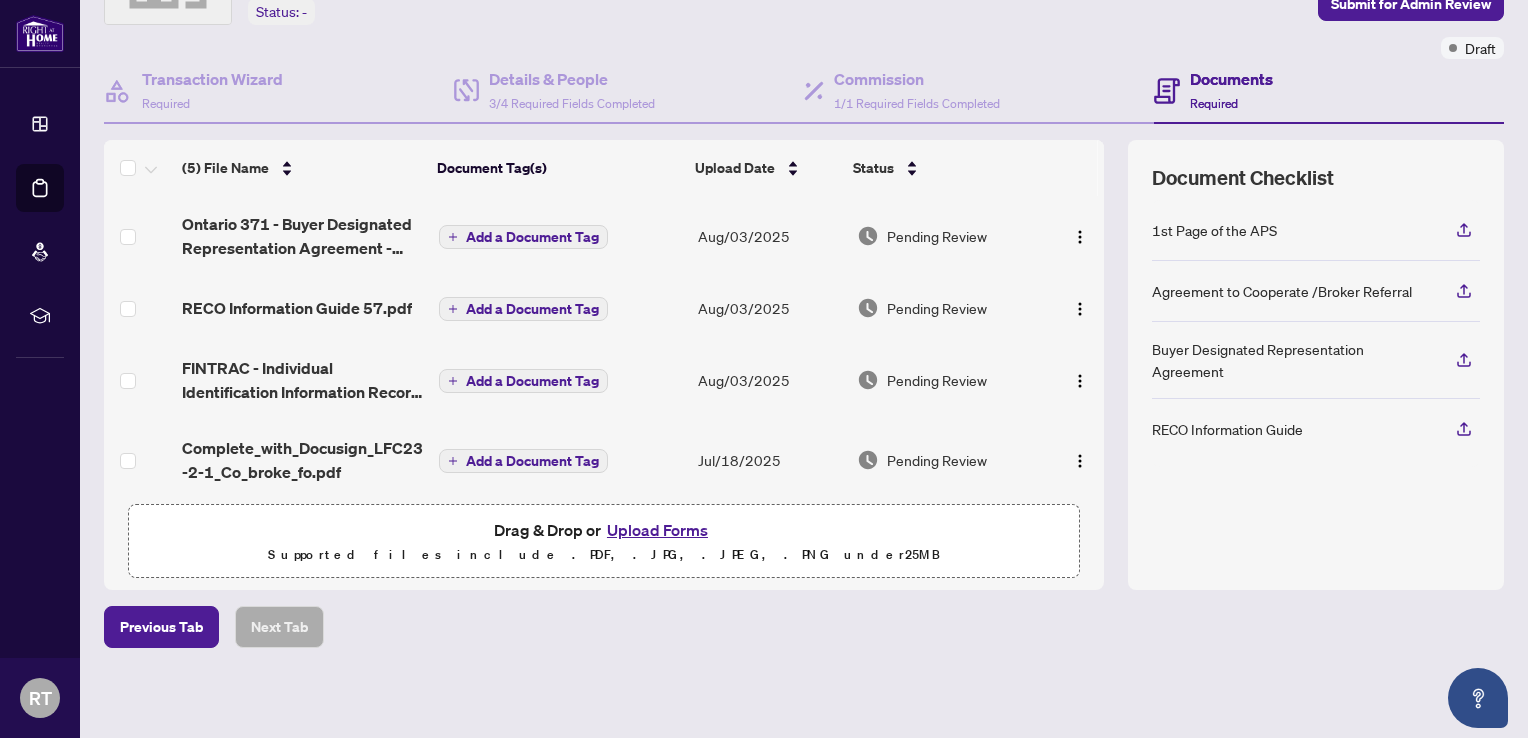 scroll, scrollTop: 0, scrollLeft: 0, axis: both 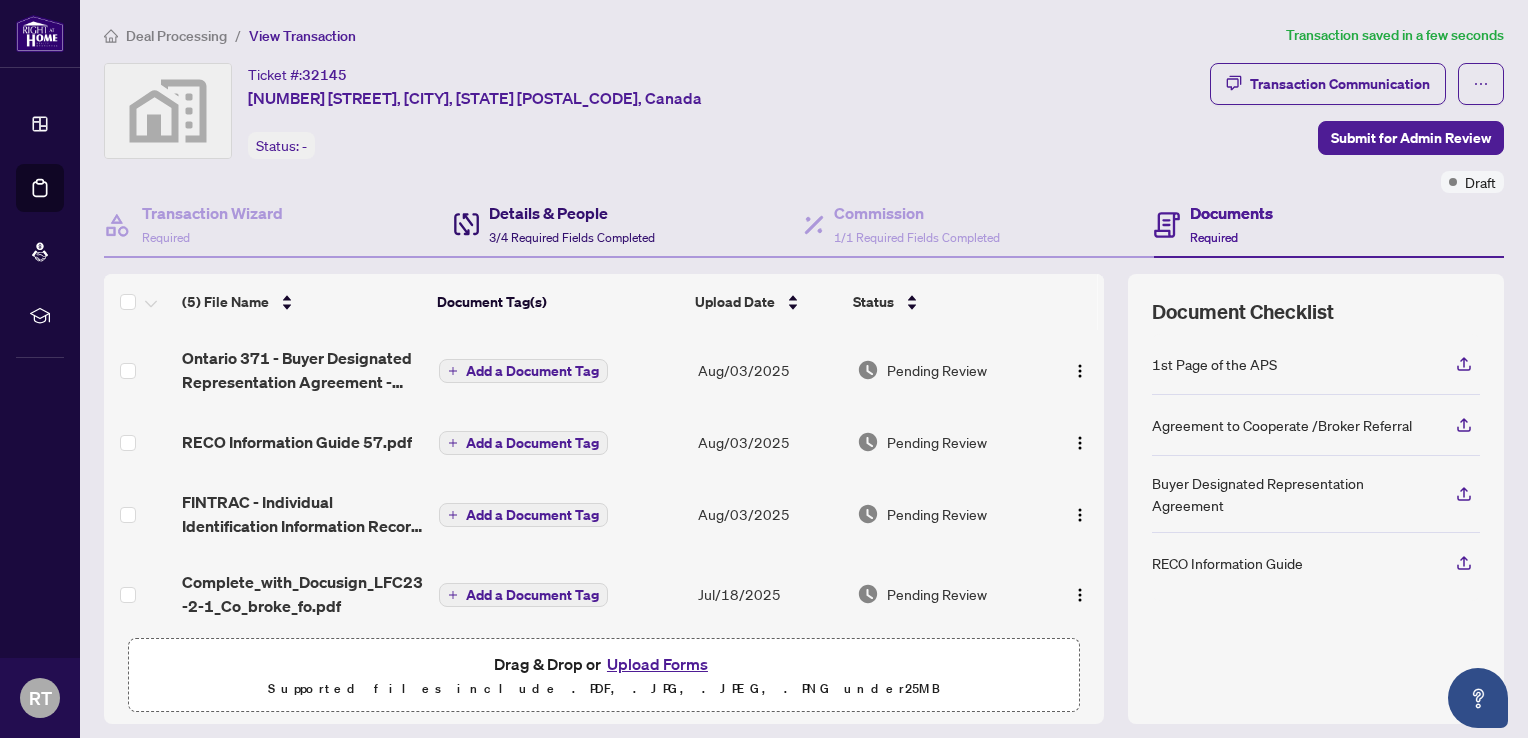 click on "3/4 Required Fields Completed" at bounding box center (572, 237) 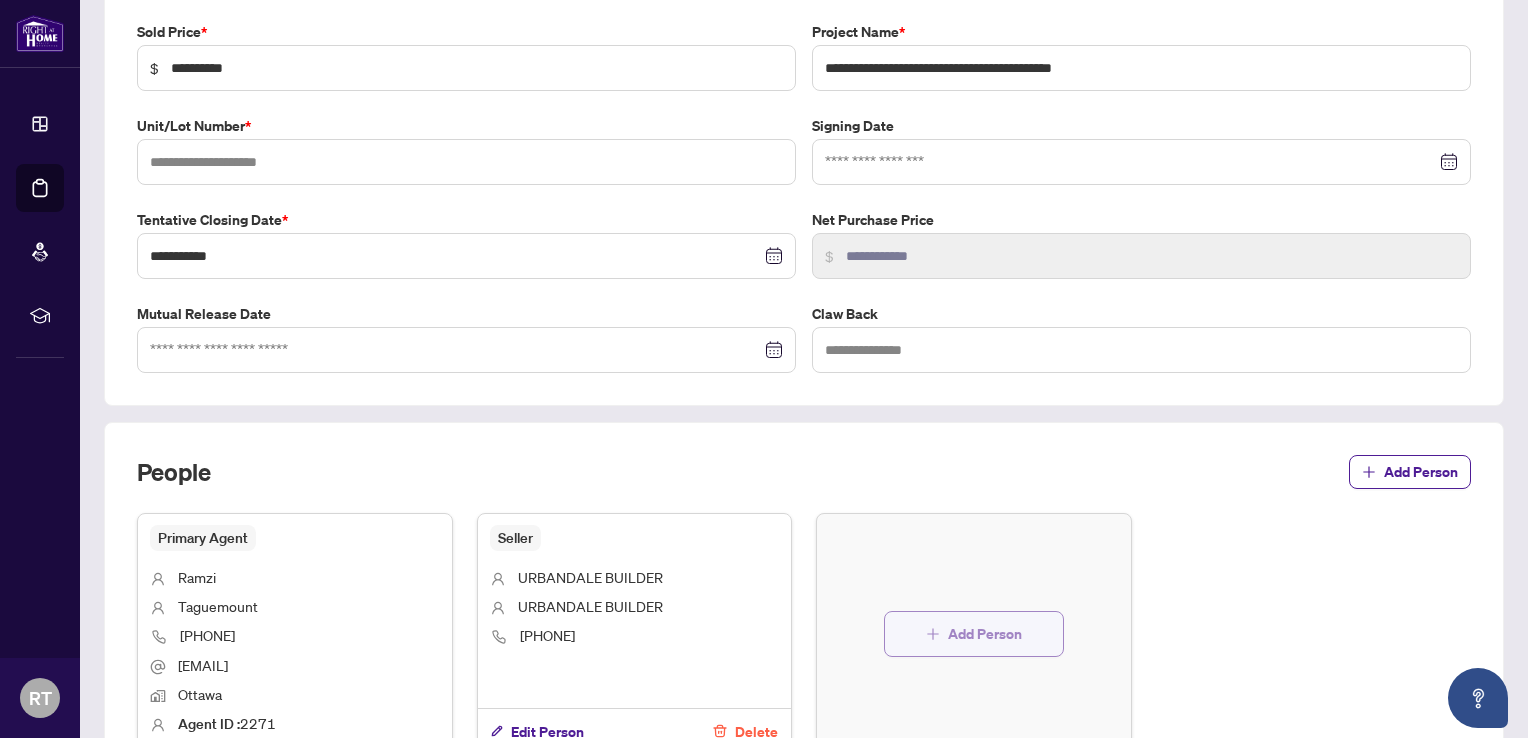 scroll, scrollTop: 137, scrollLeft: 0, axis: vertical 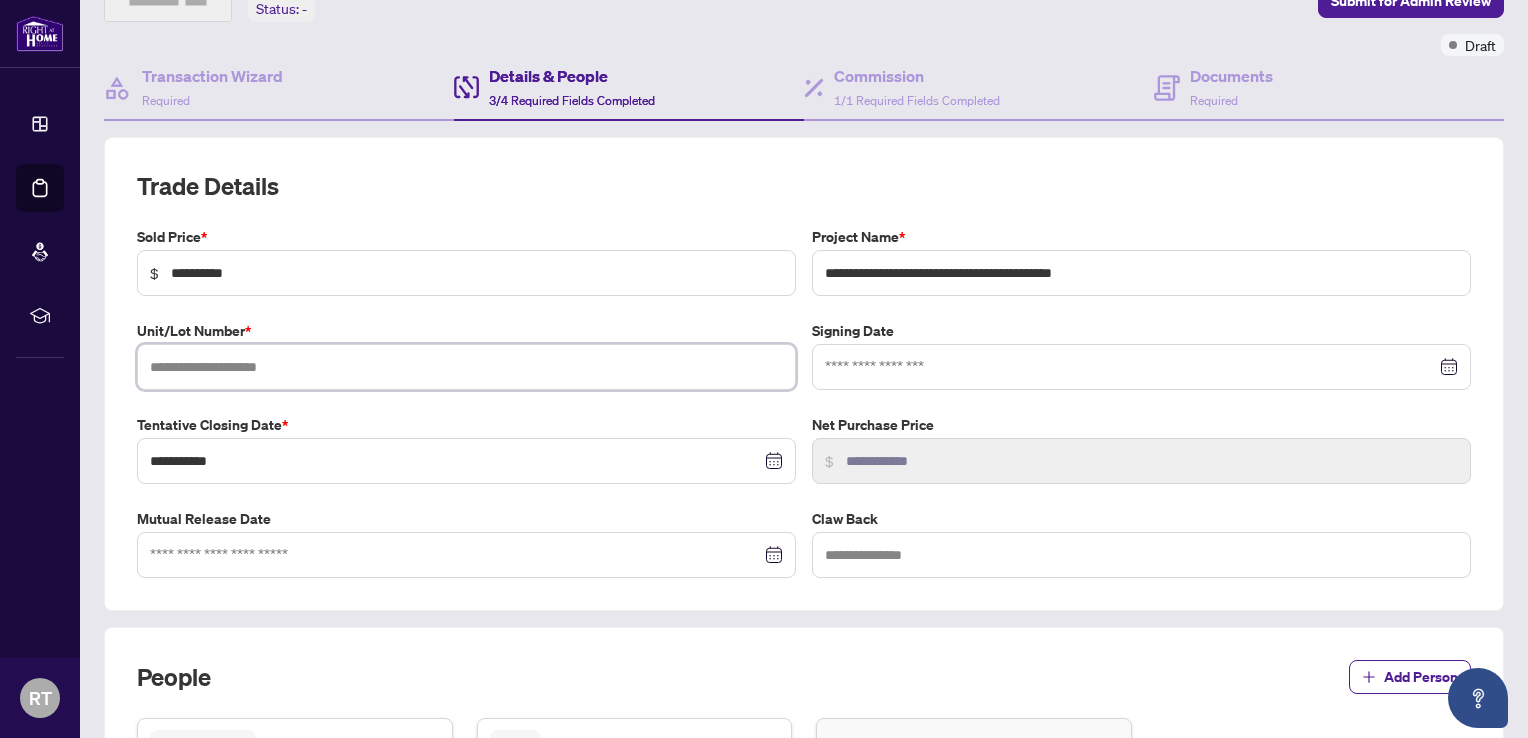 click at bounding box center [466, 367] 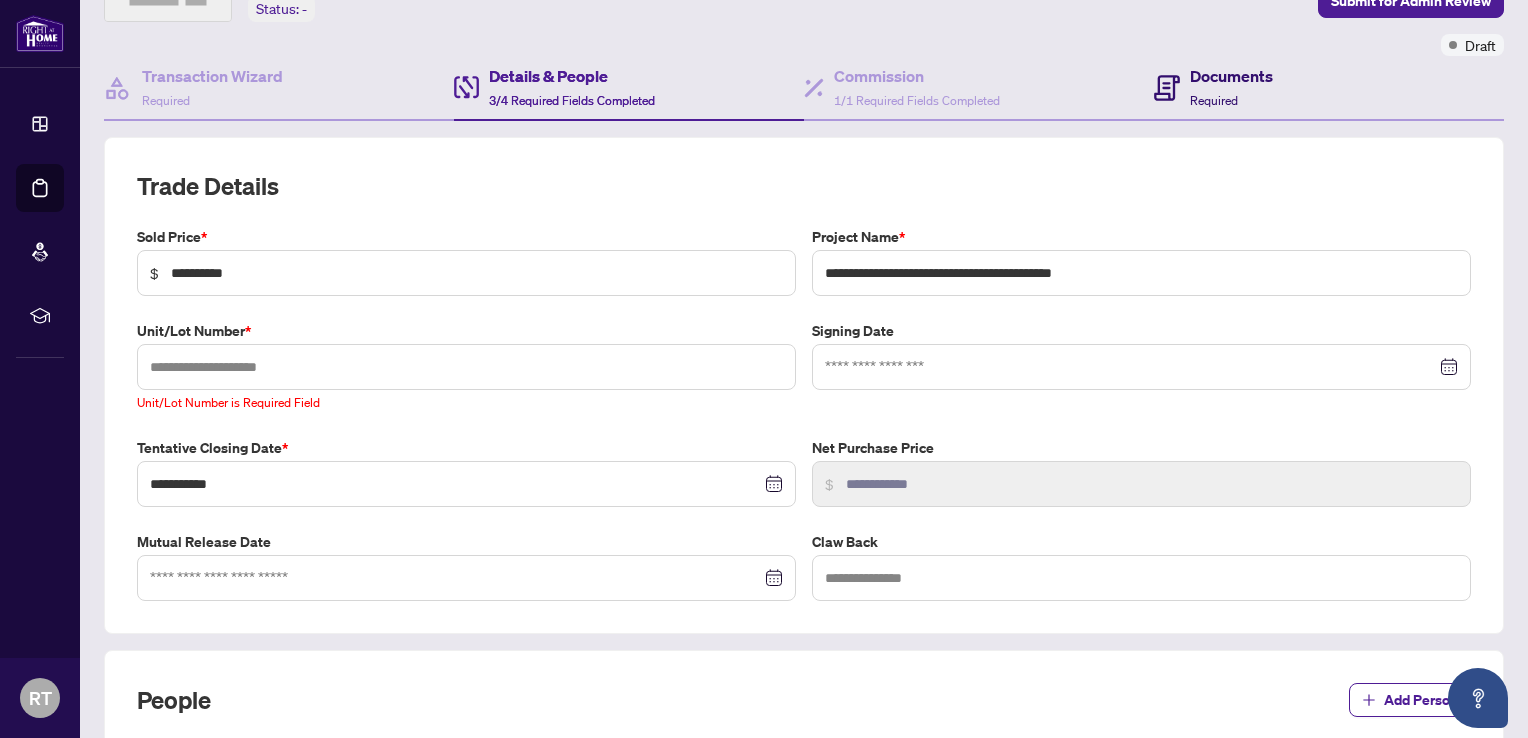 drag, startPoint x: 1252, startPoint y: 89, endPoint x: 1236, endPoint y: 94, distance: 16.763054 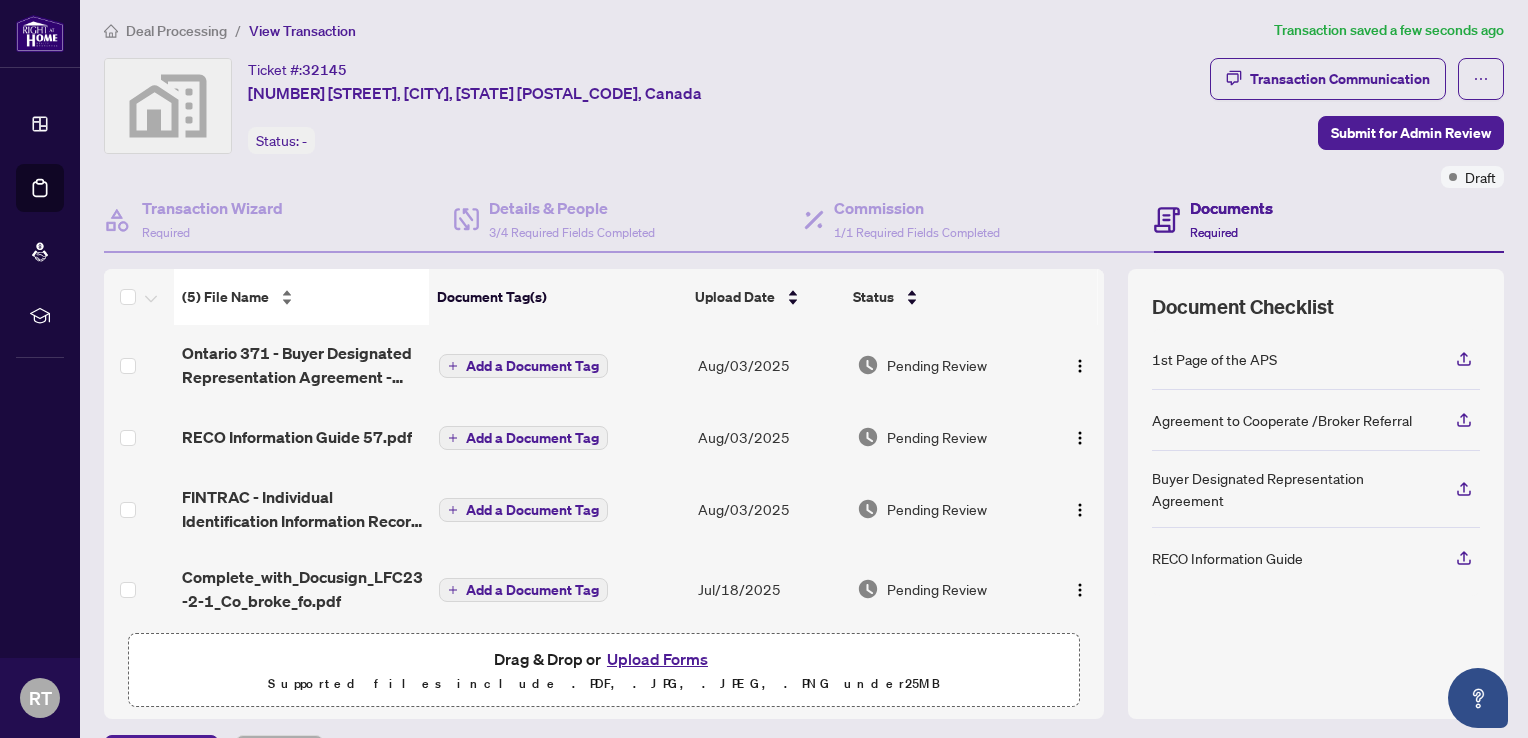 scroll, scrollTop: 0, scrollLeft: 0, axis: both 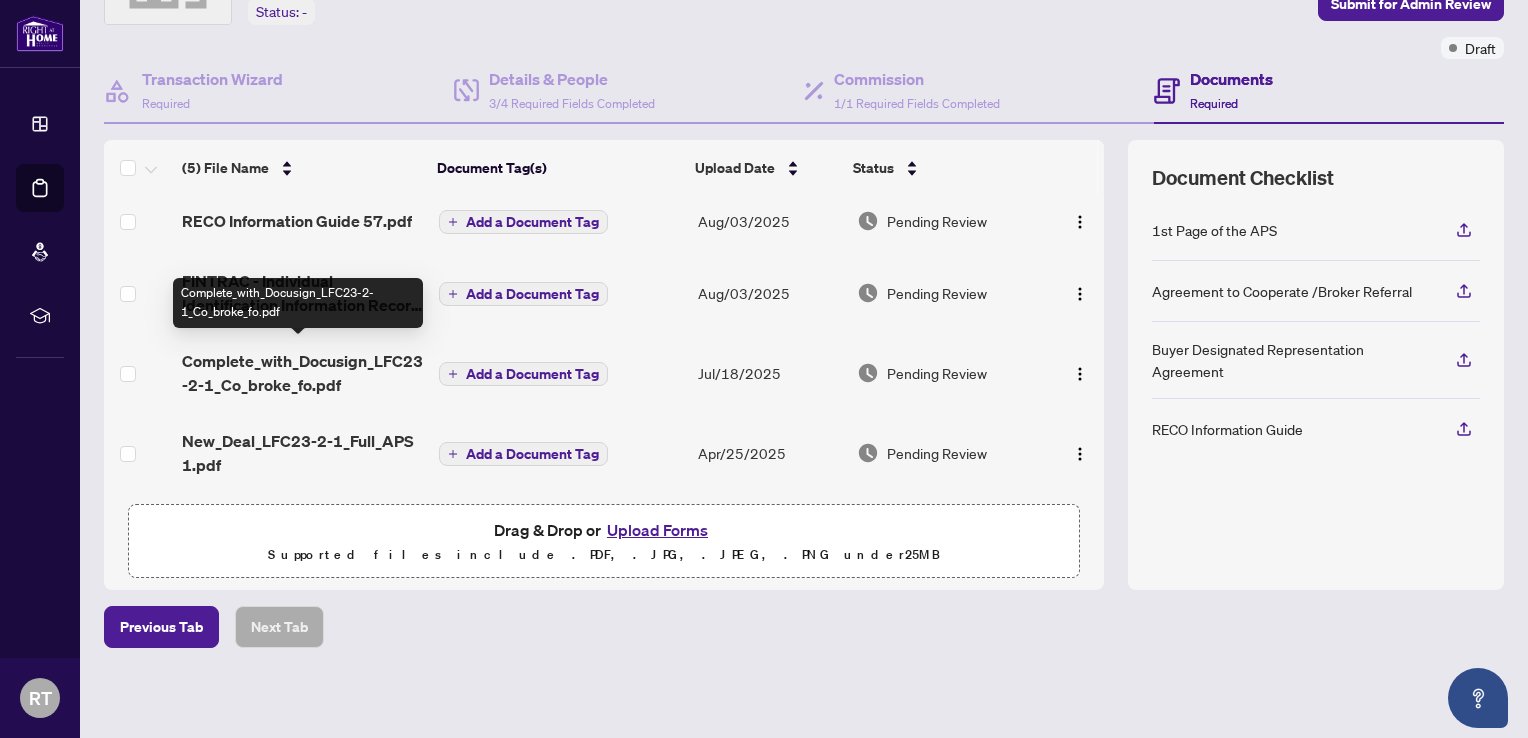 click on "Complete_with_Docusign_LFC23-2-1_Co_broke_fo.pdf" at bounding box center [302, 373] 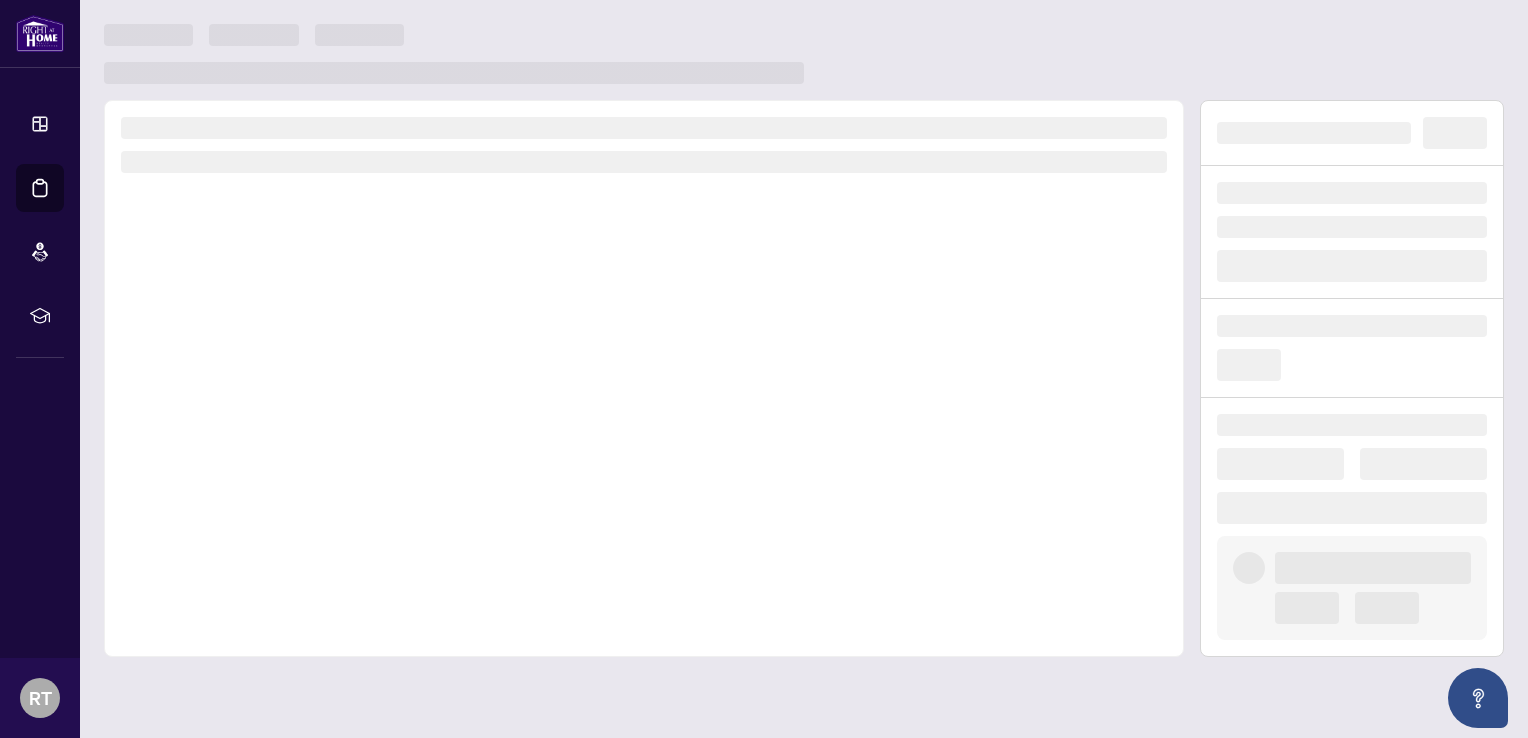 scroll, scrollTop: 0, scrollLeft: 0, axis: both 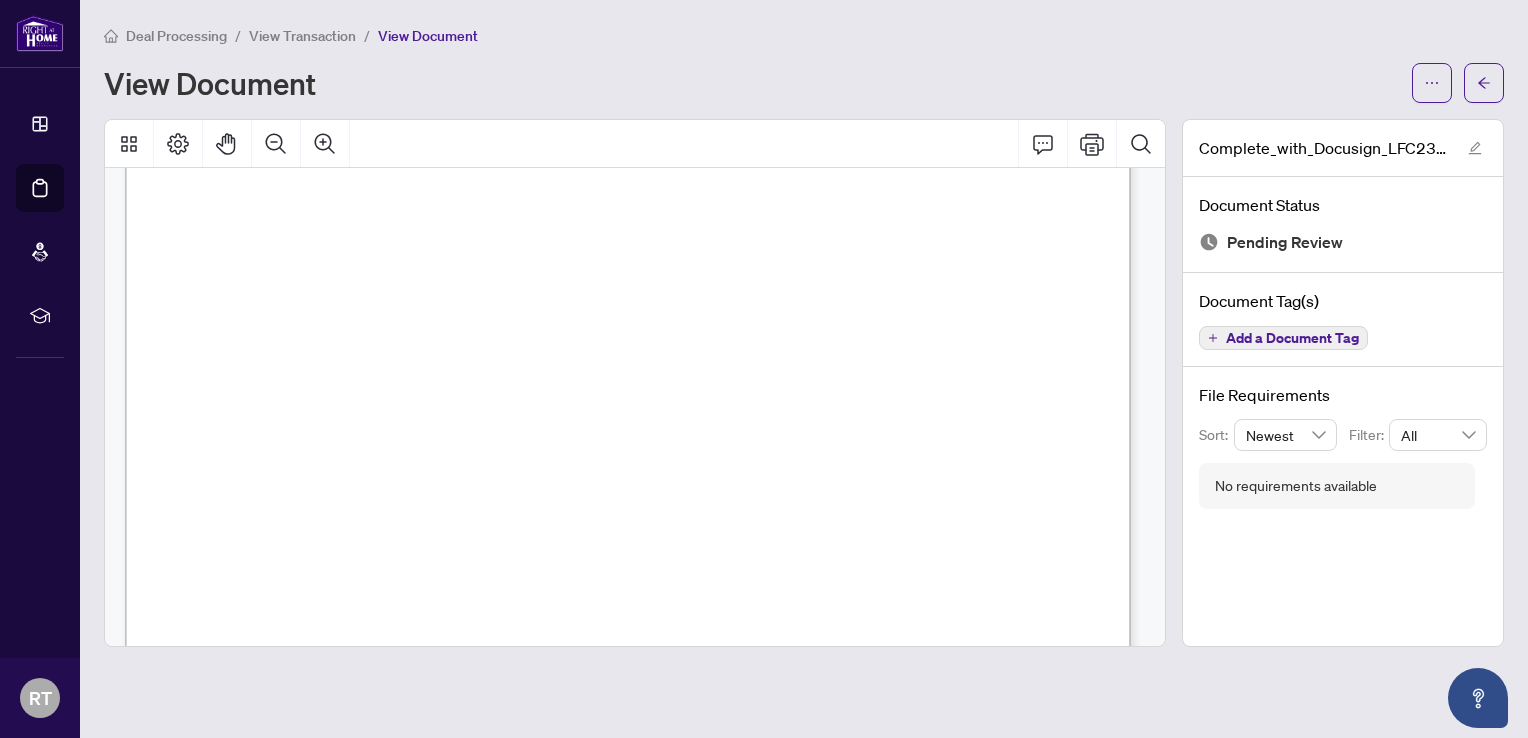 drag, startPoint x: 301, startPoint y: 415, endPoint x: 704, endPoint y: 411, distance: 403.01984 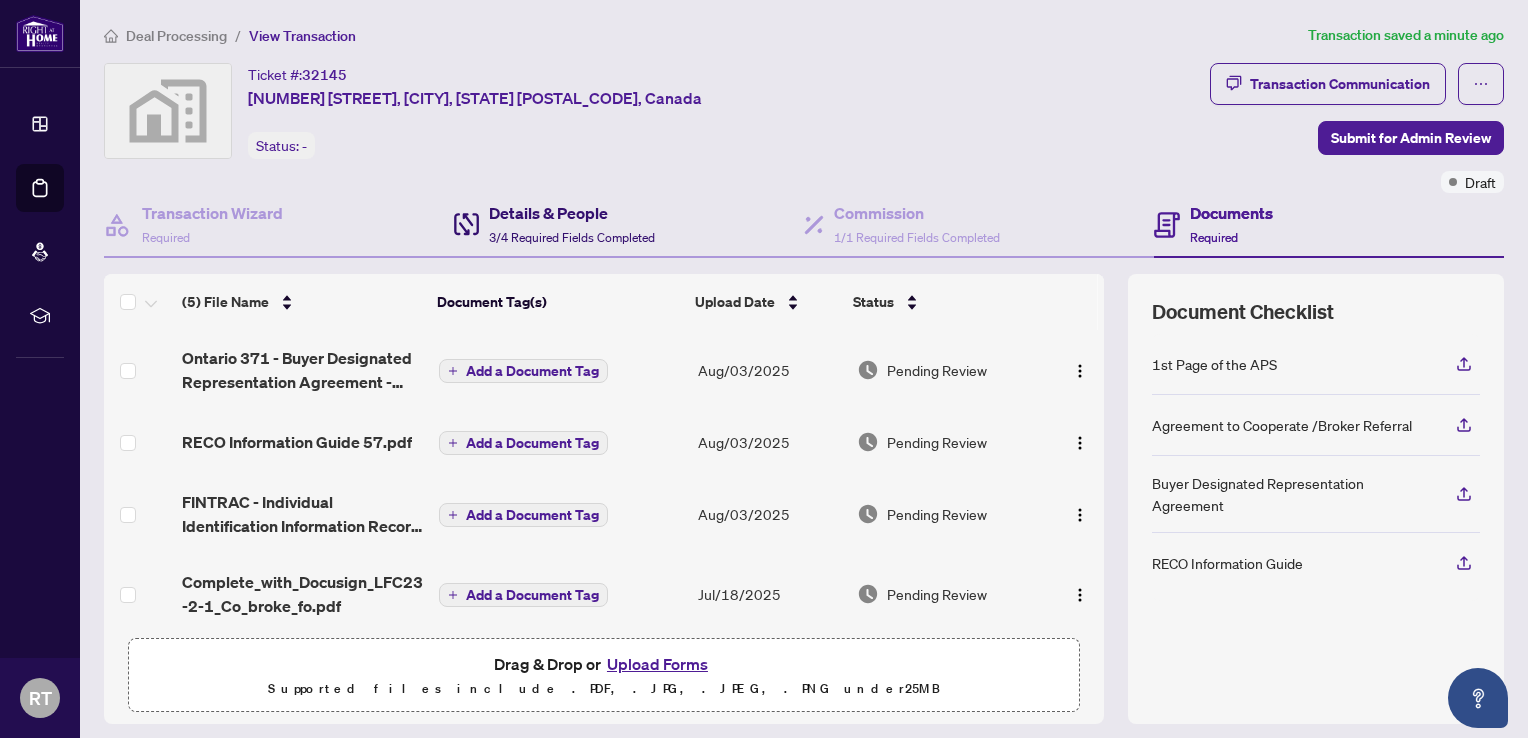 click on "3/4 Required Fields Completed" at bounding box center (572, 237) 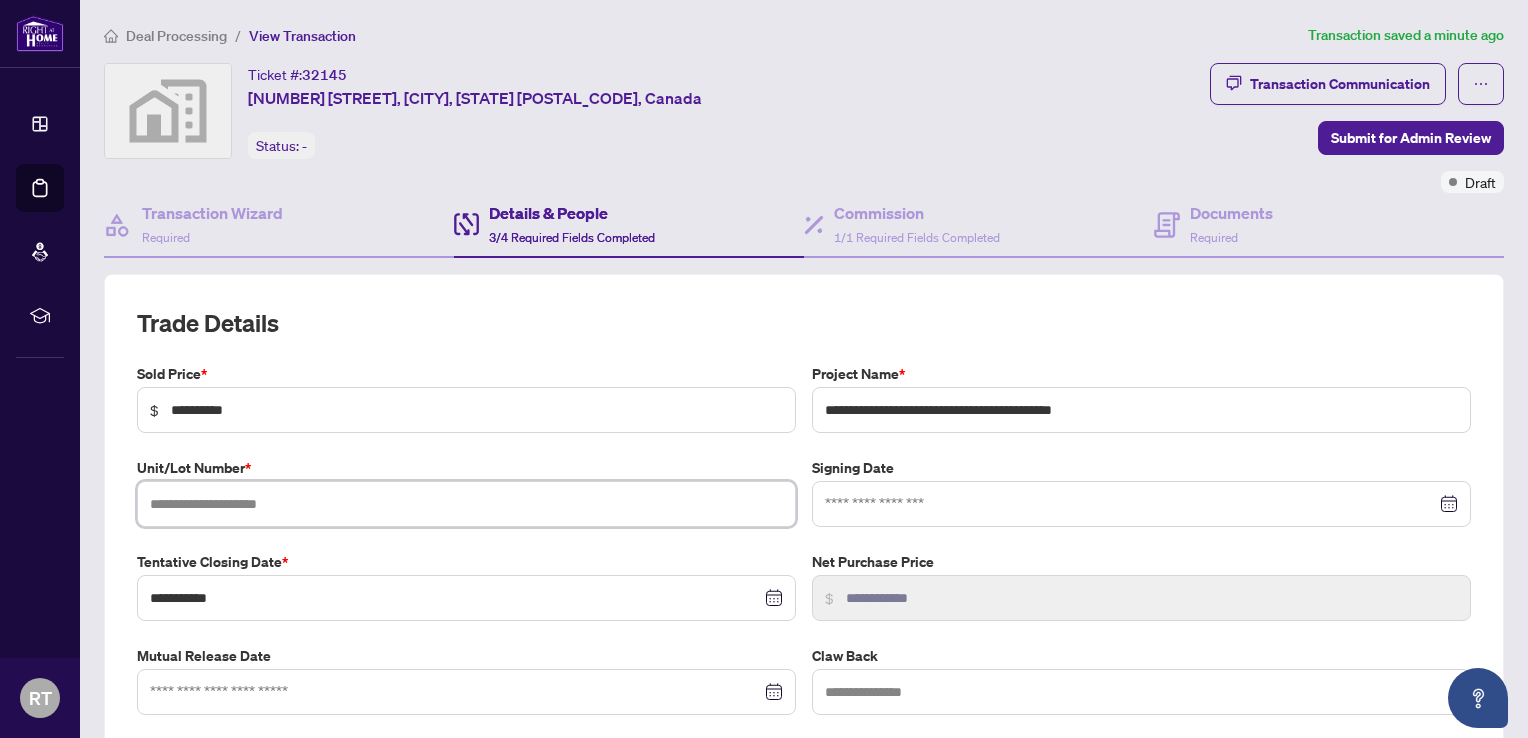 click at bounding box center [466, 504] 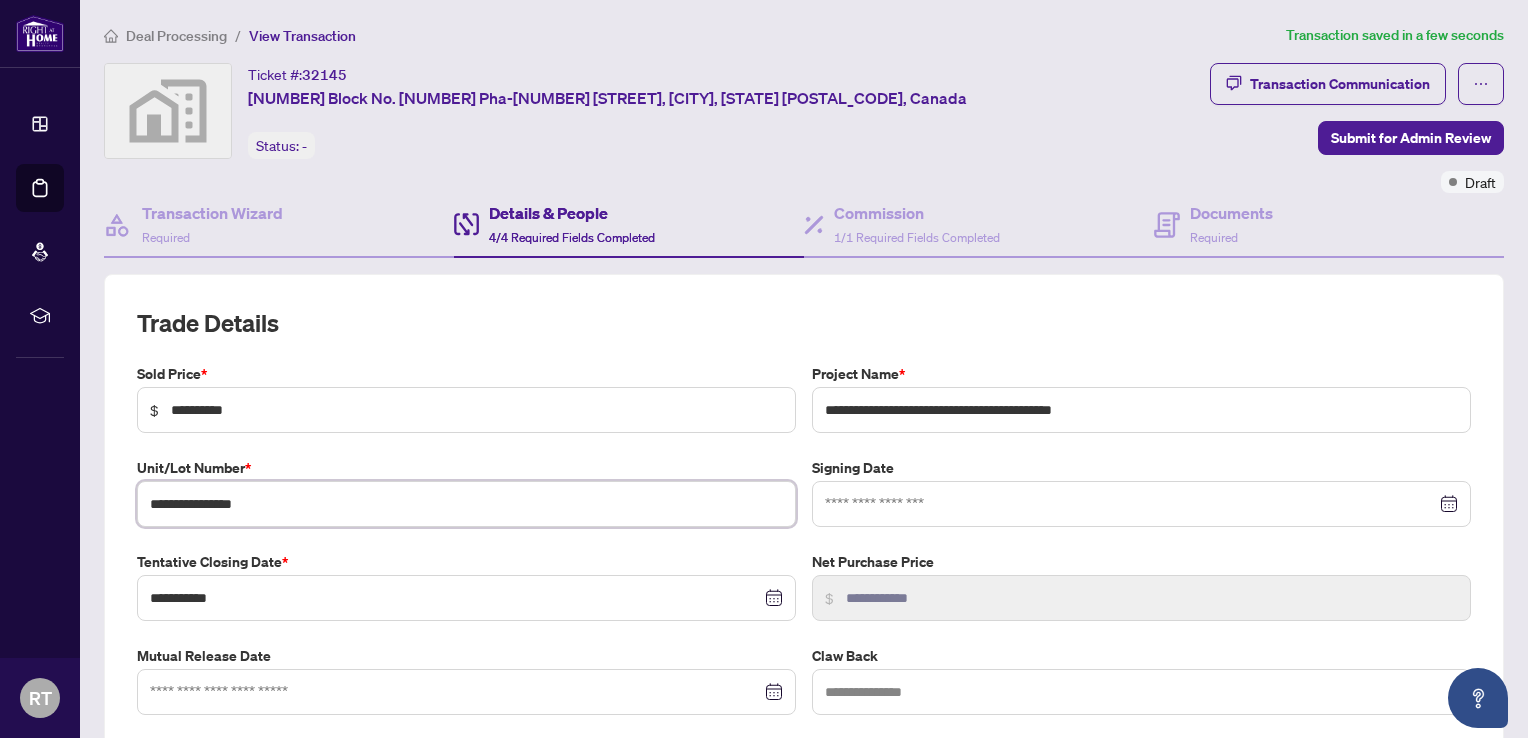 type on "**********" 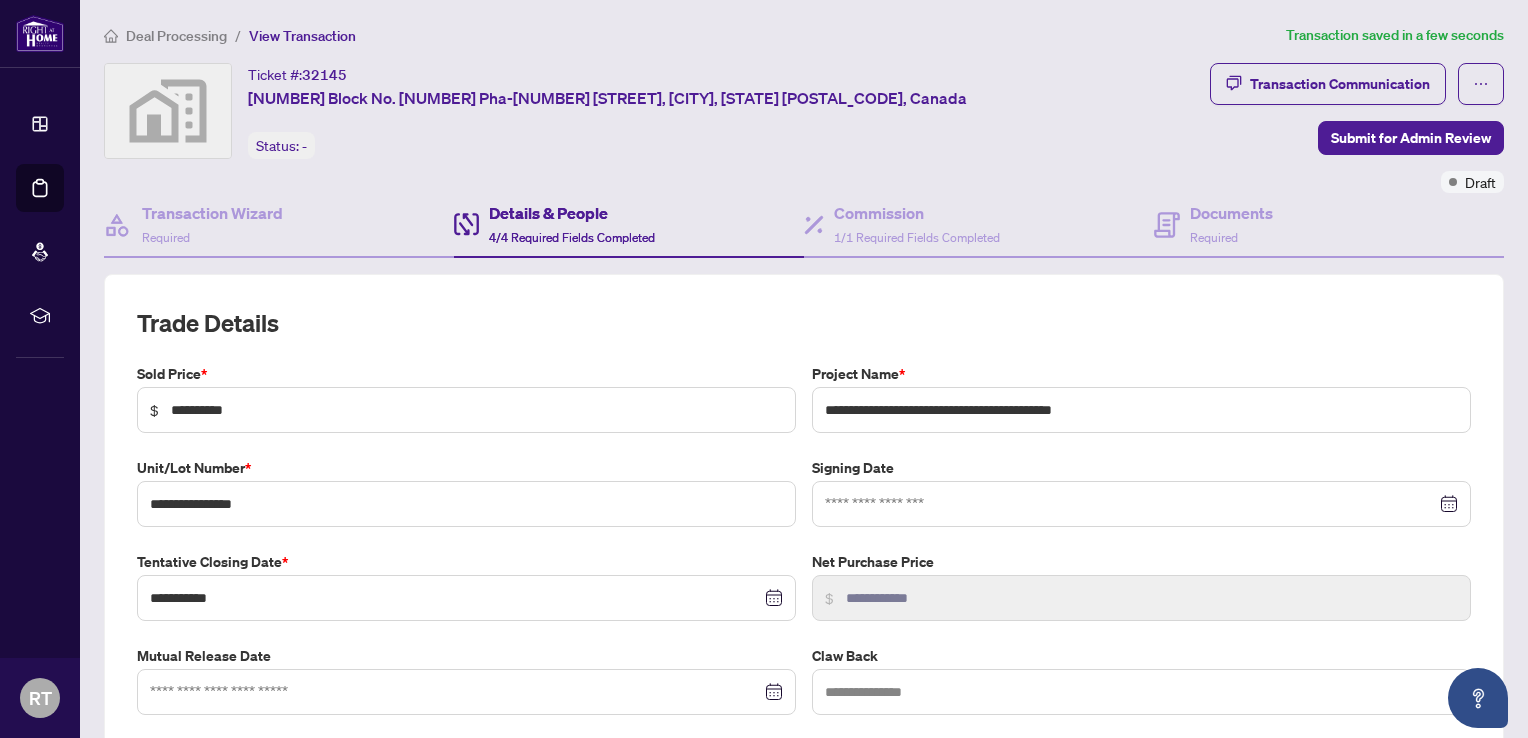 click on "**********" at bounding box center [804, 539] 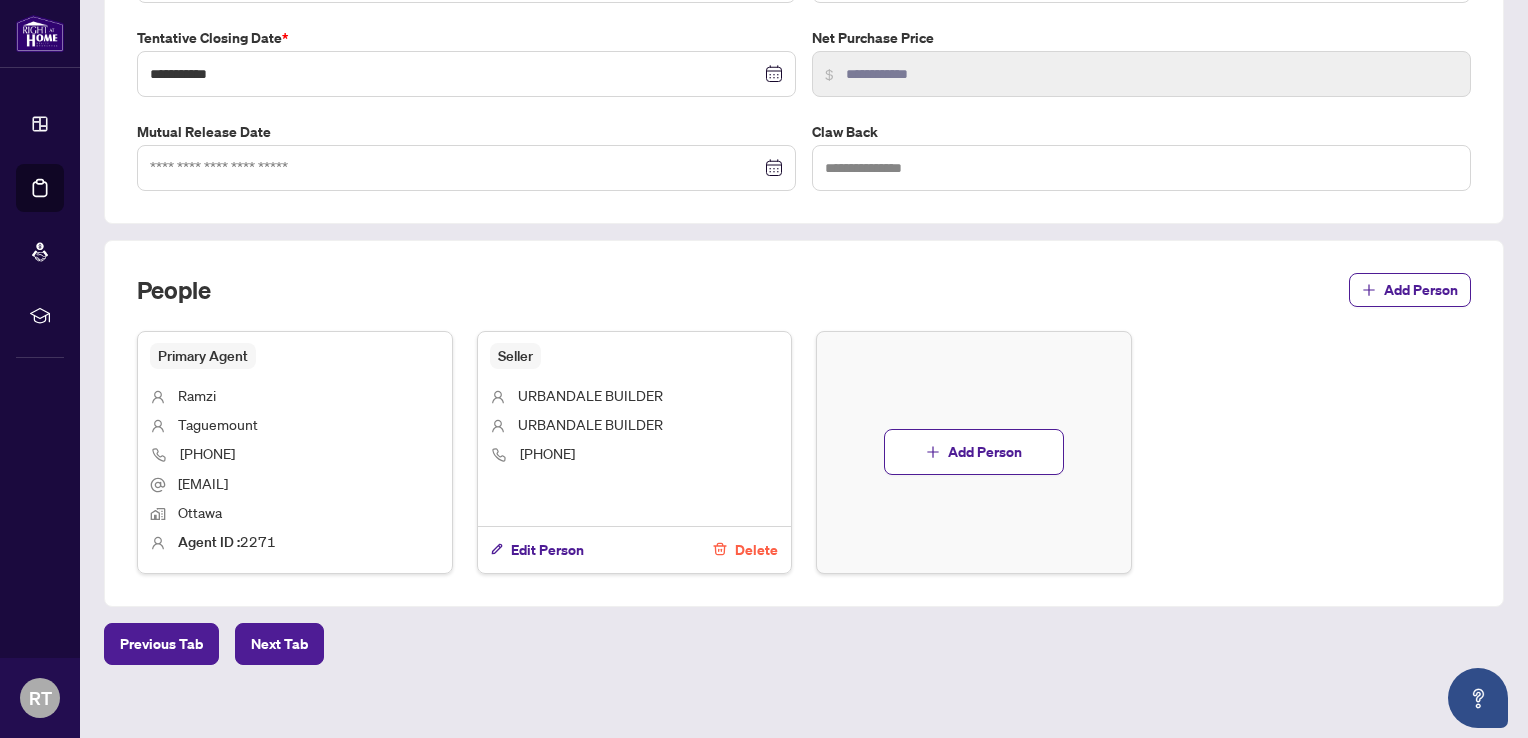 scroll, scrollTop: 537, scrollLeft: 0, axis: vertical 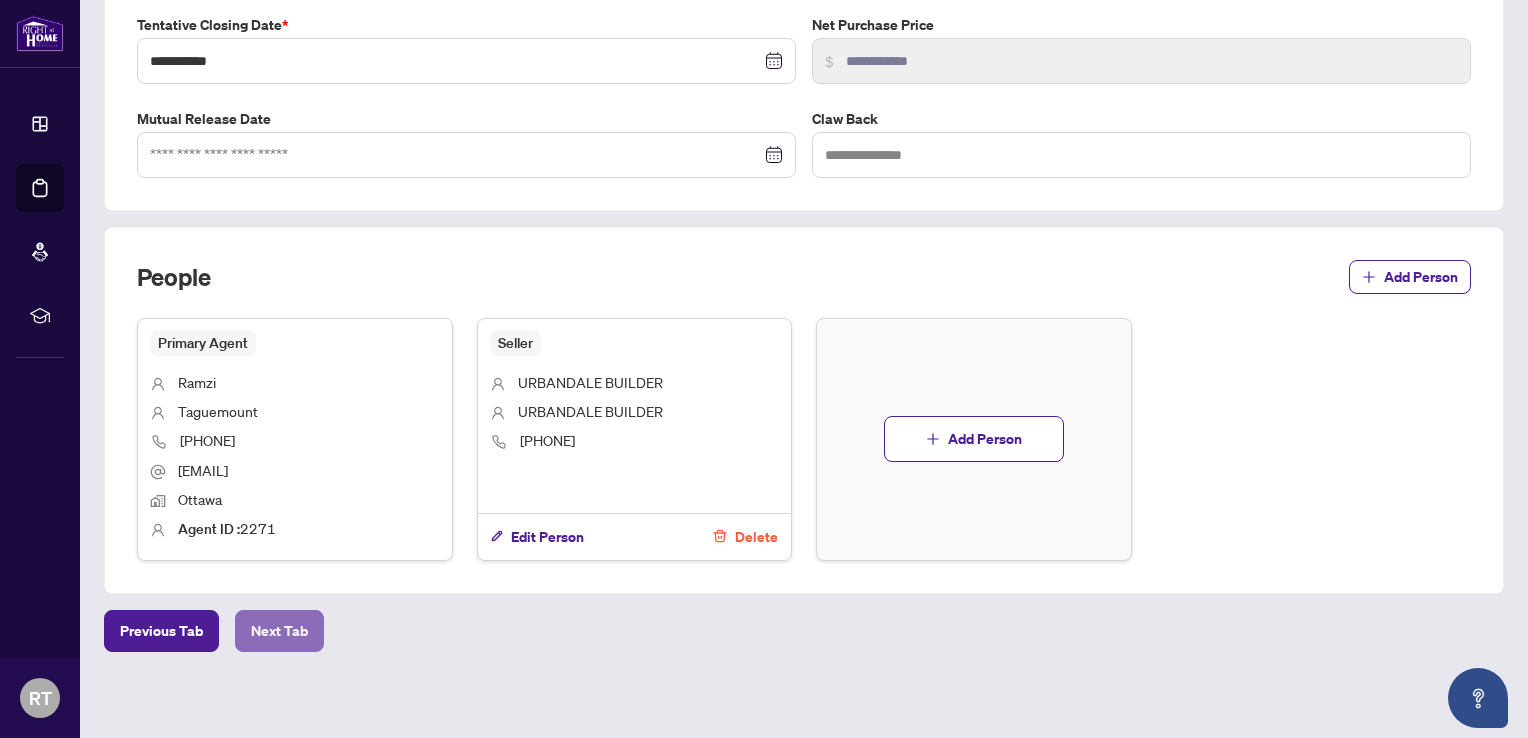 click on "Next Tab" at bounding box center [279, 631] 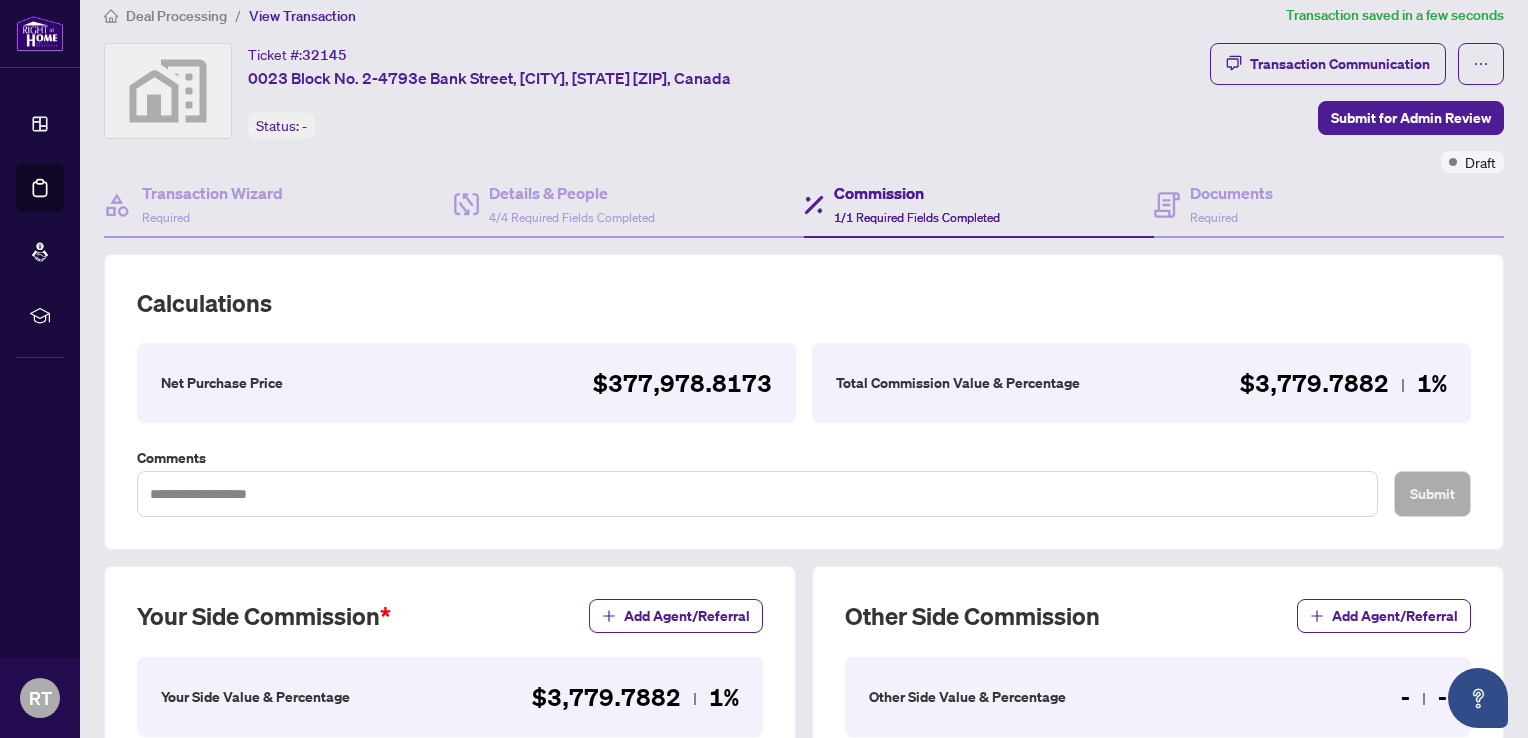 scroll, scrollTop: 0, scrollLeft: 0, axis: both 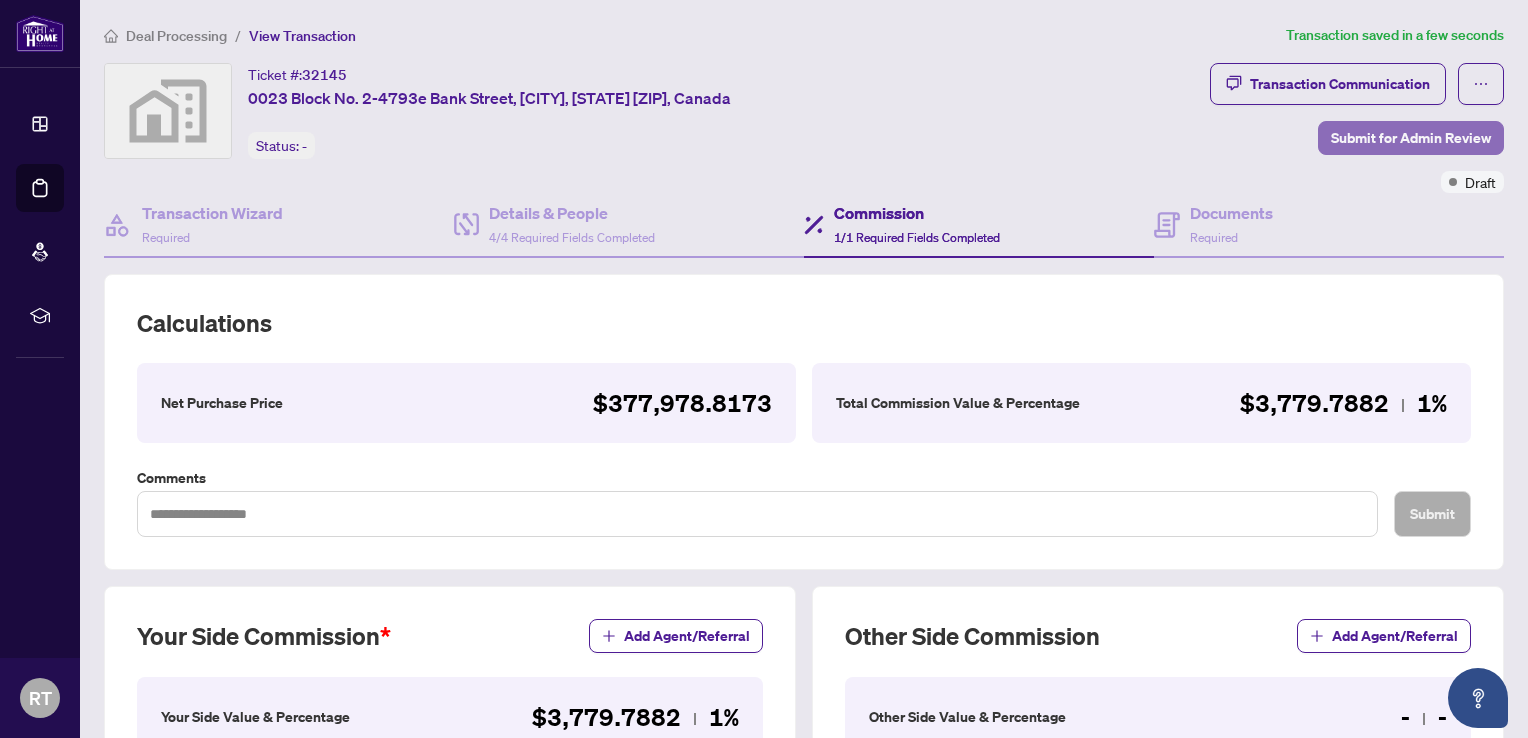 click on "Submit for Admin Review" at bounding box center [1411, 138] 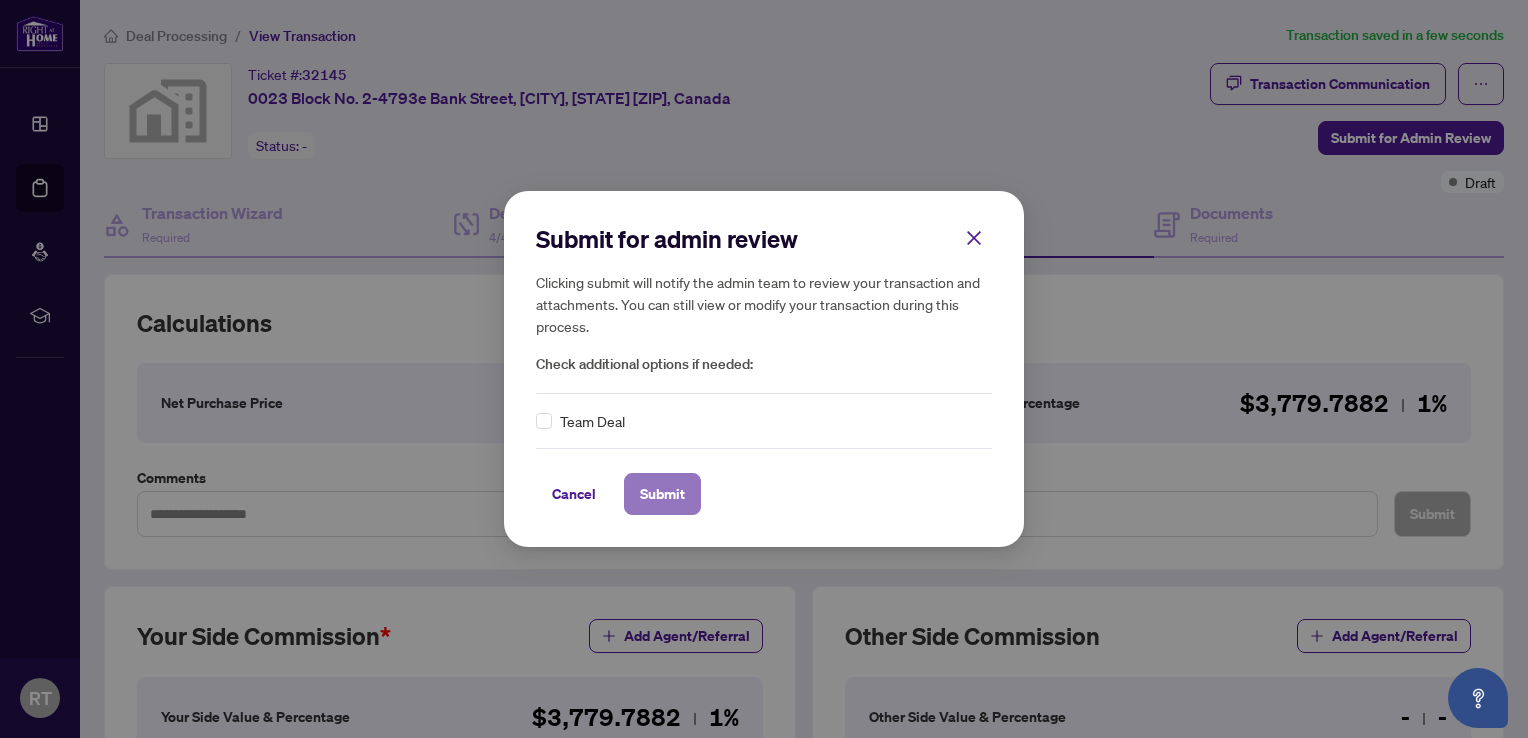 click on "Submit" at bounding box center [662, 494] 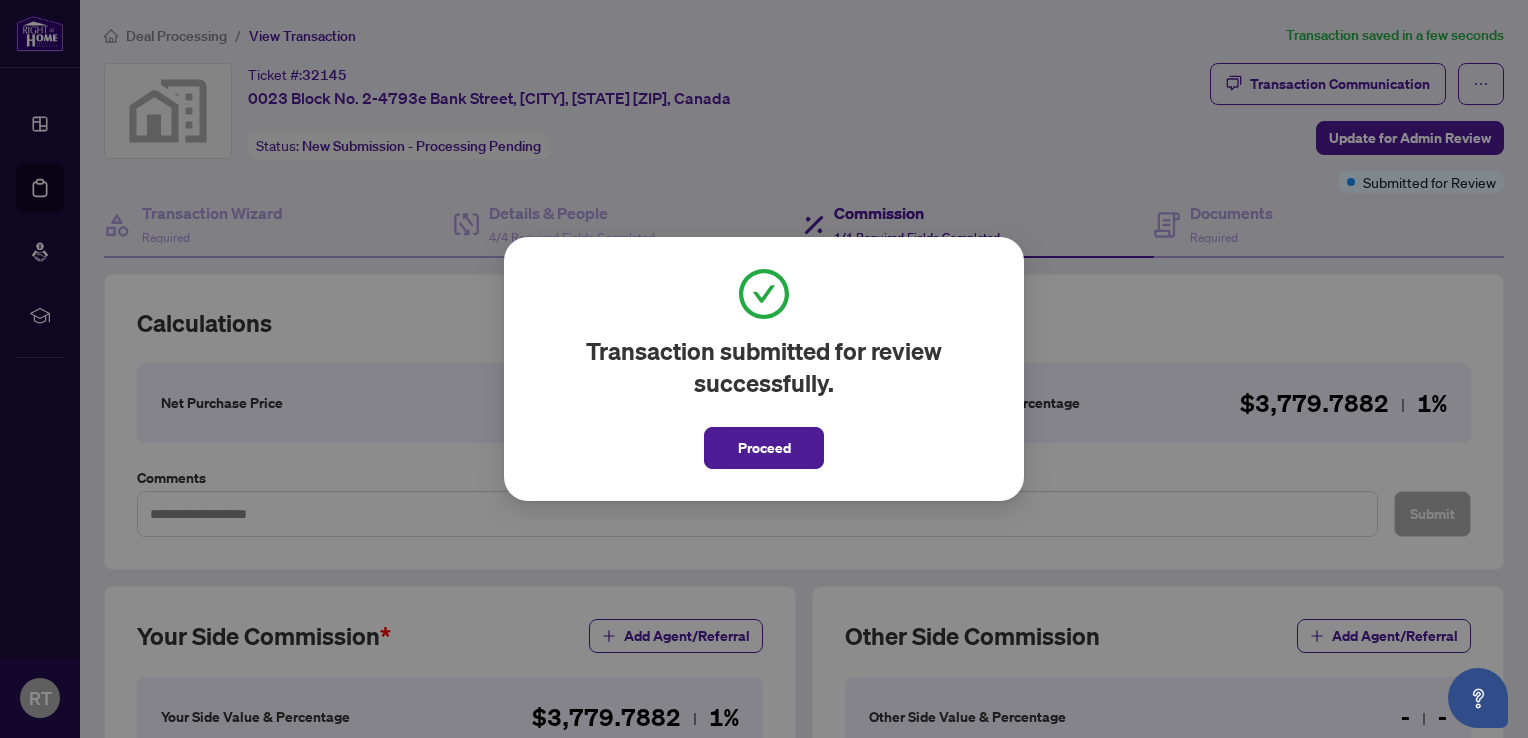 click on "Proceed" at bounding box center [764, 448] 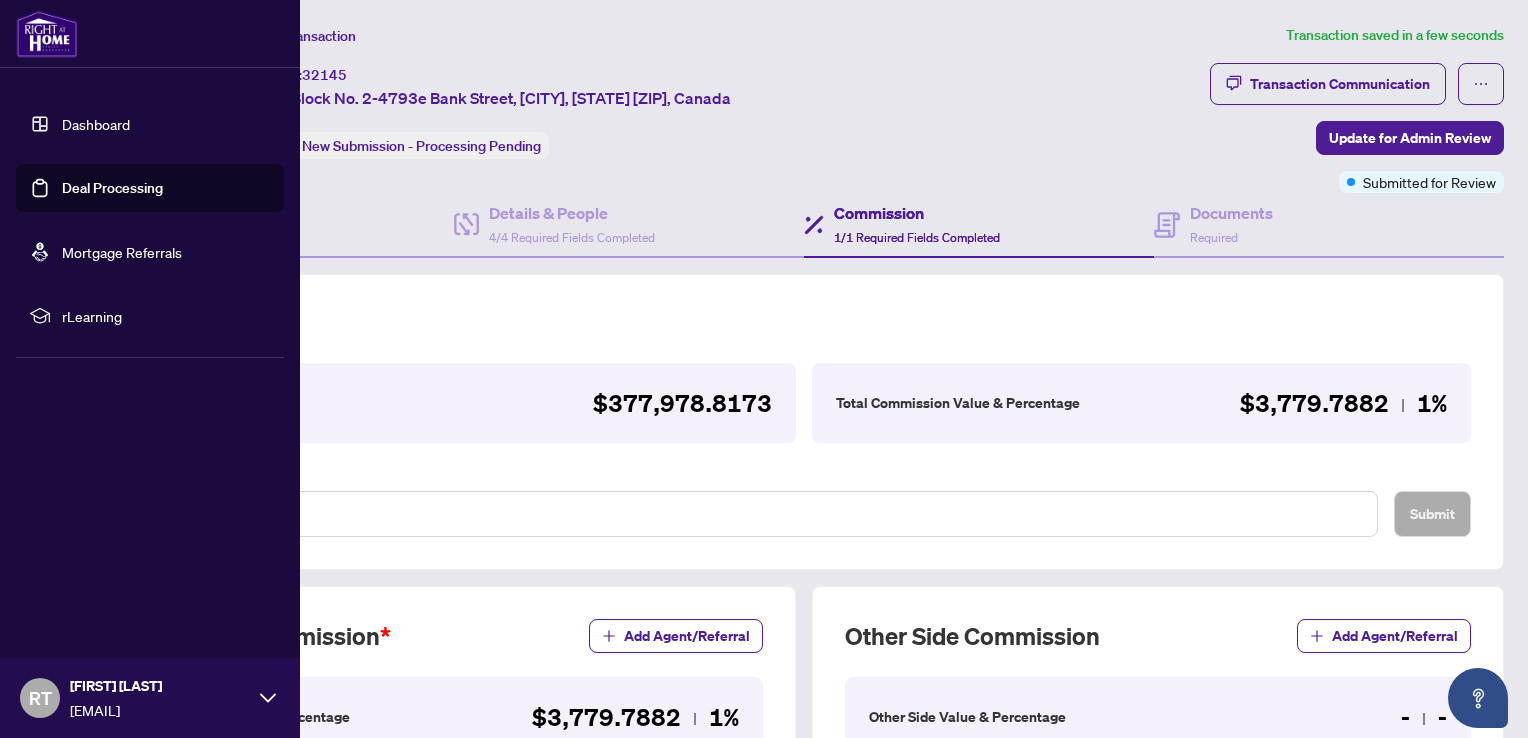 click at bounding box center [47, 34] 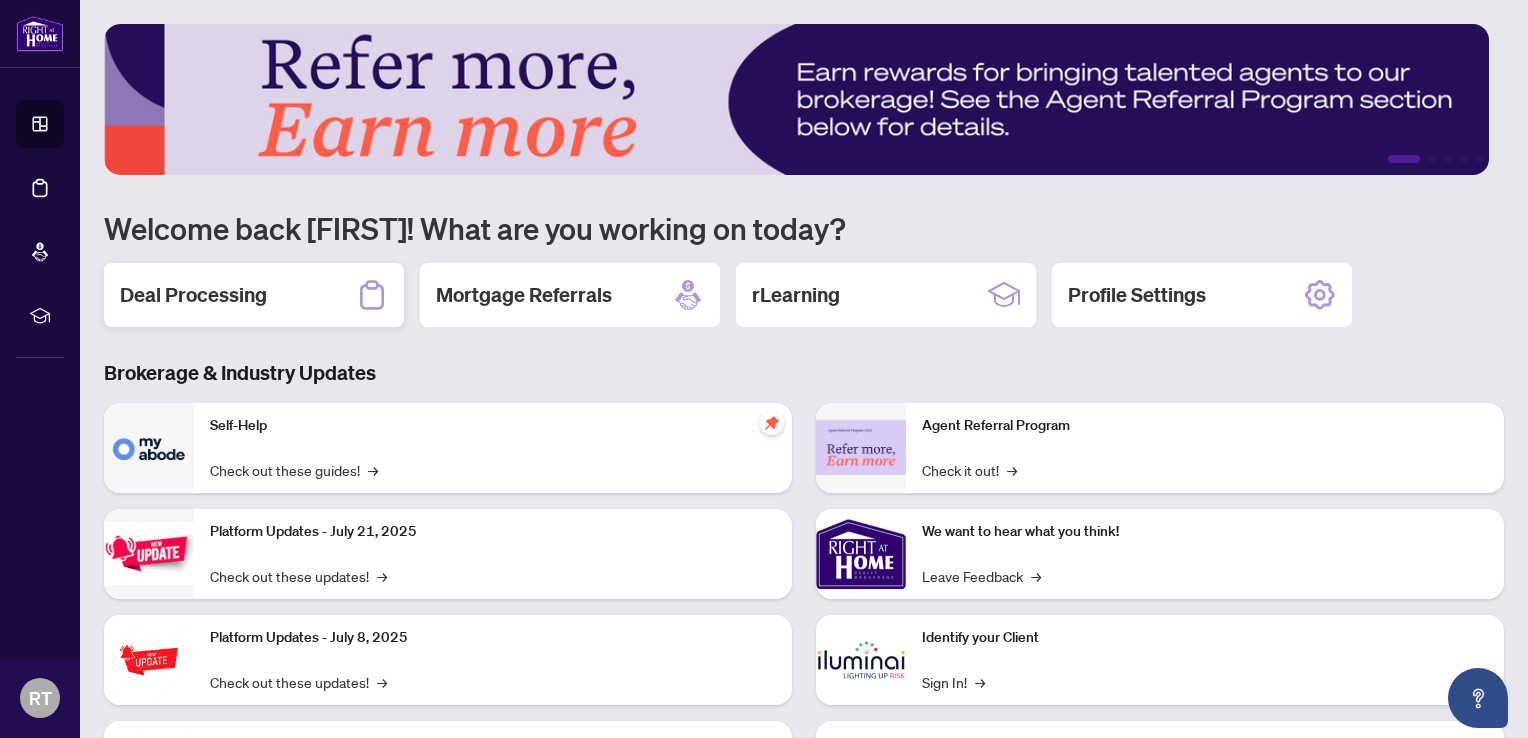 click on "Deal Processing" at bounding box center (193, 295) 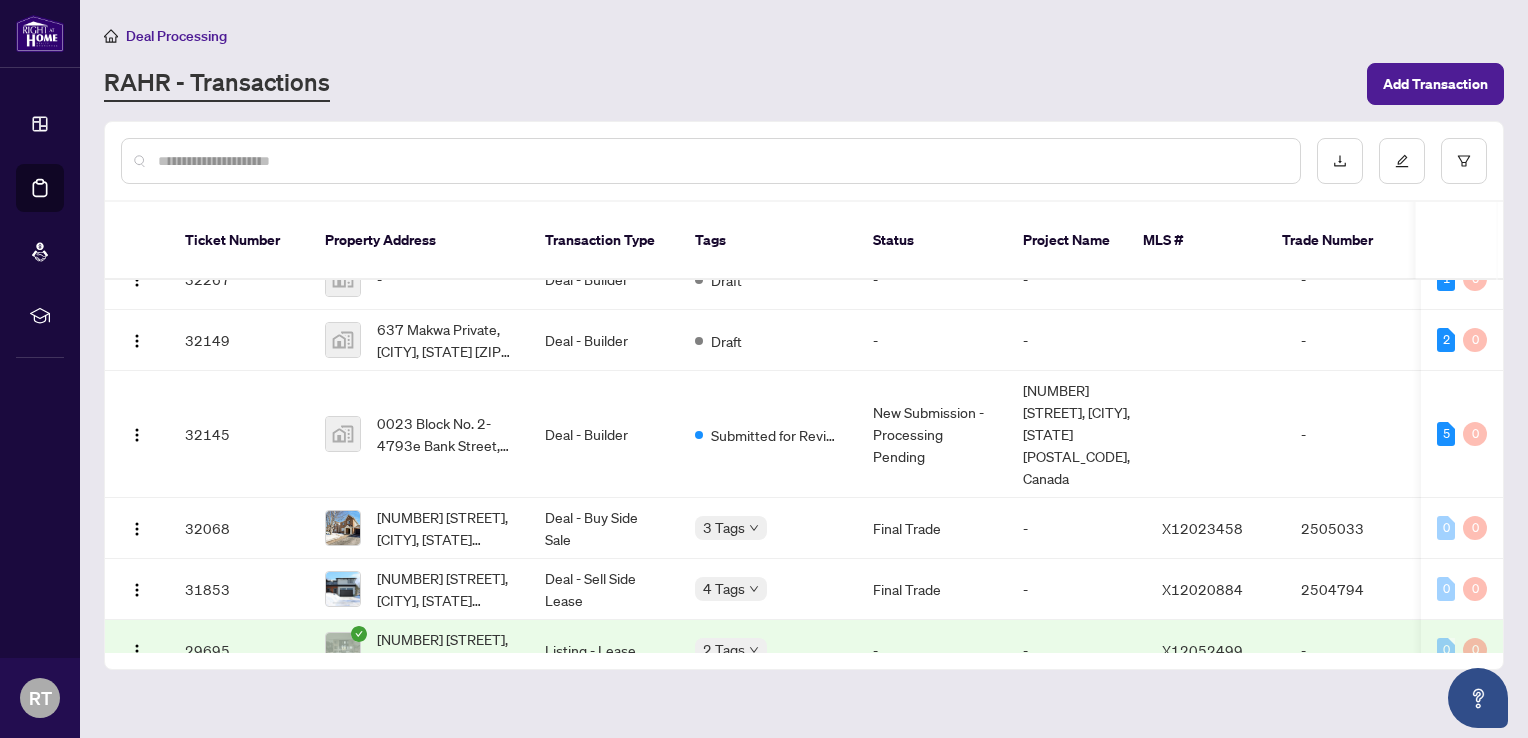 scroll, scrollTop: 756, scrollLeft: 0, axis: vertical 